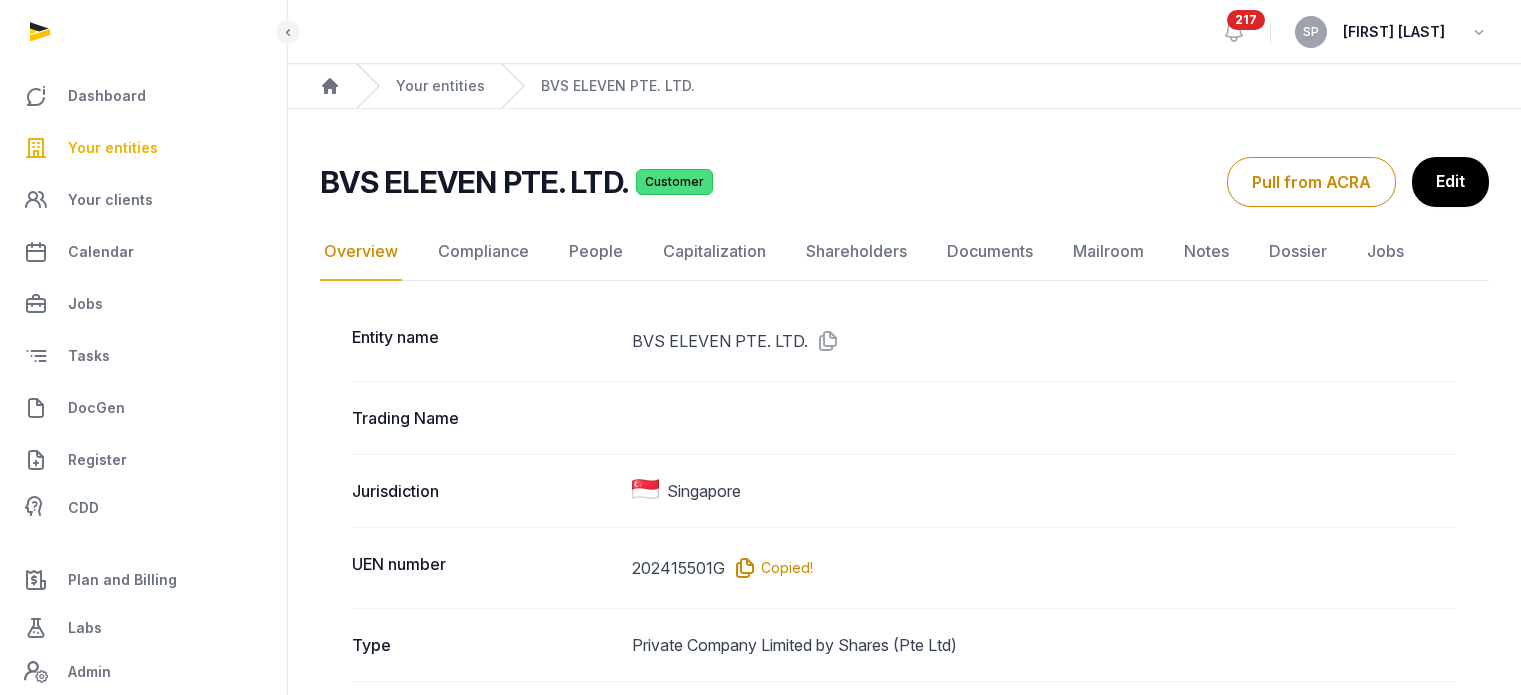 scroll, scrollTop: 0, scrollLeft: 0, axis: both 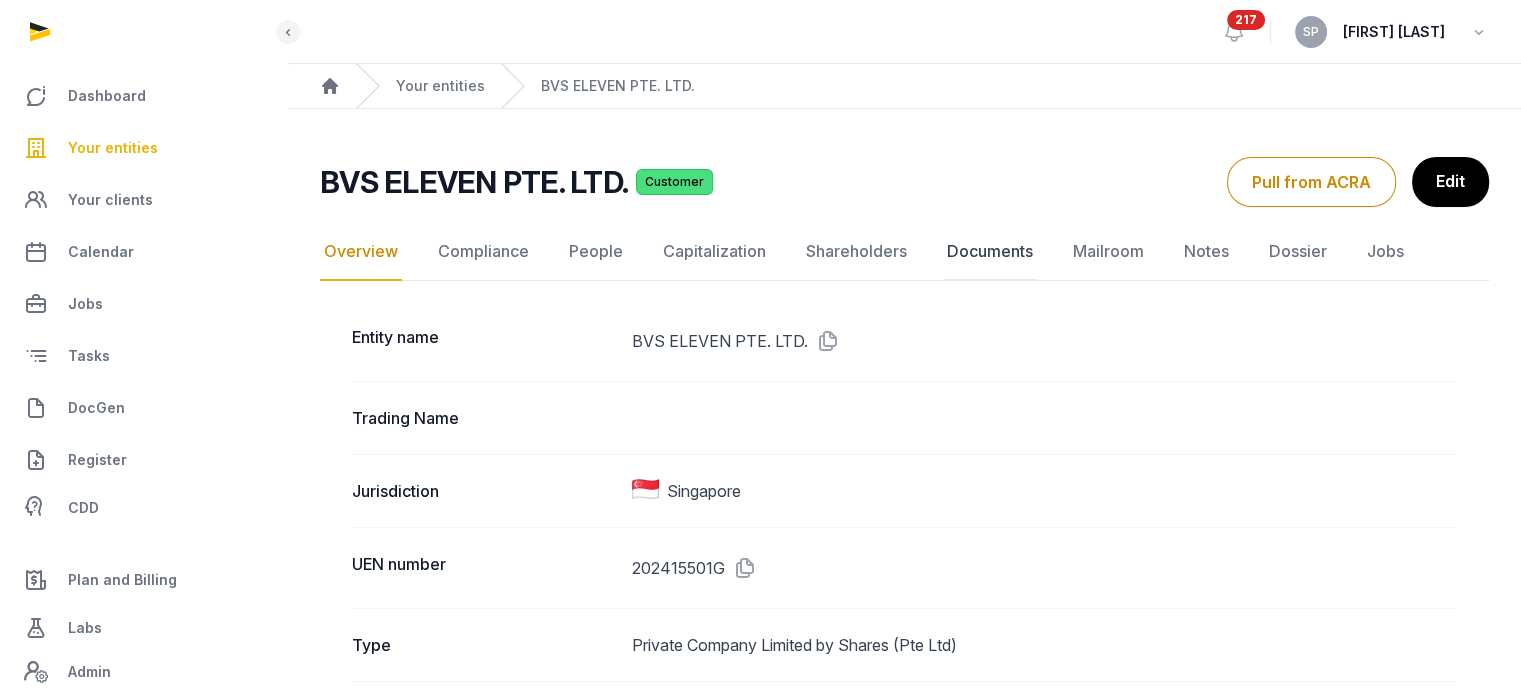 click on "Documents" 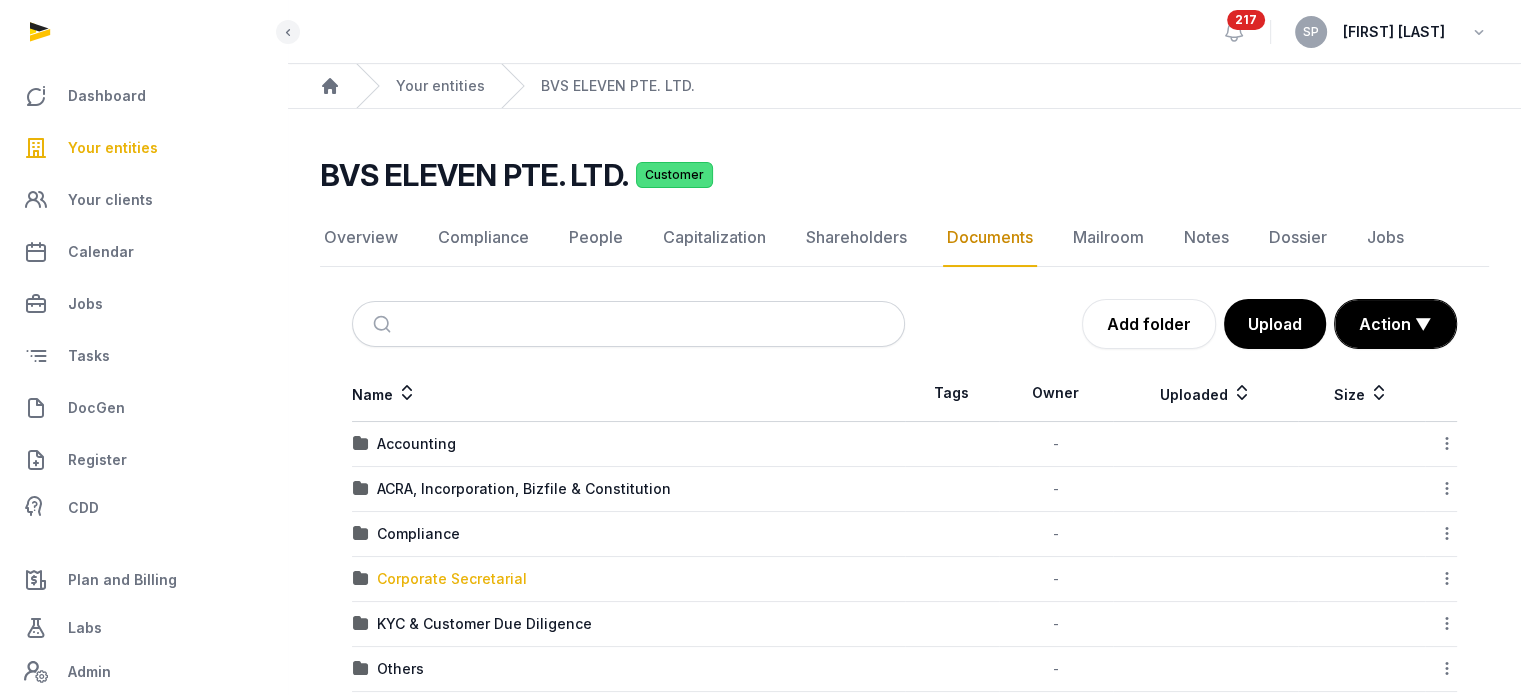 click on "Corporate Secretarial" at bounding box center [452, 579] 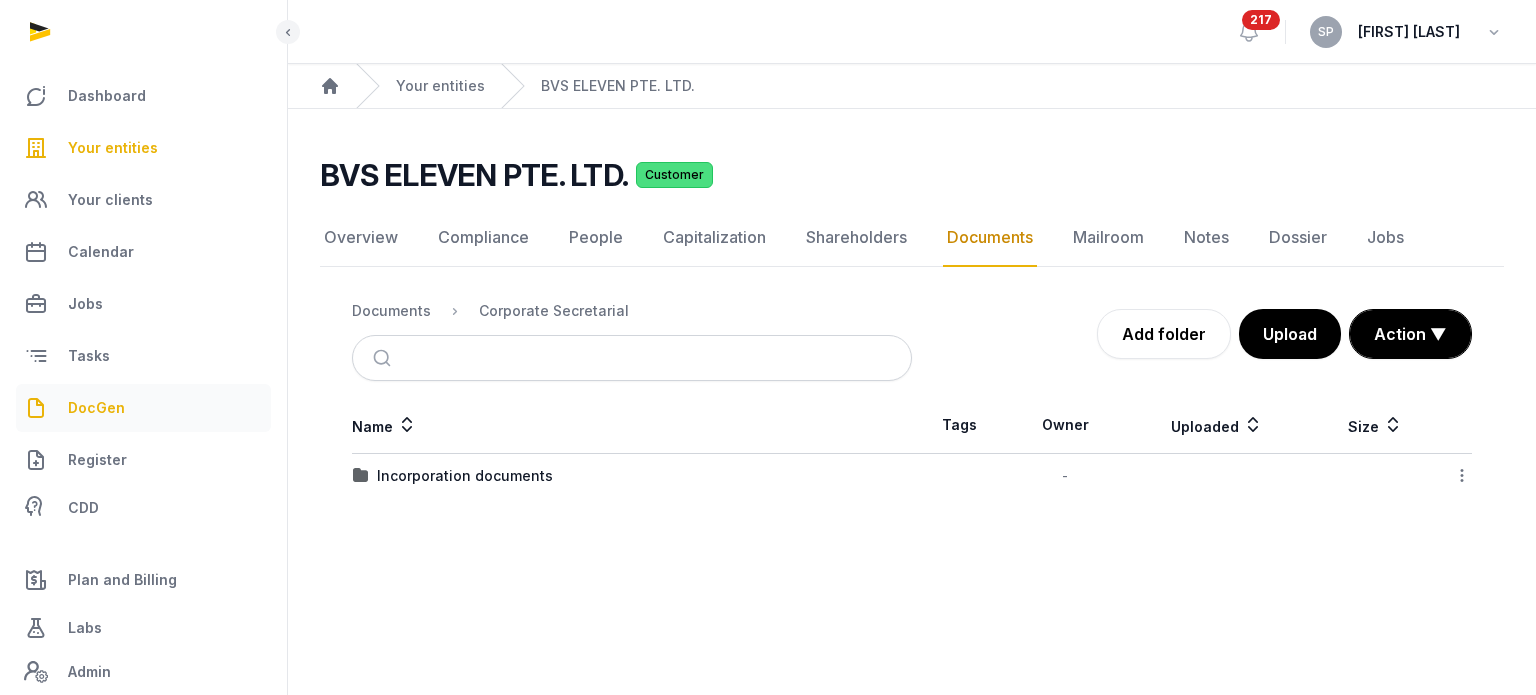 click on "DocGen" at bounding box center [96, 408] 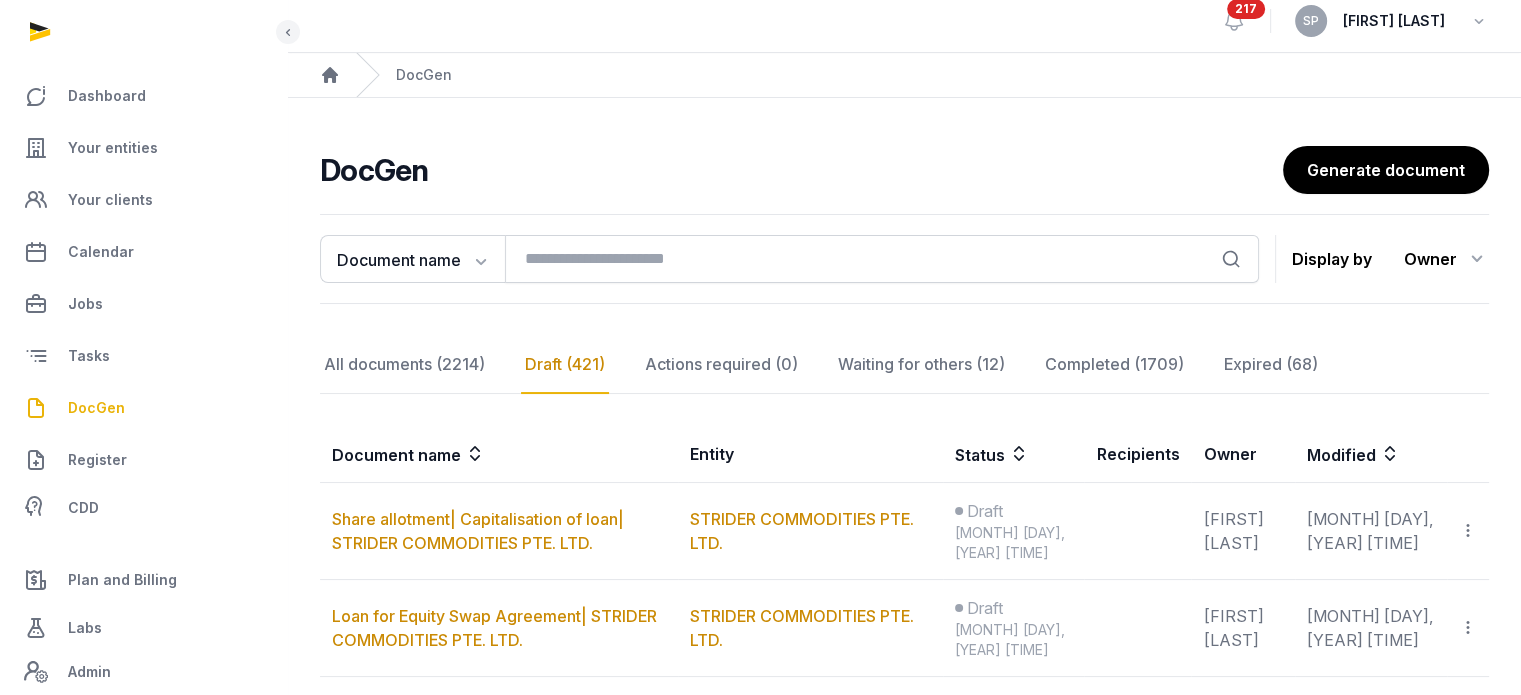 scroll, scrollTop: 76, scrollLeft: 0, axis: vertical 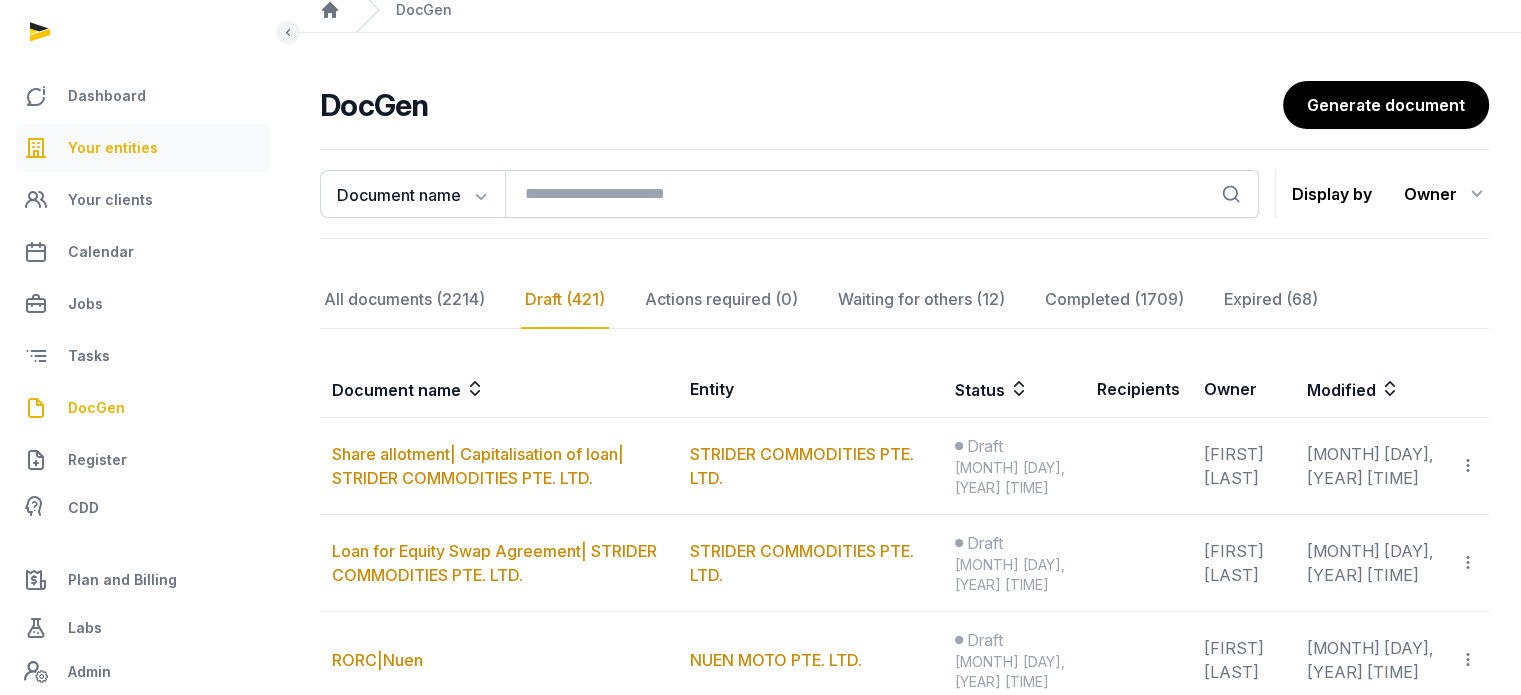 click on "Your entities" at bounding box center (113, 148) 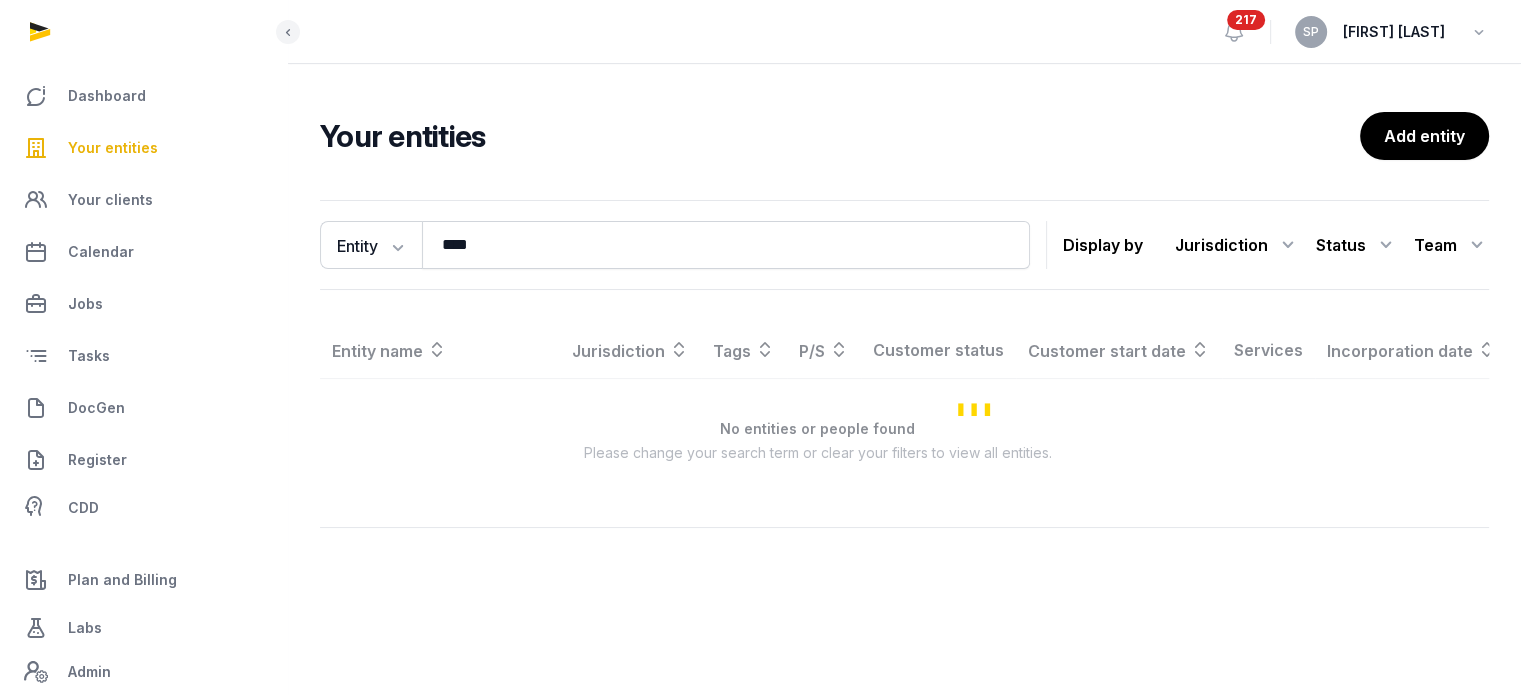 scroll, scrollTop: 0, scrollLeft: 0, axis: both 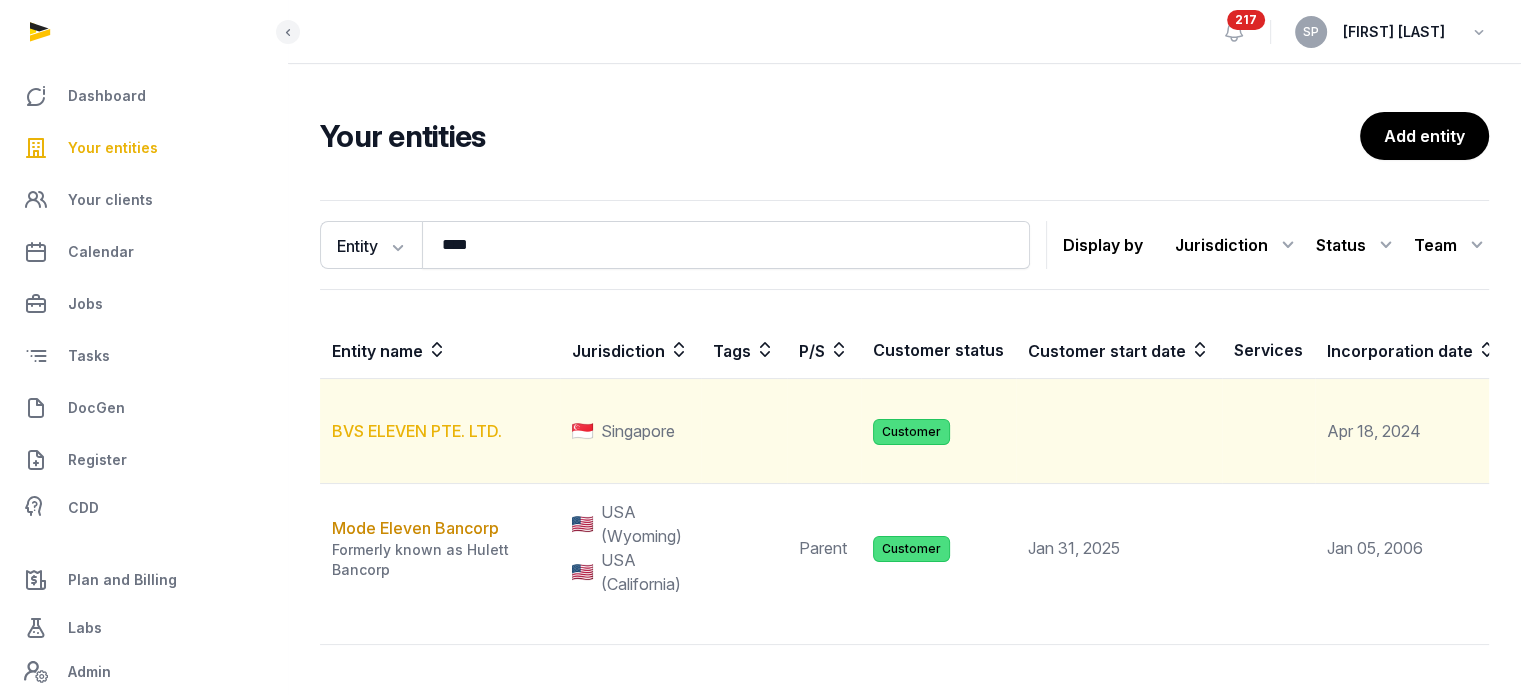 click on "BVS ELEVEN PTE. LTD." at bounding box center (417, 431) 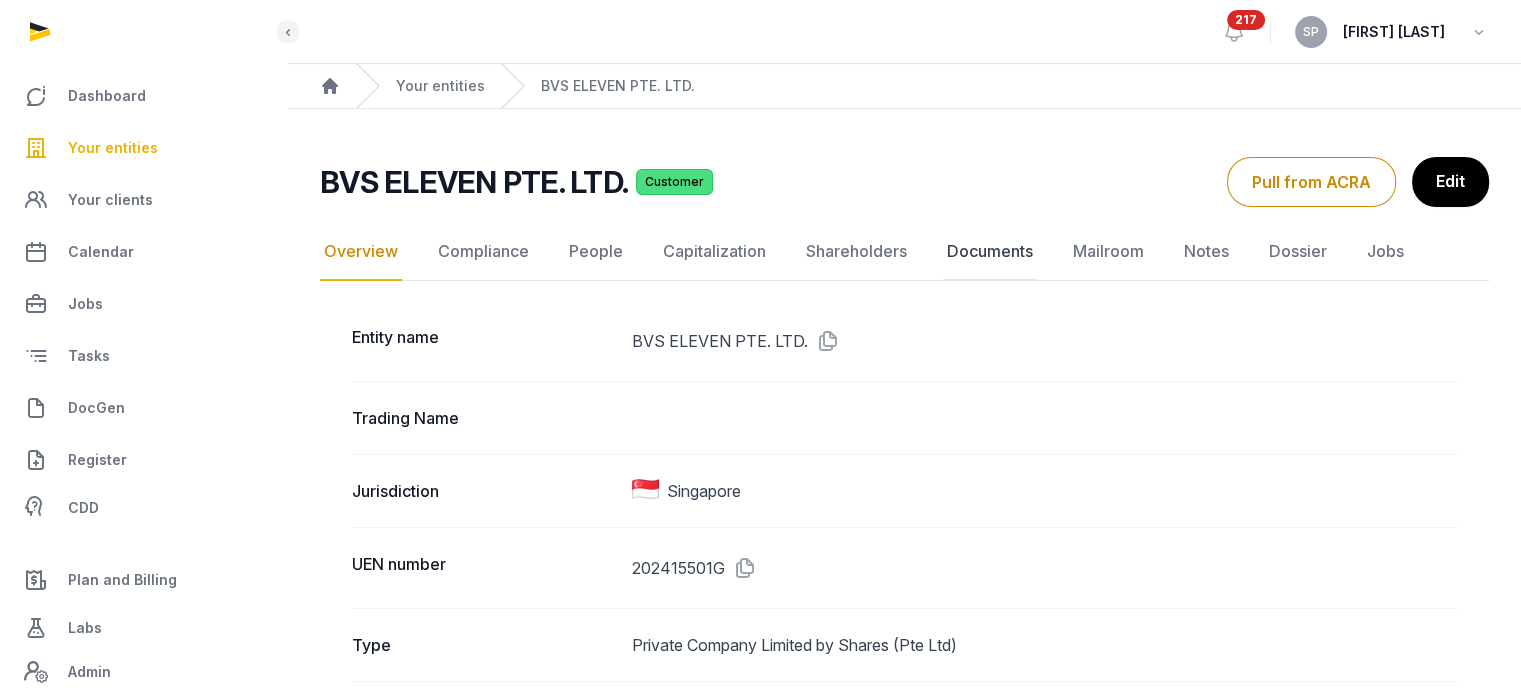 click on "Documents" 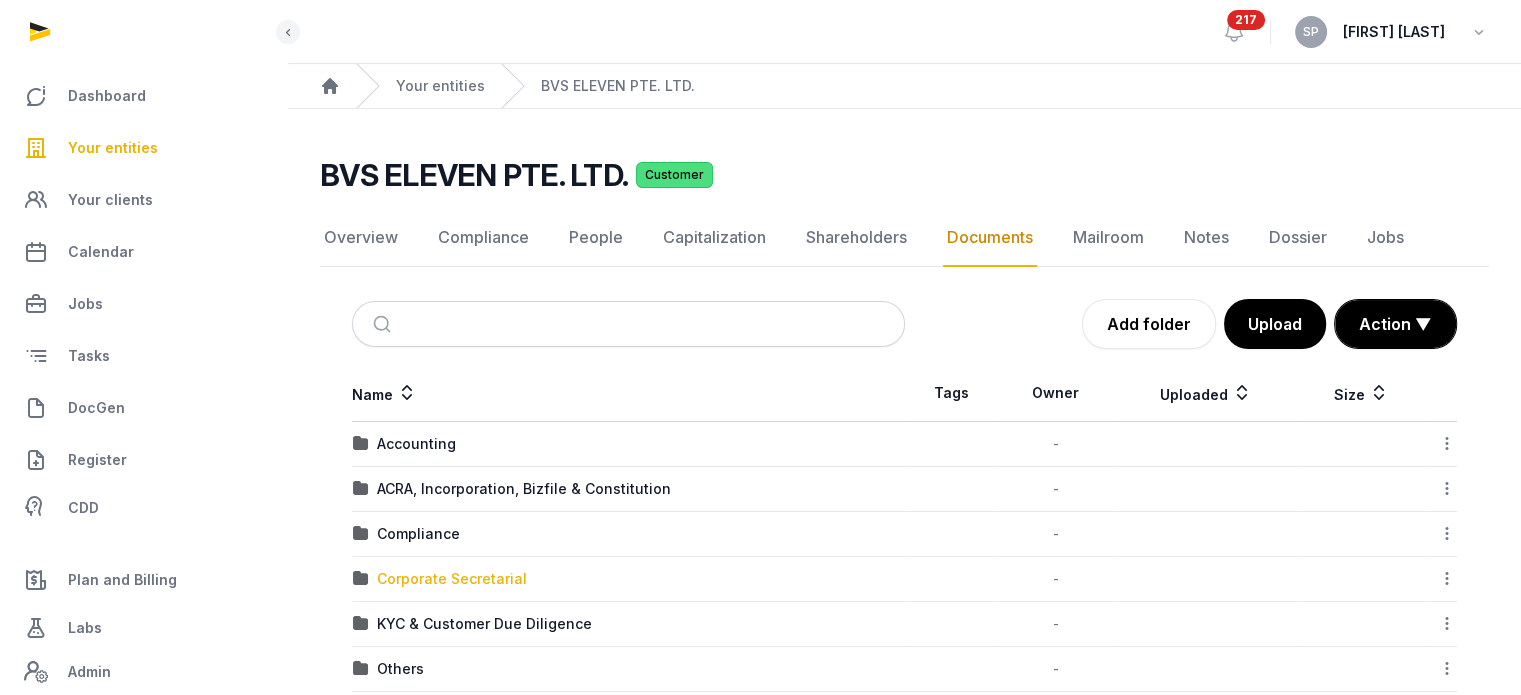 click on "Corporate Secretarial" at bounding box center (452, 579) 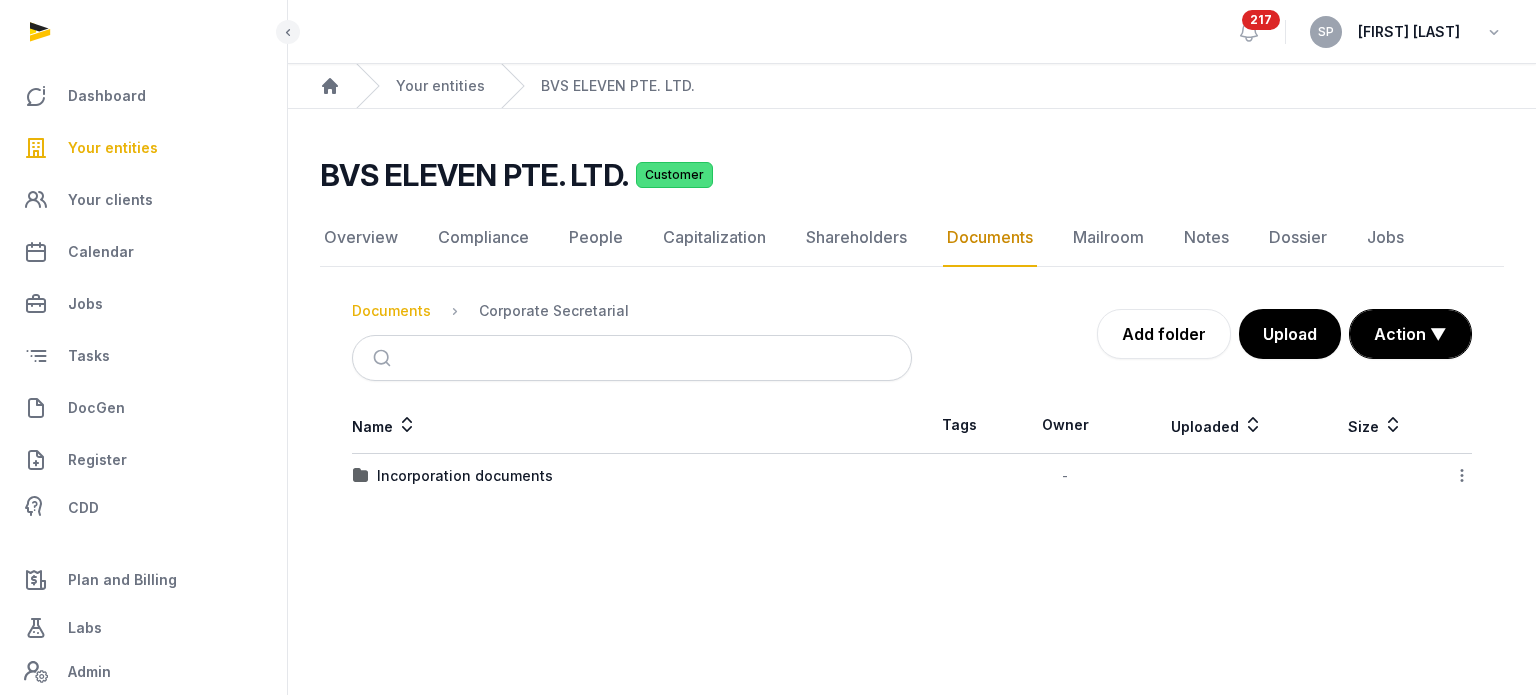 click on "Documents" at bounding box center [391, 311] 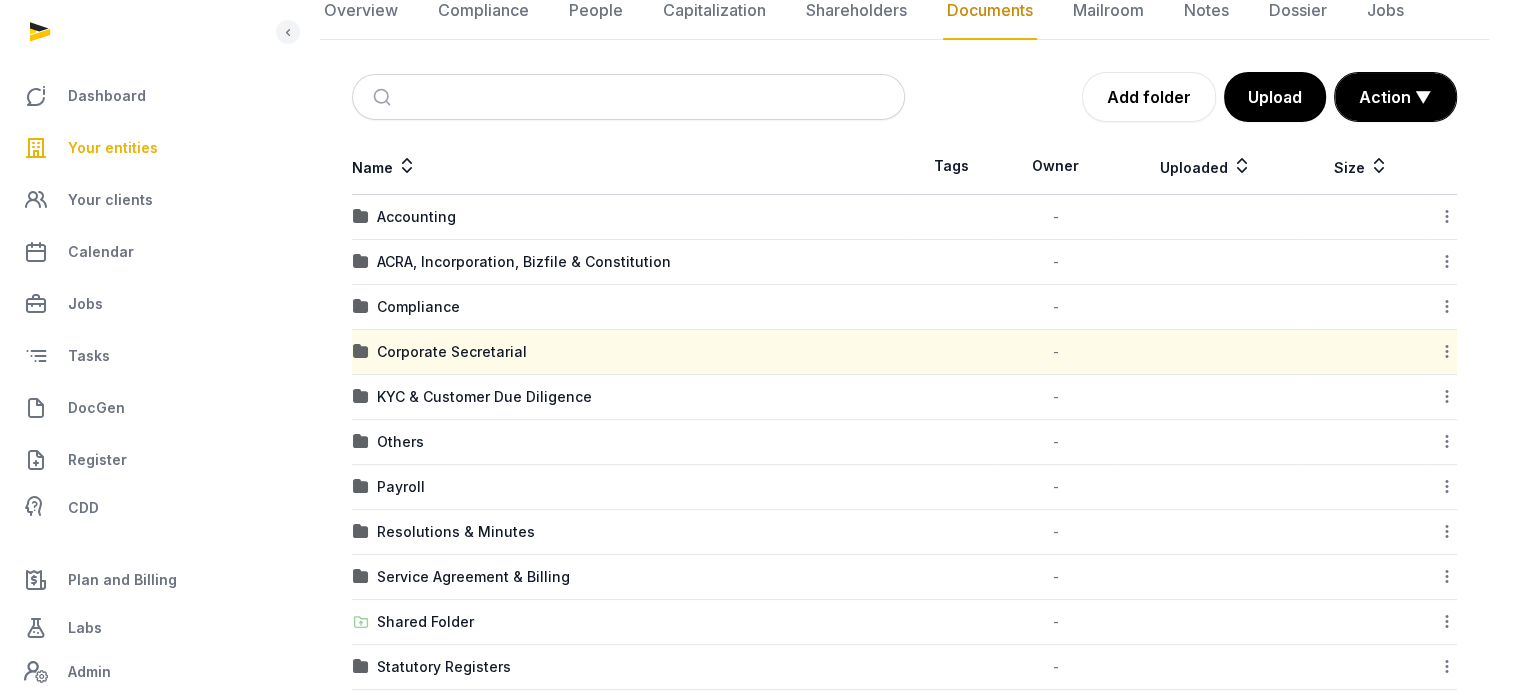 scroll, scrollTop: 248, scrollLeft: 0, axis: vertical 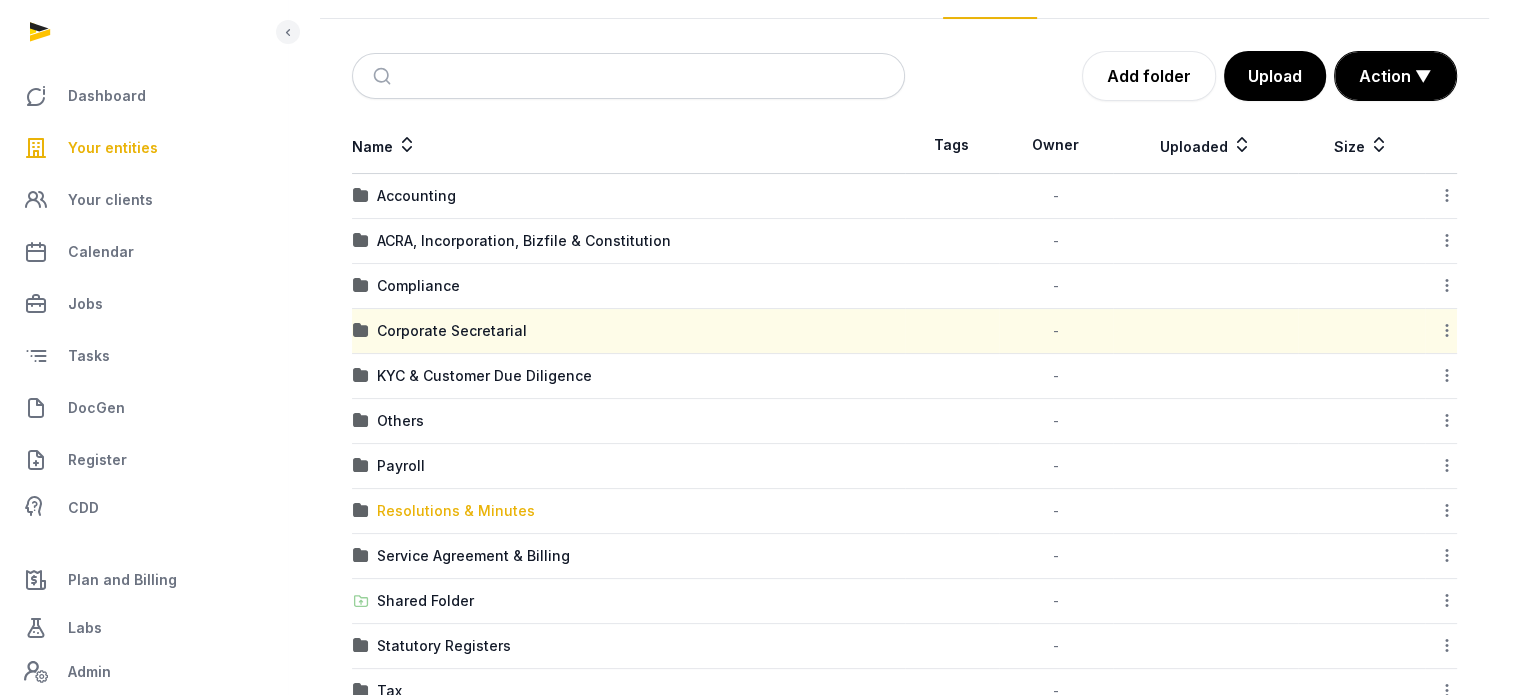 click on "Resolutions & Minutes" at bounding box center (456, 511) 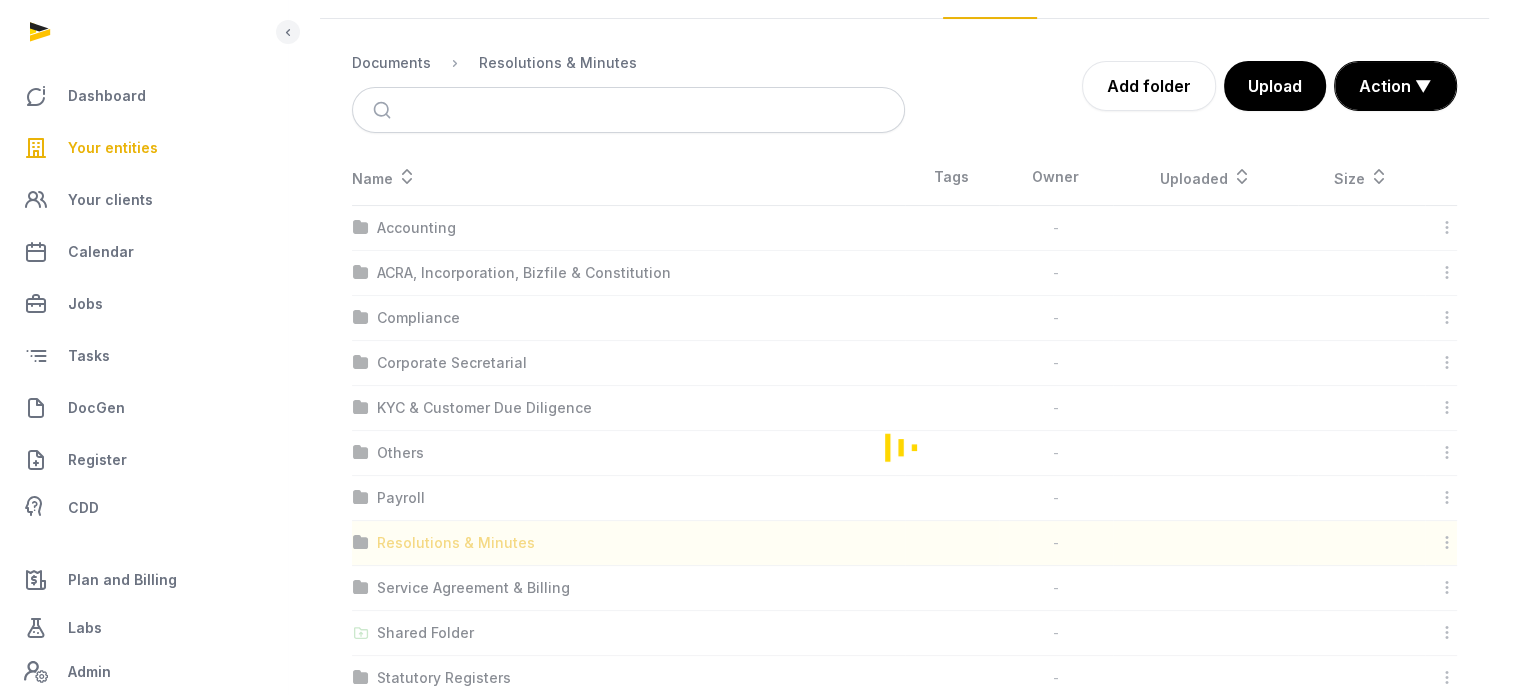 scroll, scrollTop: 108, scrollLeft: 0, axis: vertical 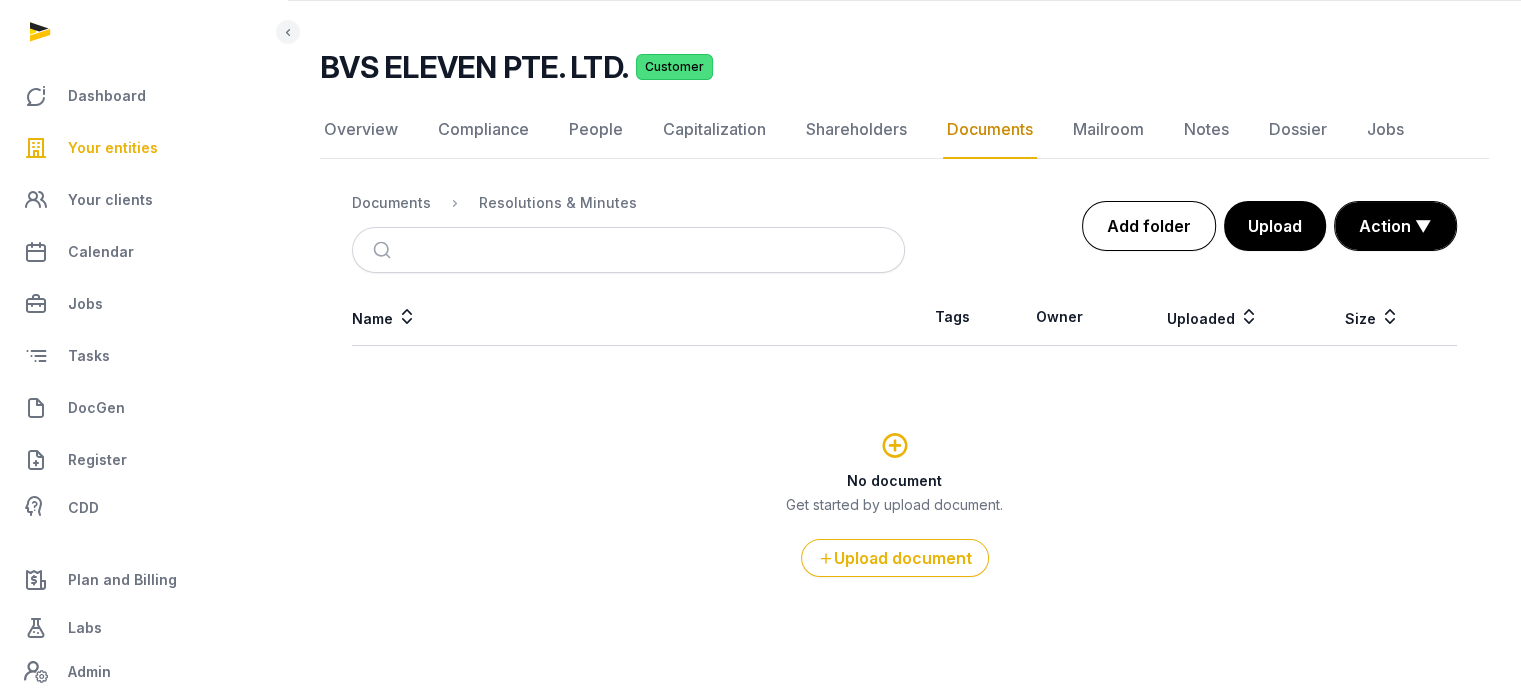 click on "Add folder" at bounding box center [1149, 226] 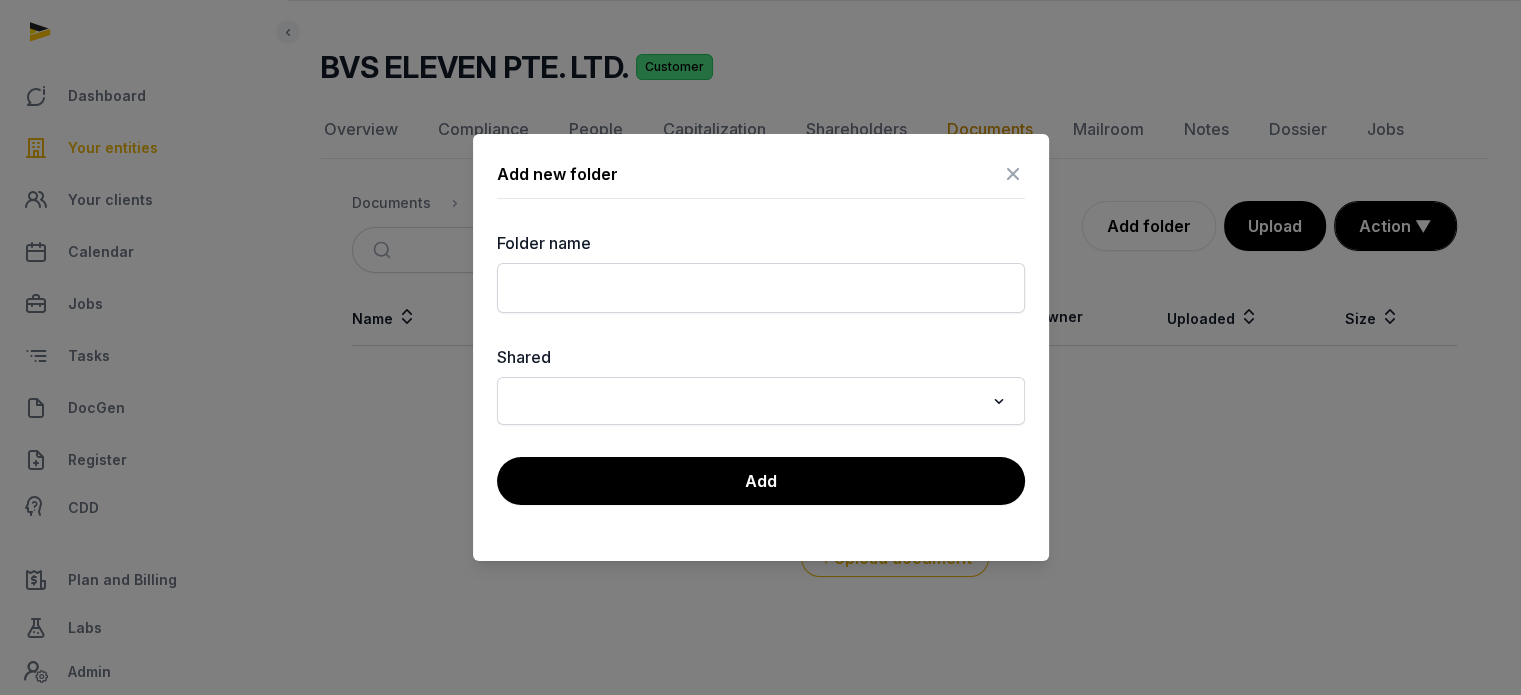 click at bounding box center (1013, 174) 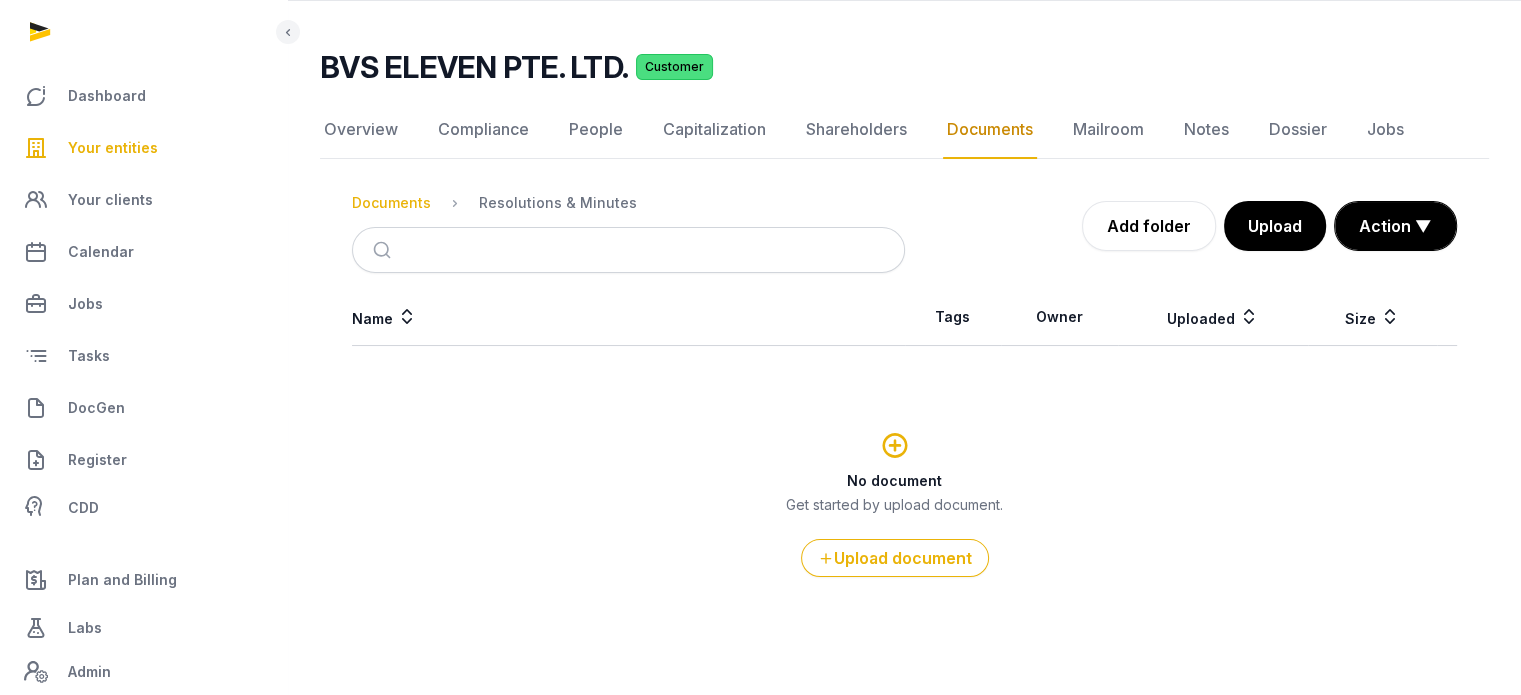 click on "Documents" at bounding box center [391, 203] 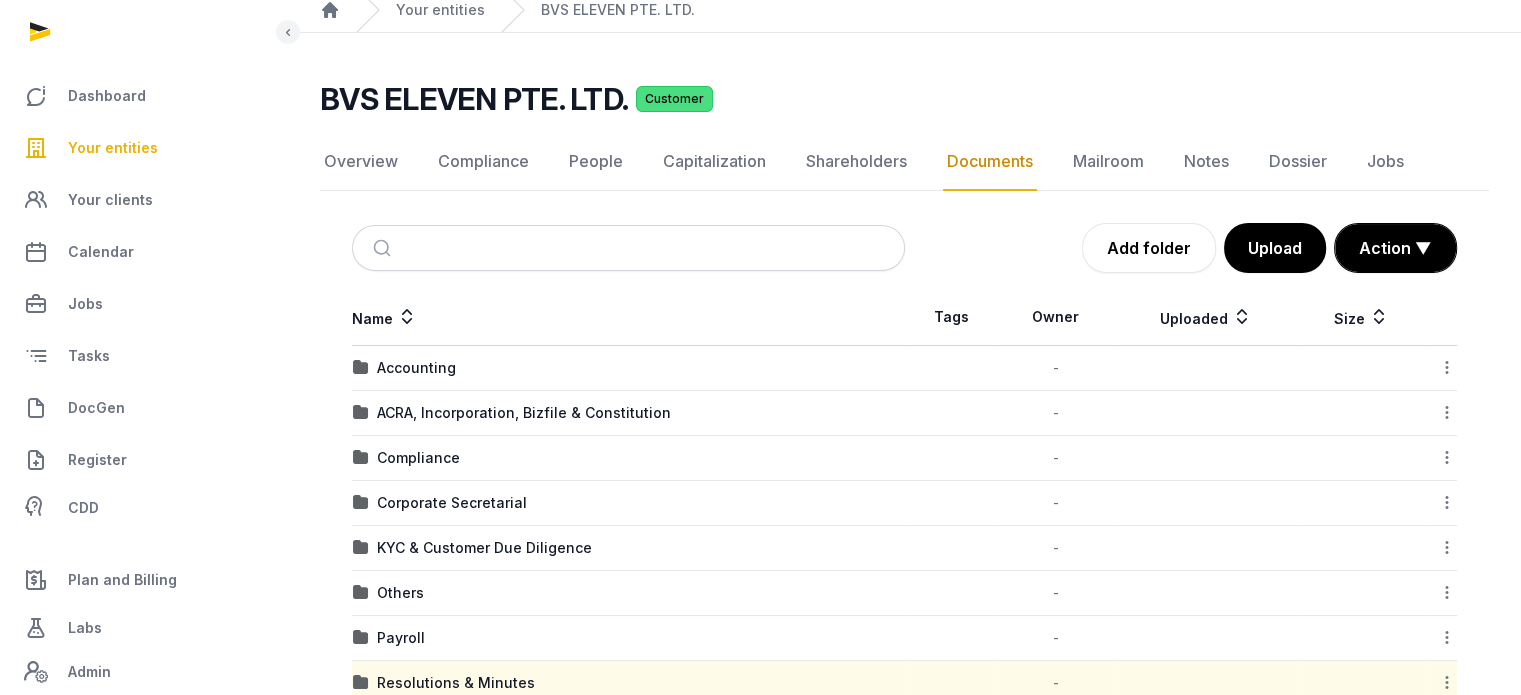 scroll, scrollTop: 248, scrollLeft: 0, axis: vertical 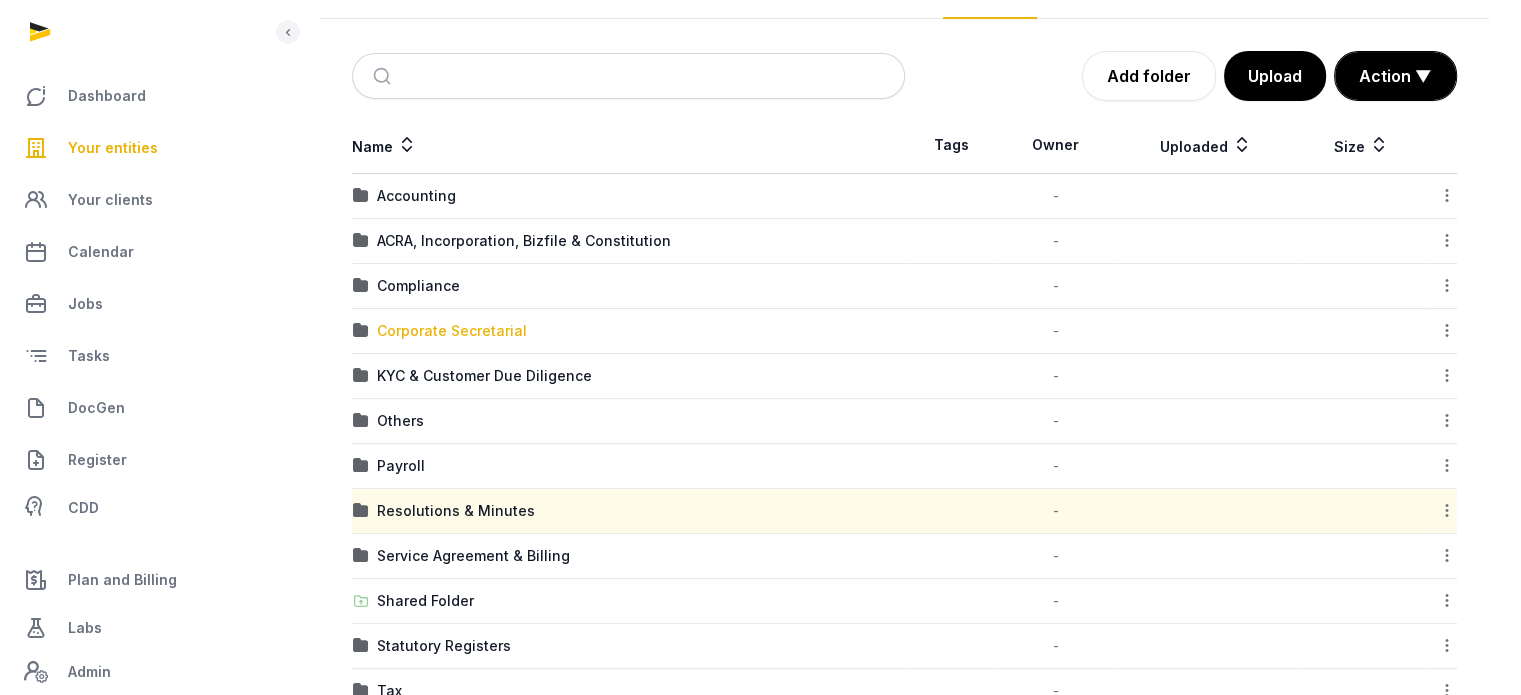 click on "Corporate Secretarial" at bounding box center [452, 331] 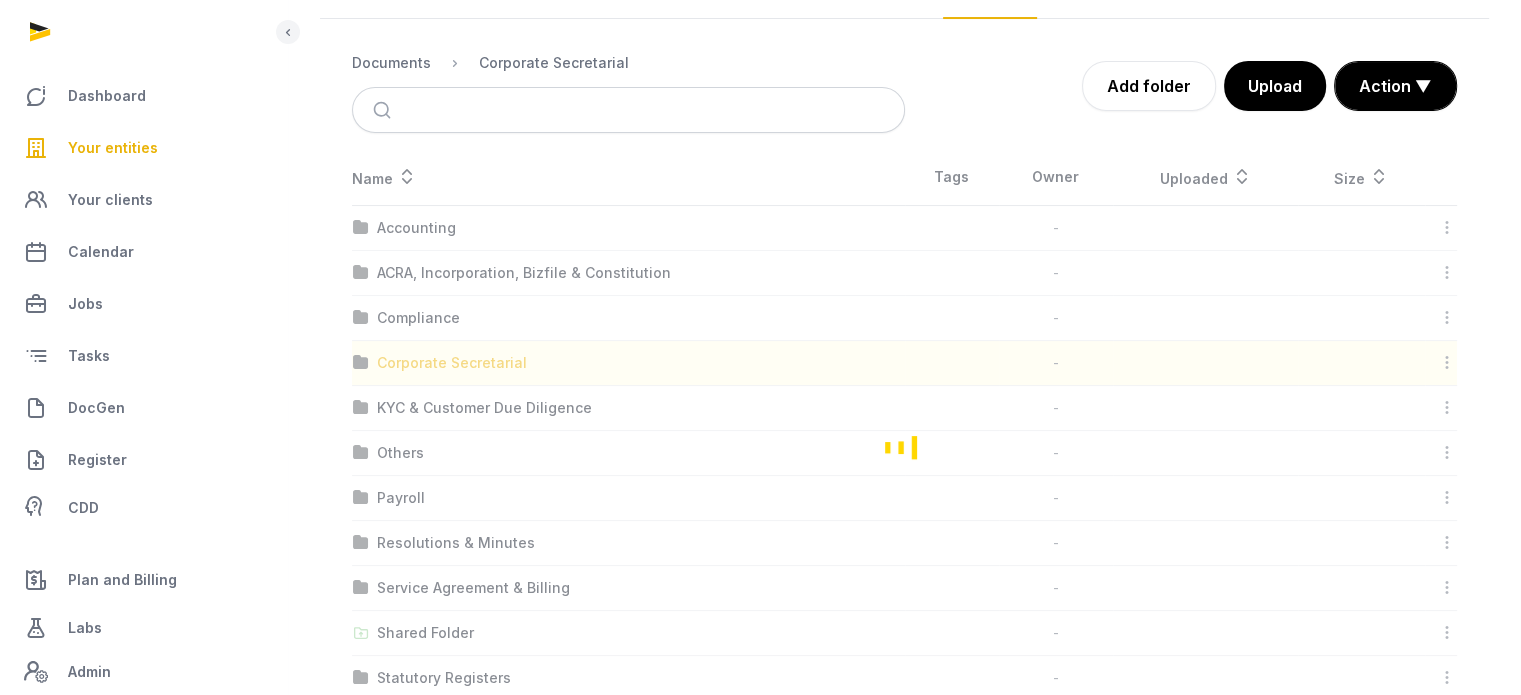 scroll, scrollTop: 0, scrollLeft: 0, axis: both 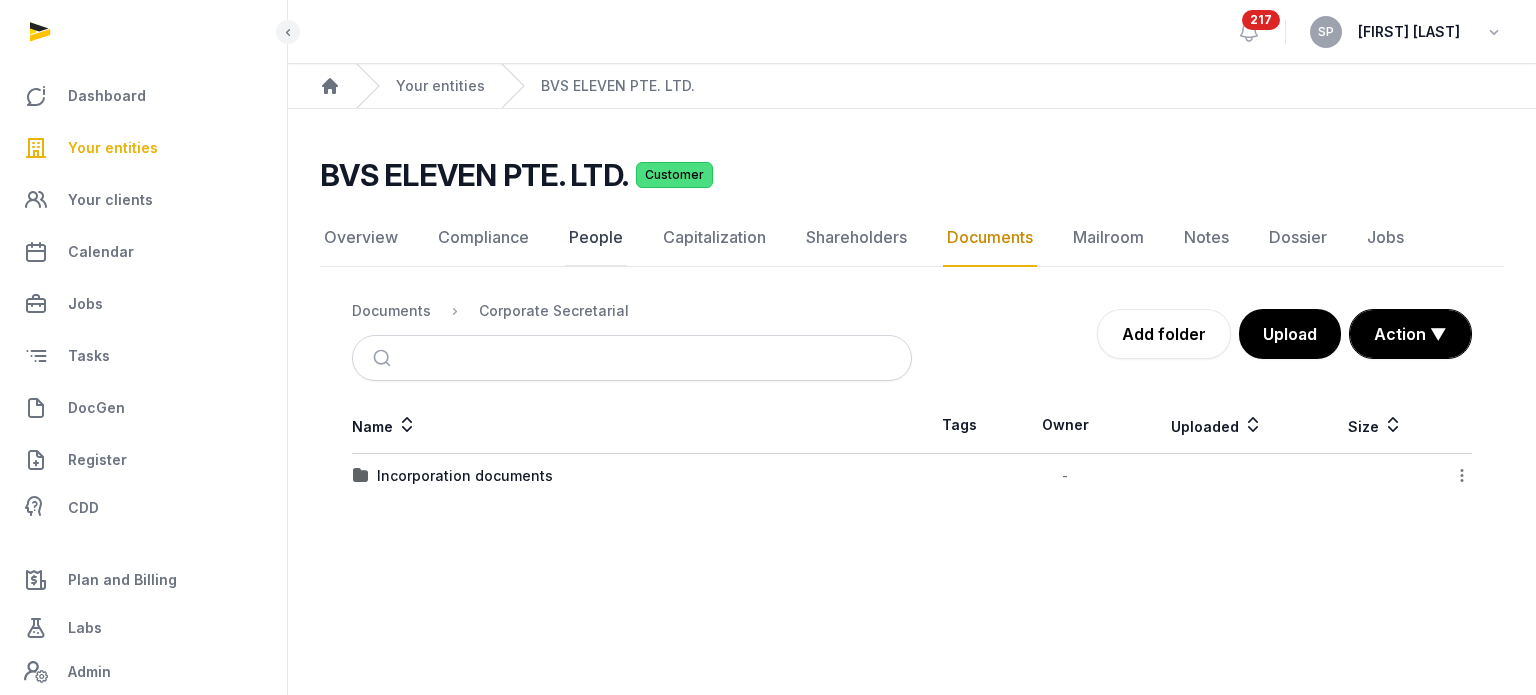 click on "People" 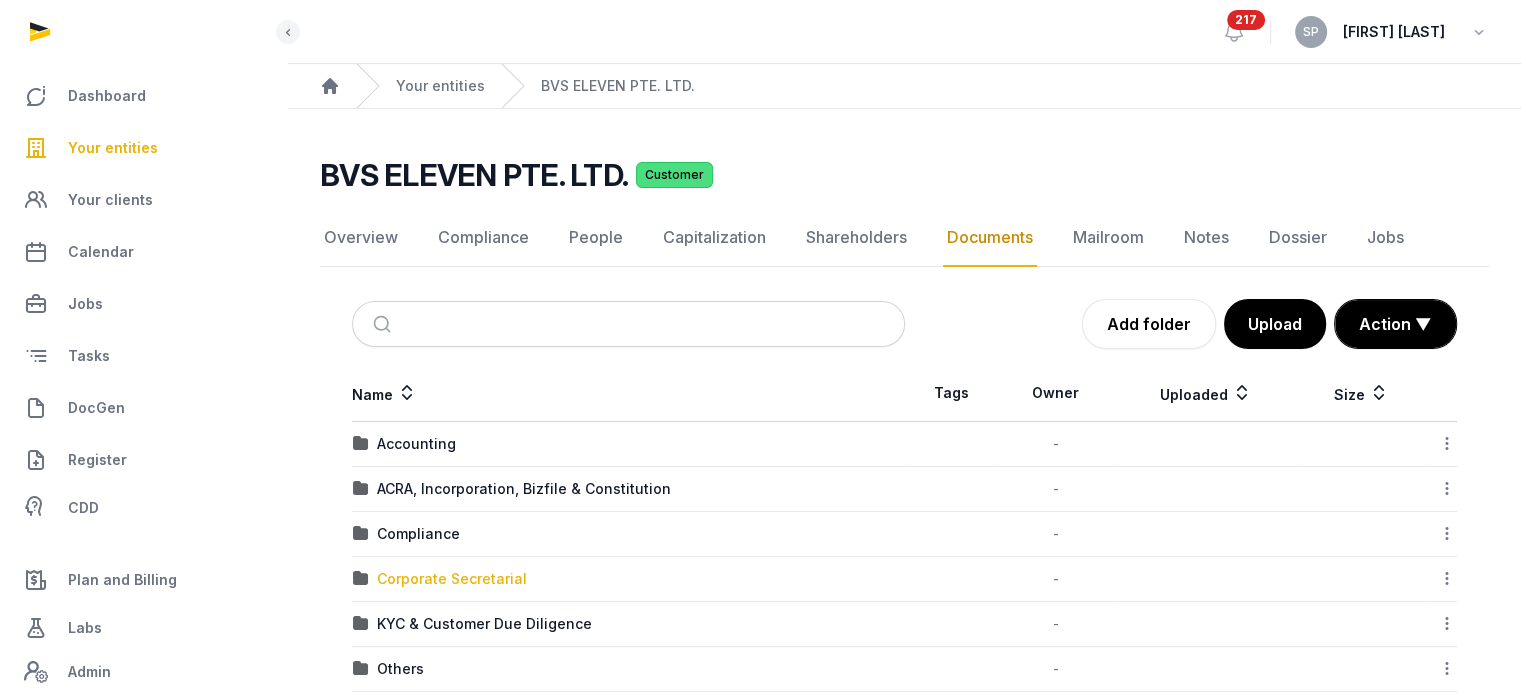 click on "Corporate Secretarial" at bounding box center [452, 579] 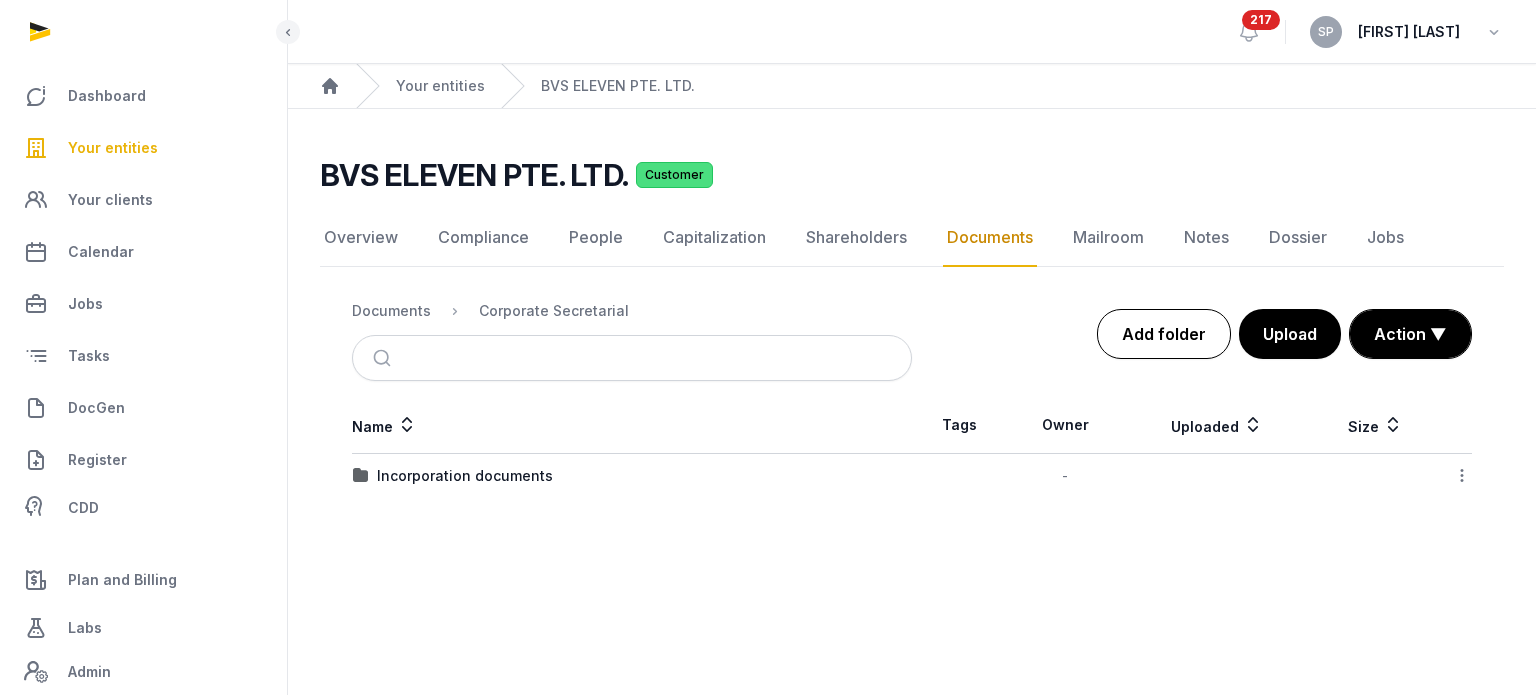 click on "Add folder" at bounding box center (1164, 334) 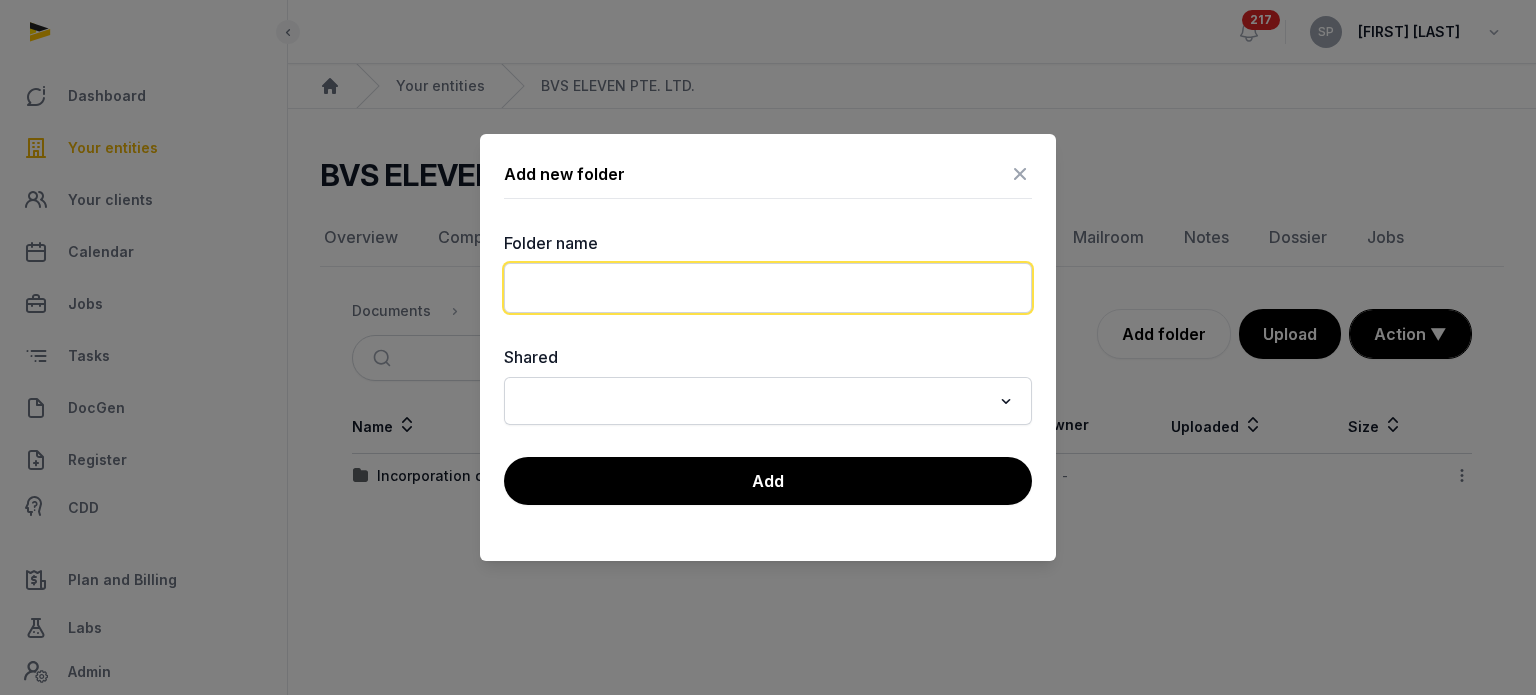 click 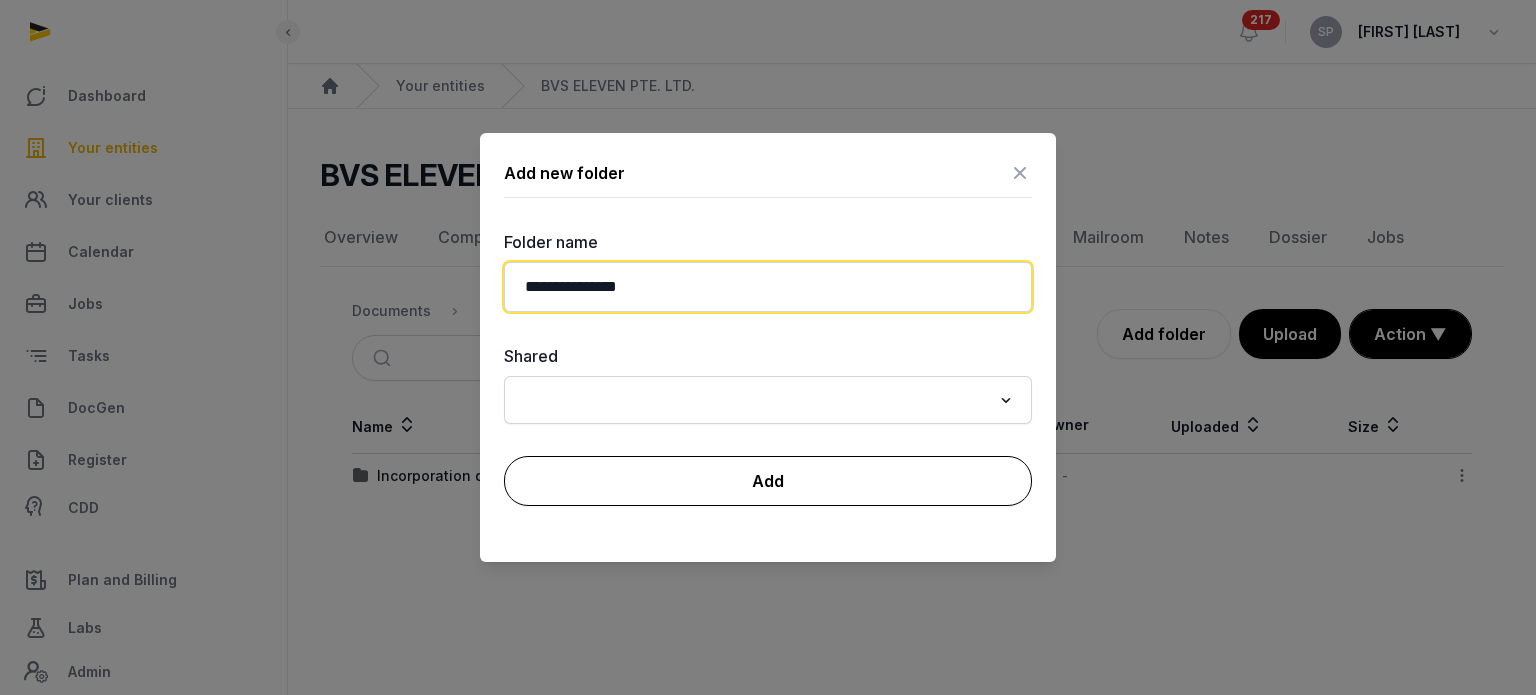 type on "**********" 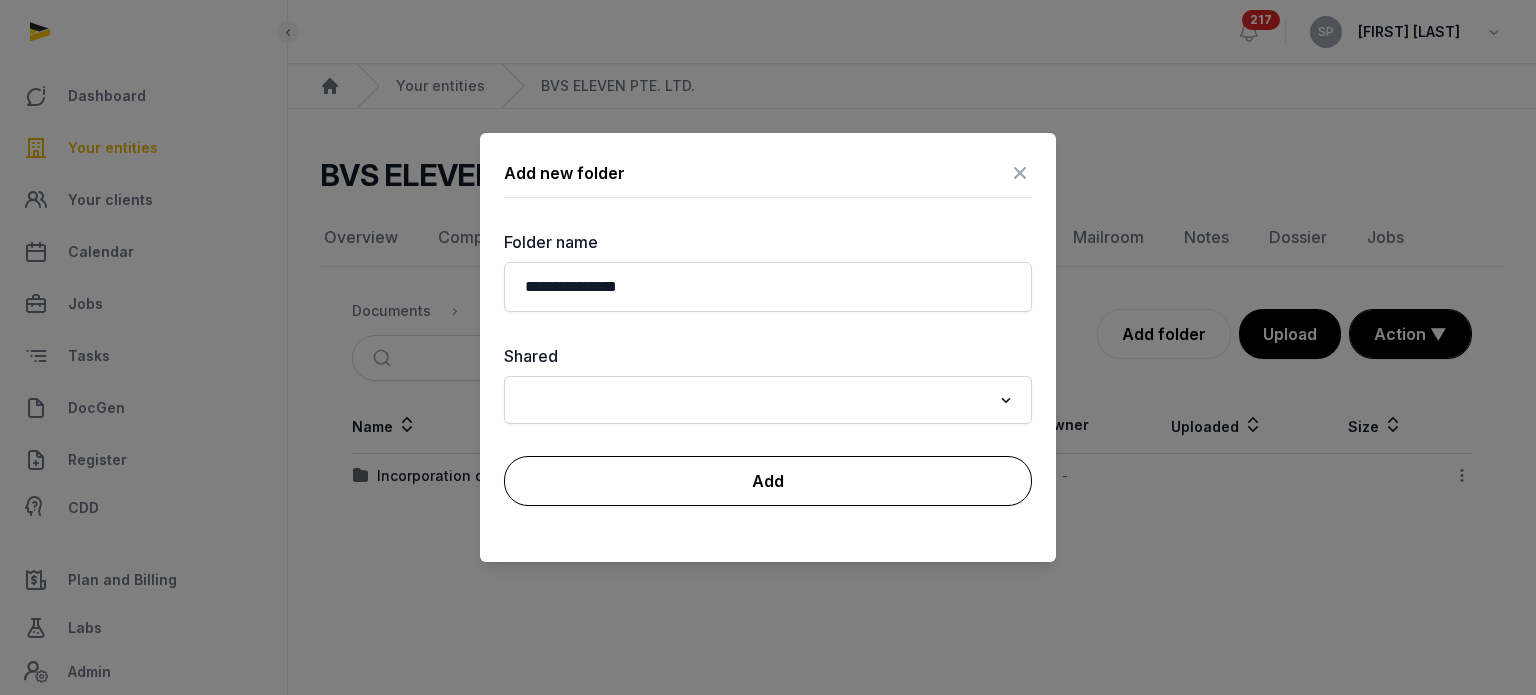 click on "Add" at bounding box center (768, 481) 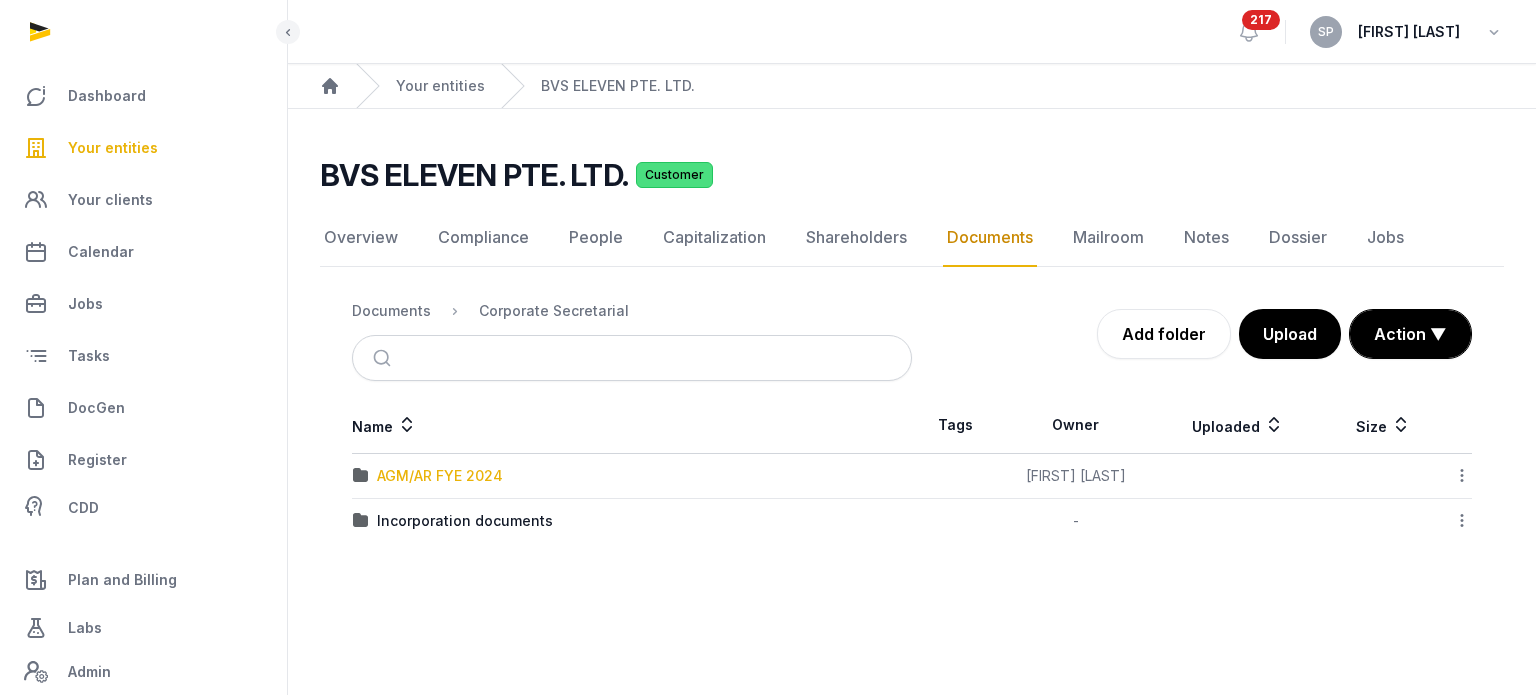 click on "AGM/AR FYE 2024" at bounding box center [440, 476] 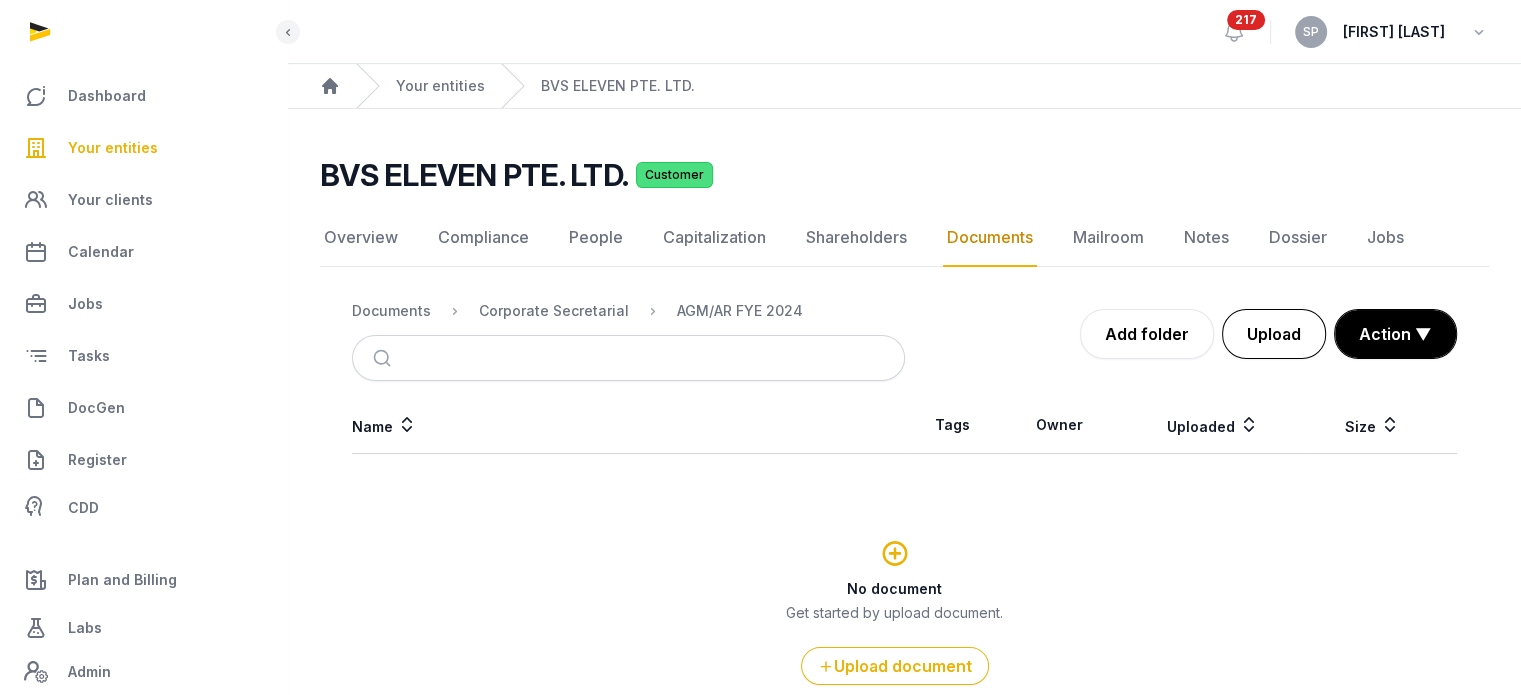 click on "Upload" at bounding box center (1274, 334) 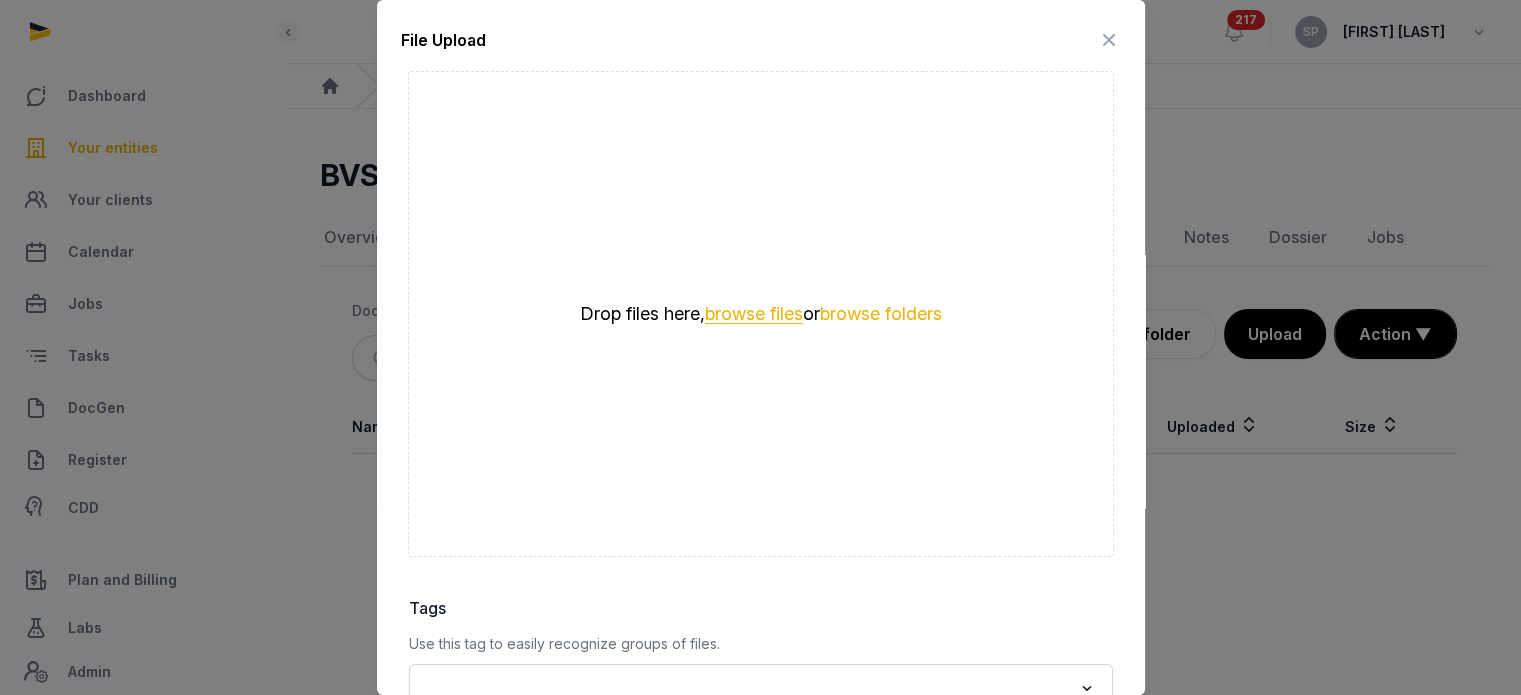 click on "browse files" at bounding box center [754, 314] 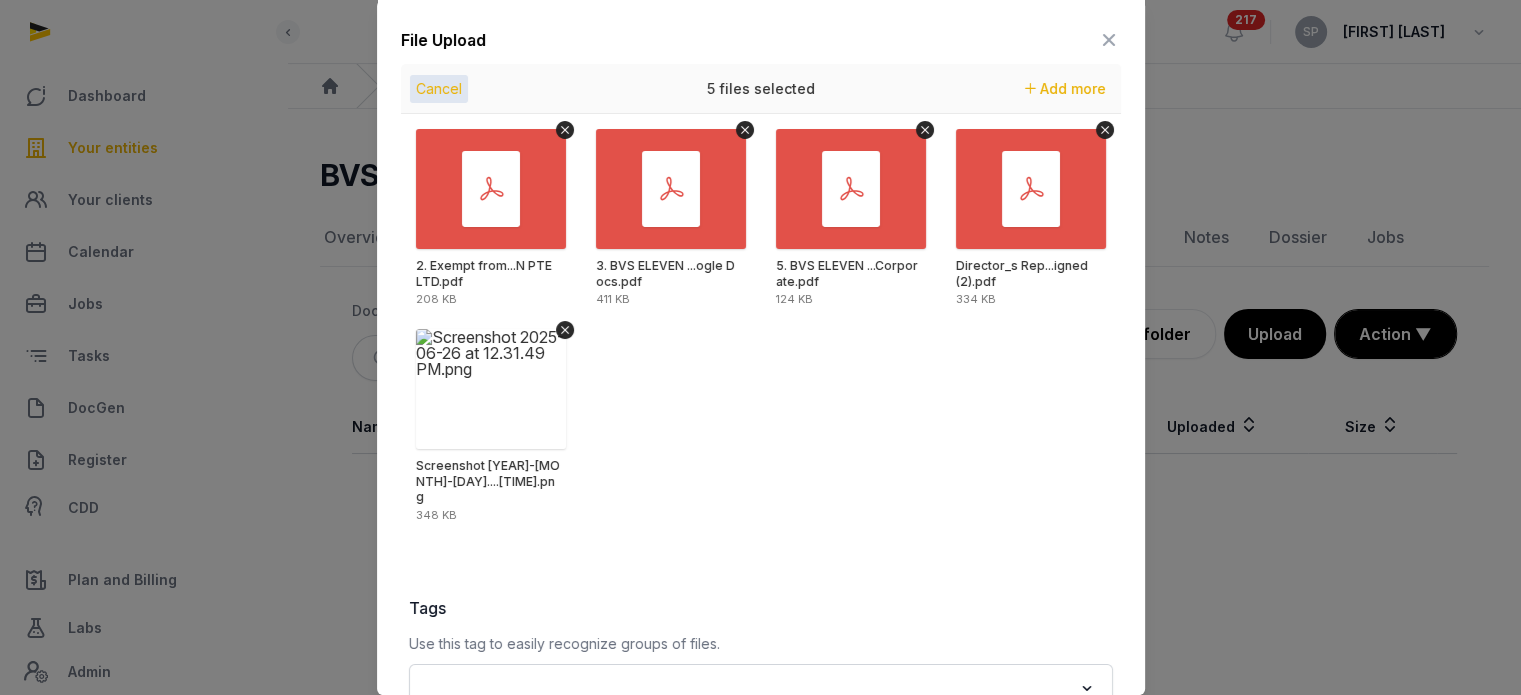 scroll, scrollTop: 282, scrollLeft: 0, axis: vertical 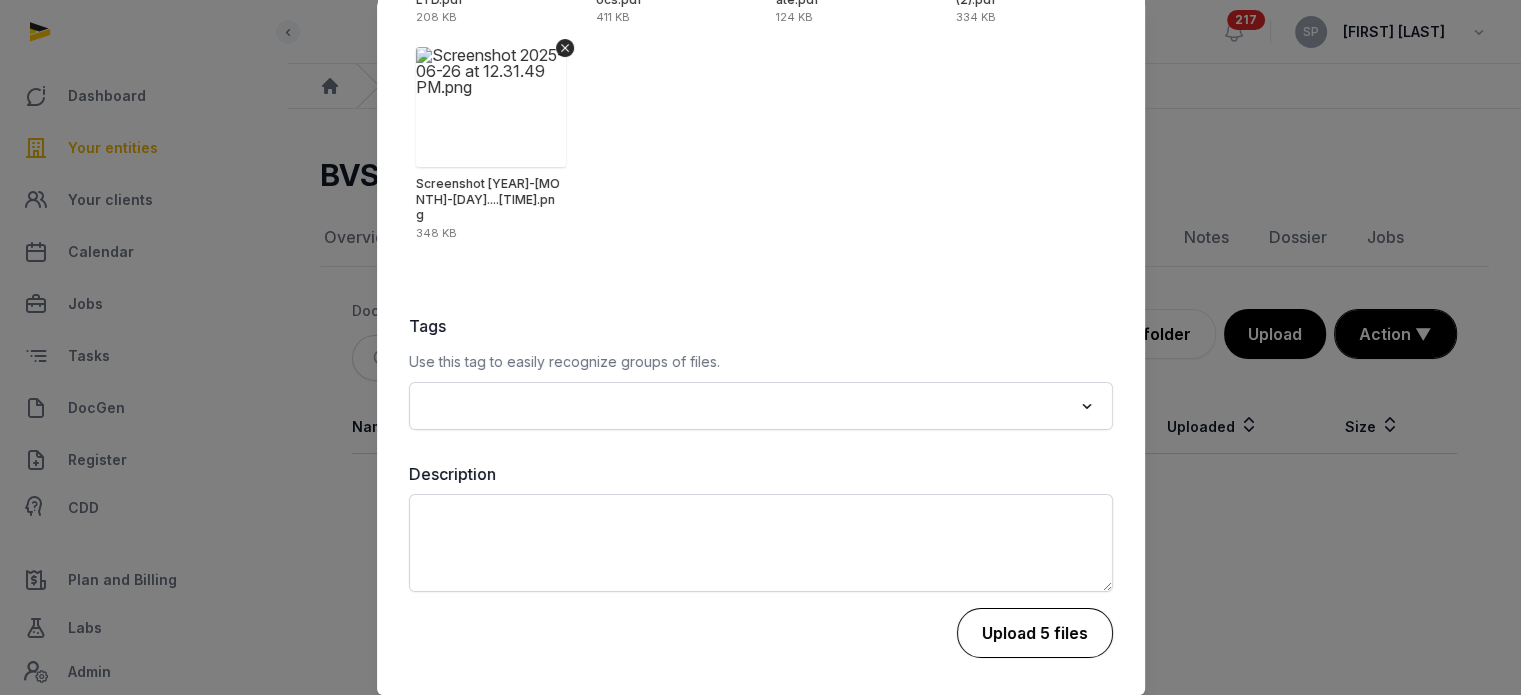 click on "Upload 5 files" at bounding box center (1035, 633) 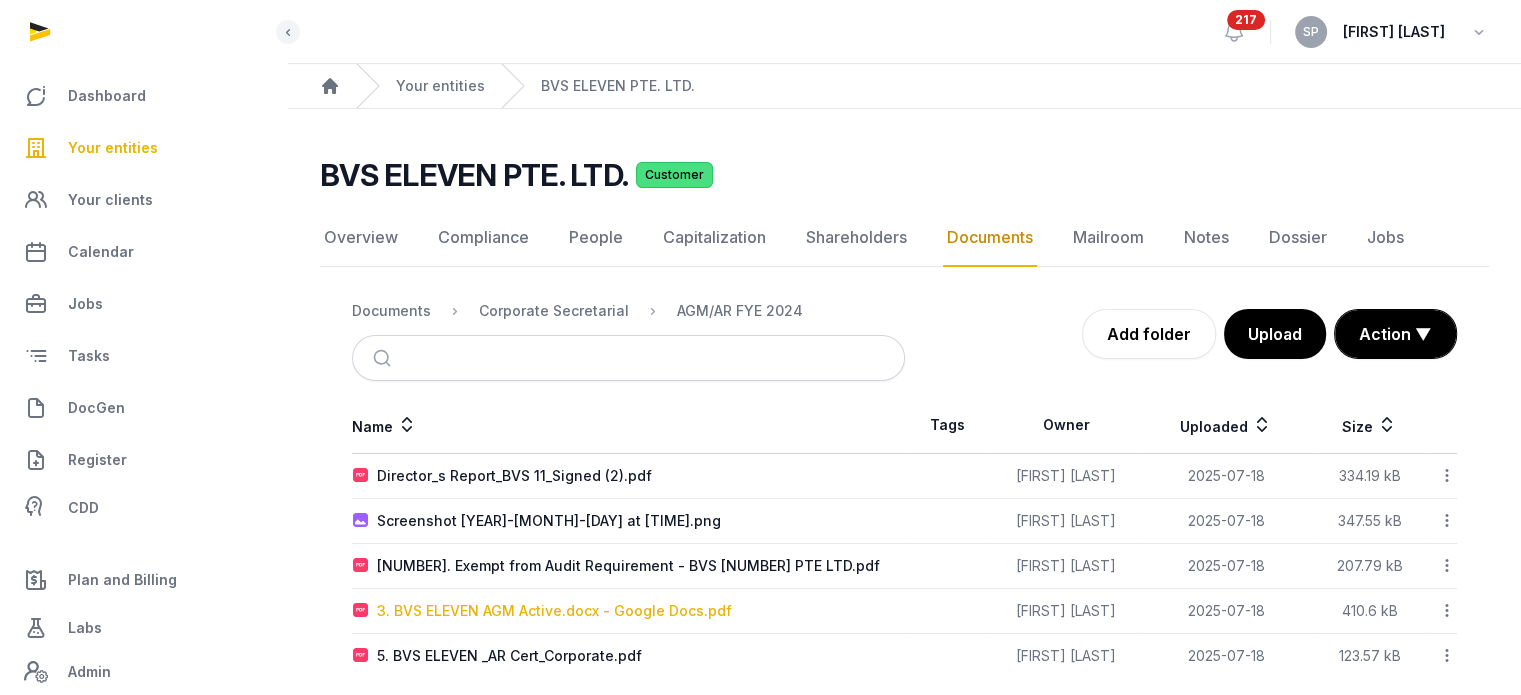 click on "3. BVS ELEVEN AGM Active.docx - Google Docs.pdf" at bounding box center (554, 611) 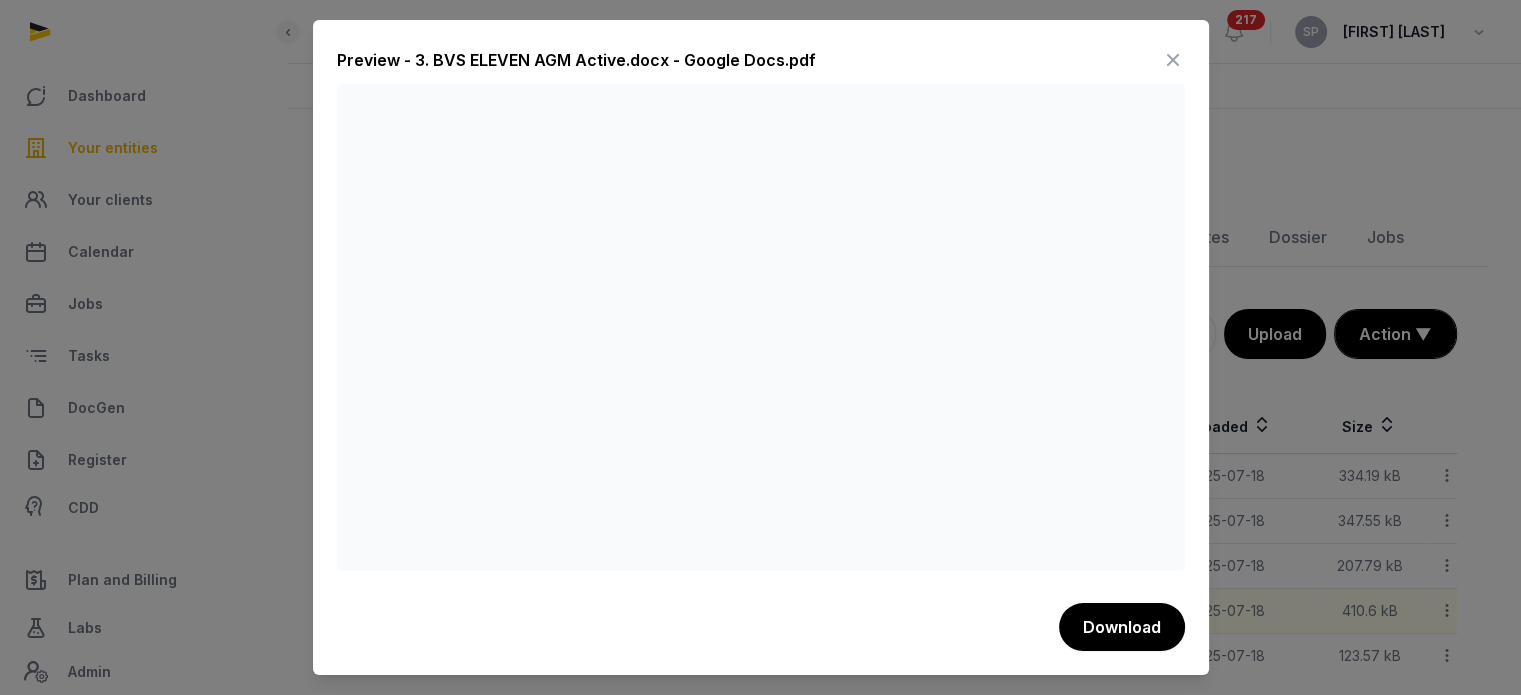 click at bounding box center (1173, 60) 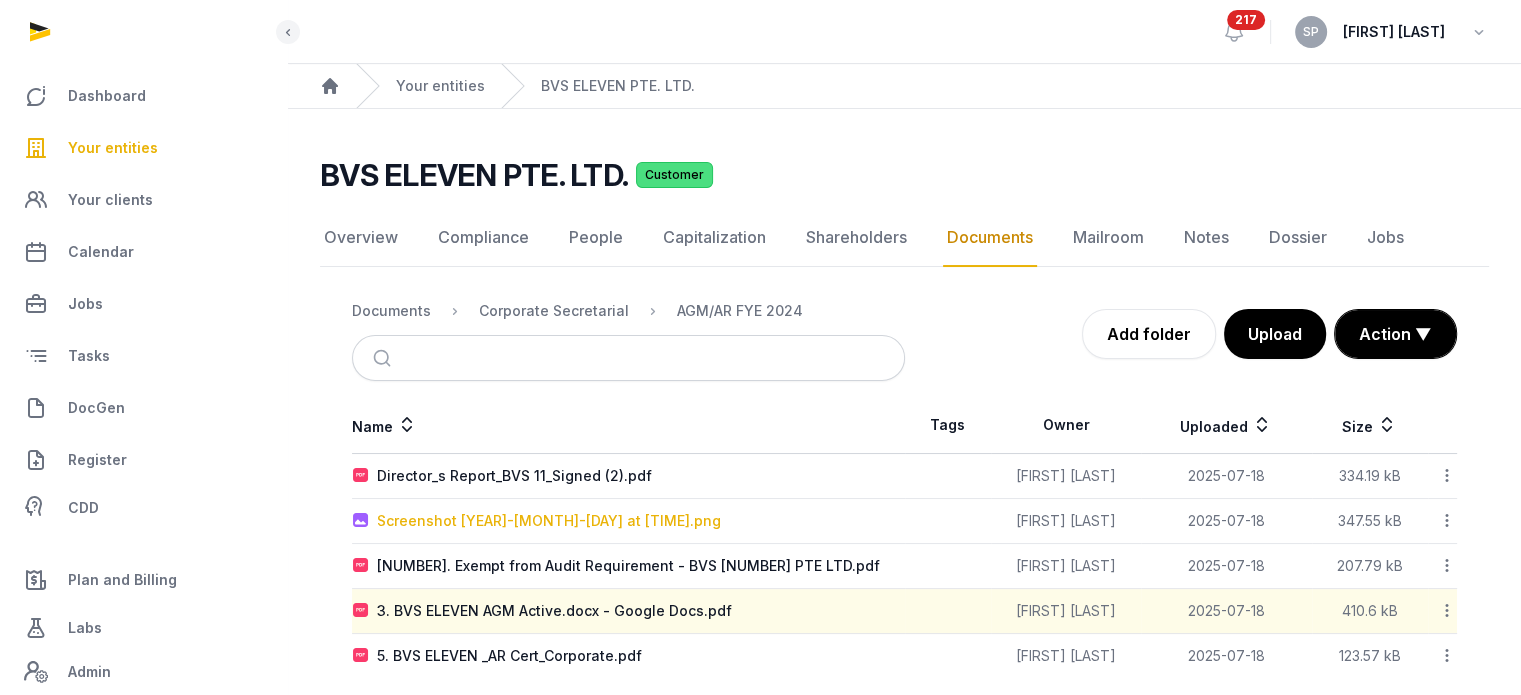 click on "Screenshot [YEAR]-[MONTH]-[DAY] at [TIME].png" at bounding box center (549, 521) 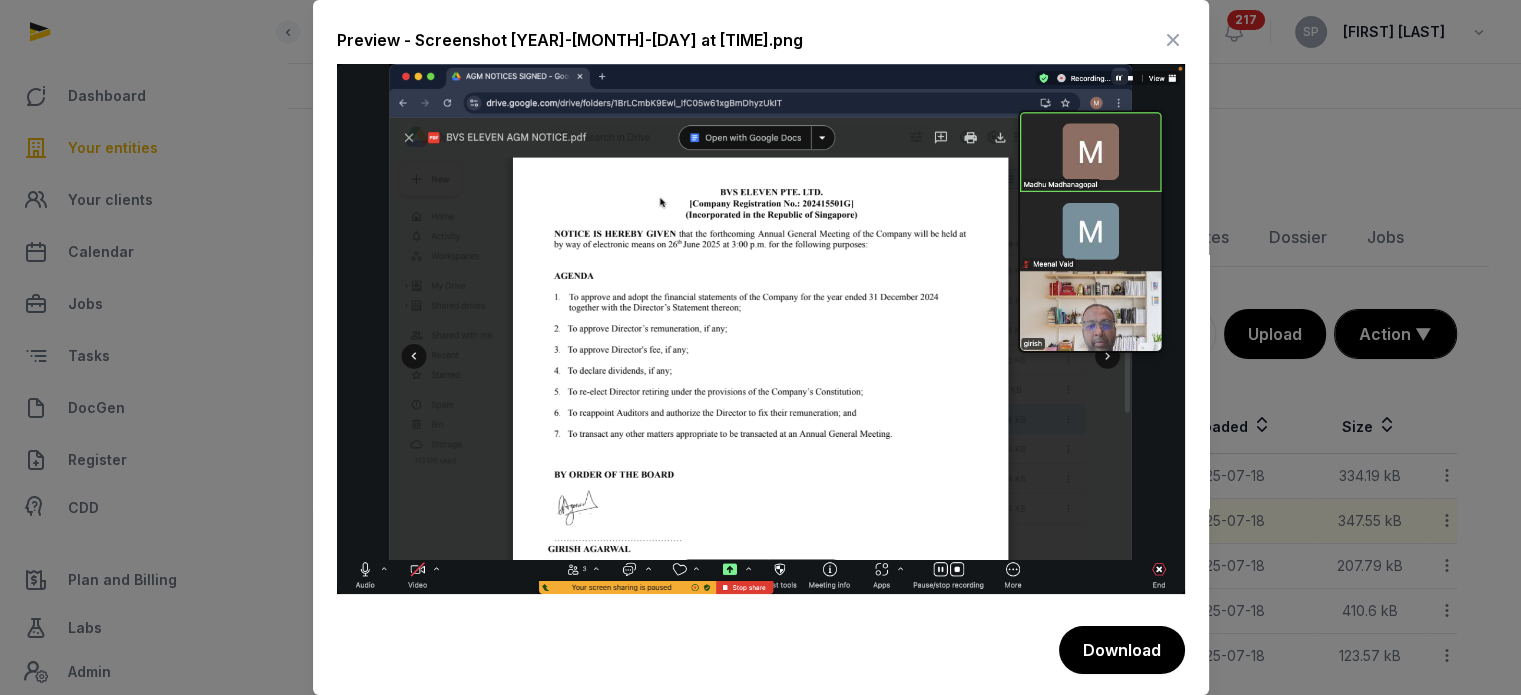 click at bounding box center (1173, 40) 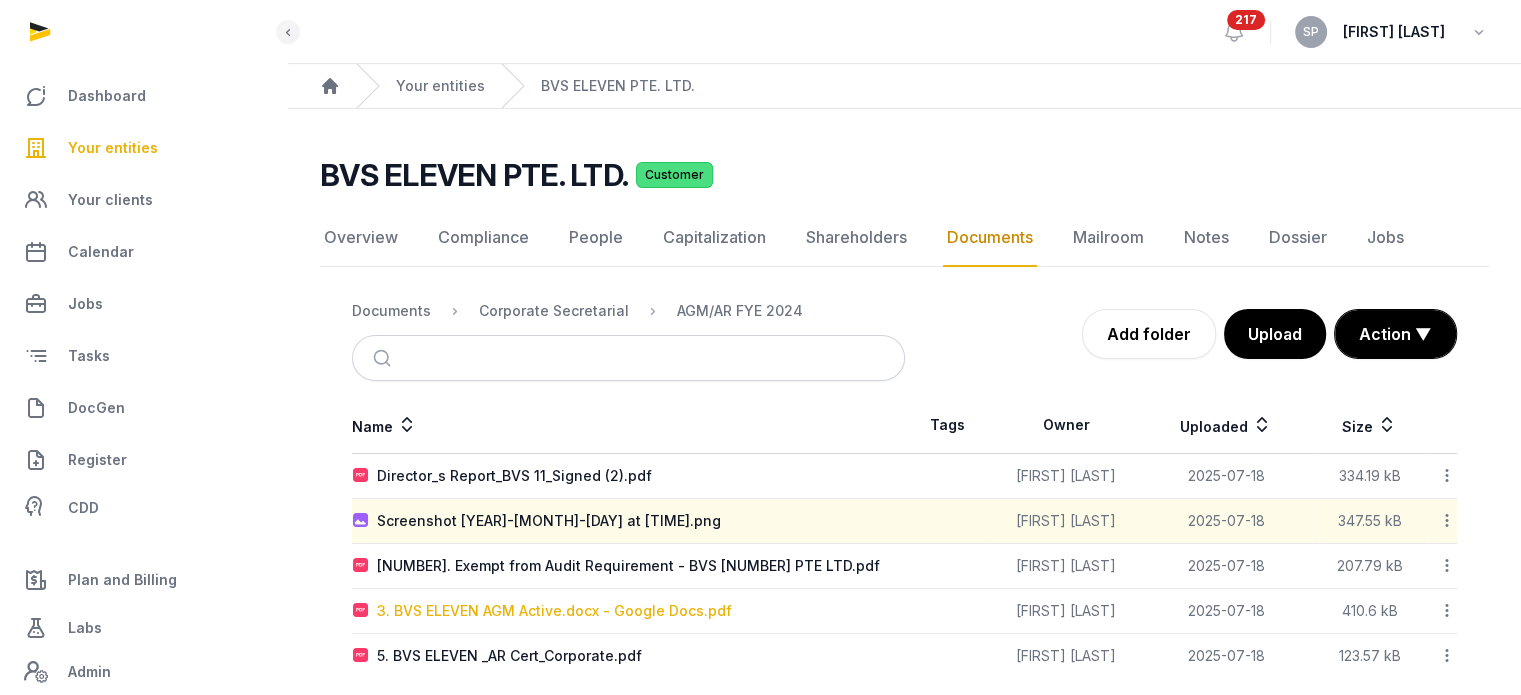 click on "3. BVS ELEVEN AGM Active.docx - Google Docs.pdf" at bounding box center (554, 611) 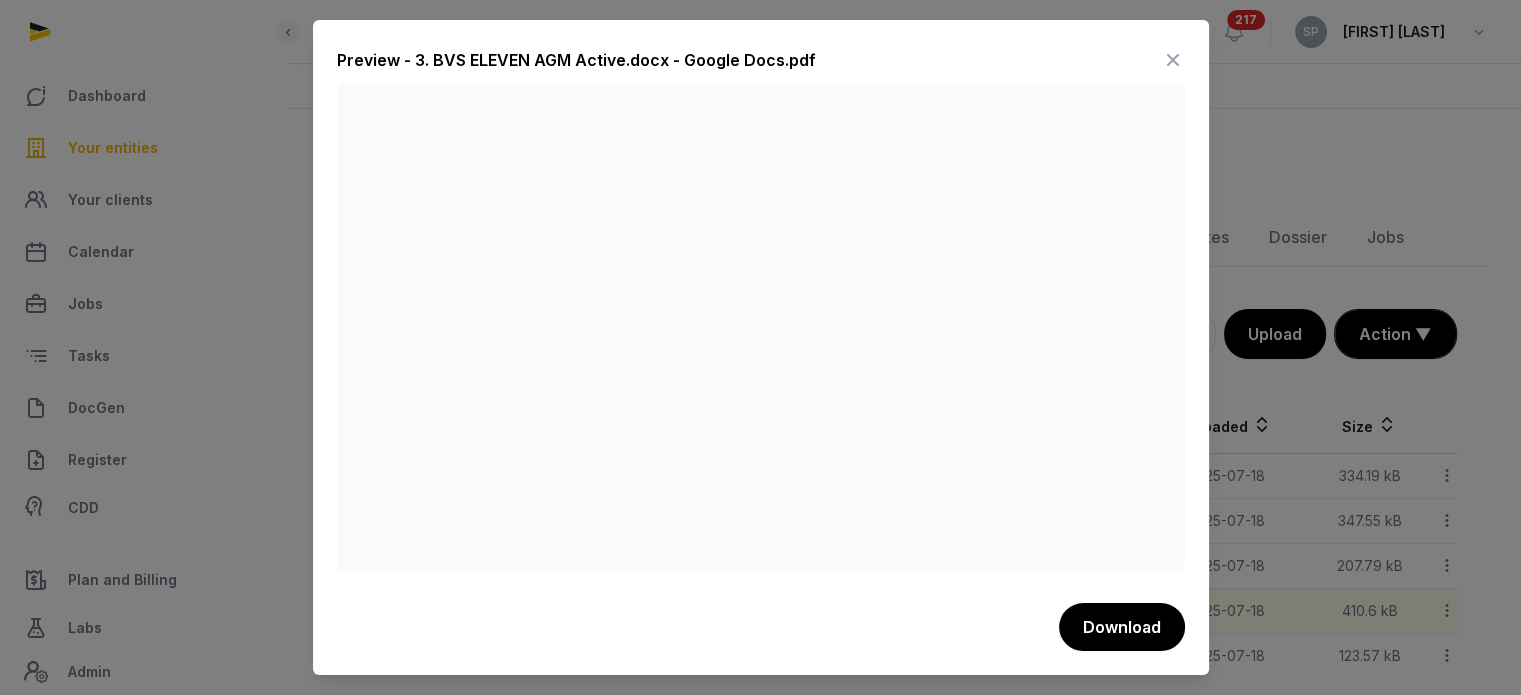 click at bounding box center (1173, 60) 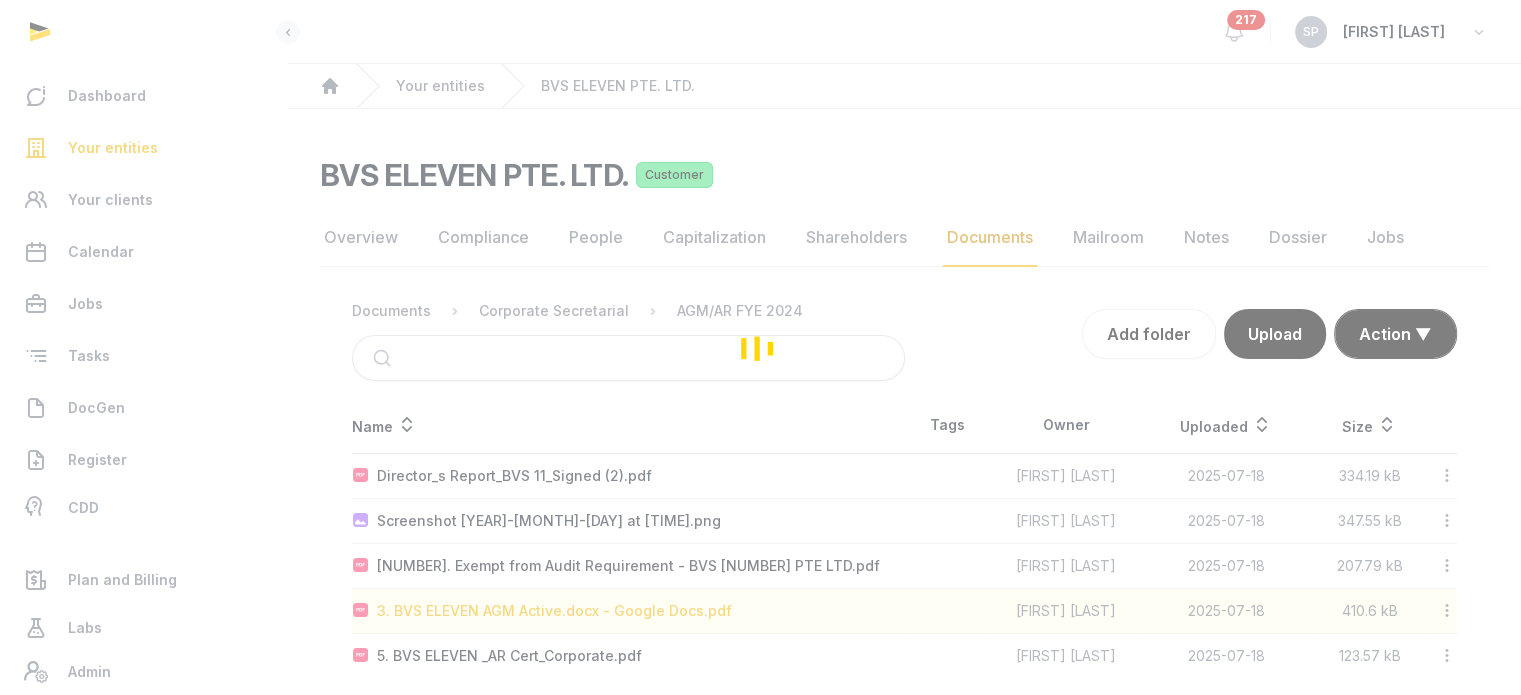 click at bounding box center [760, 347] 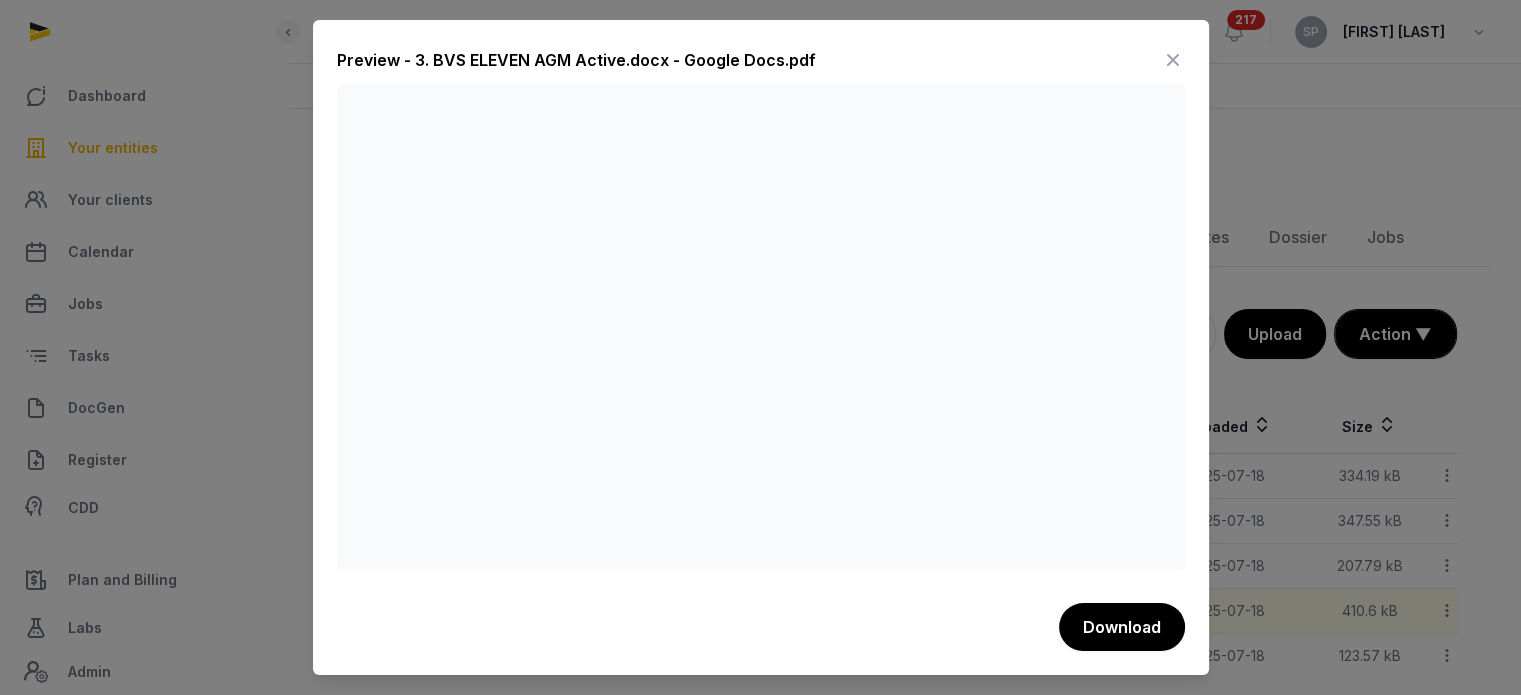 click at bounding box center [1173, 60] 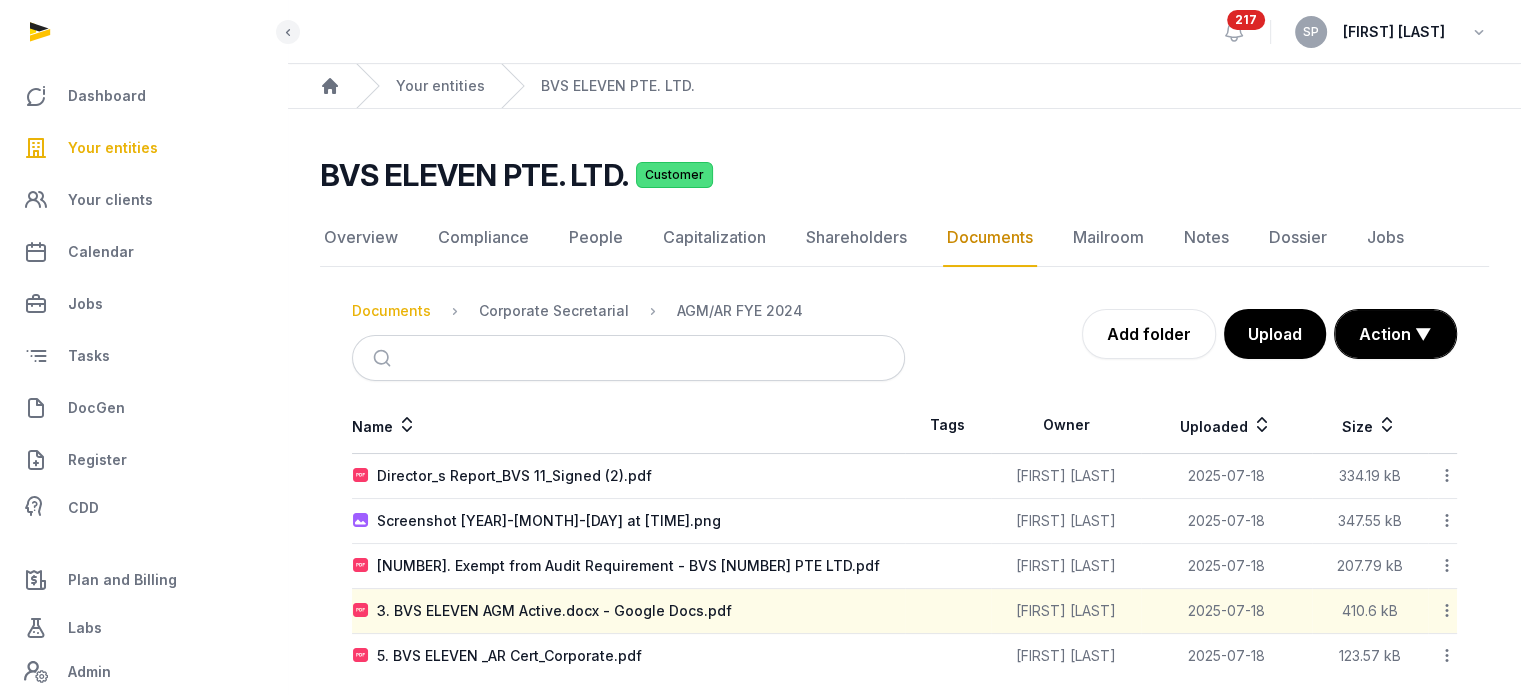 click on "Documents" at bounding box center (391, 311) 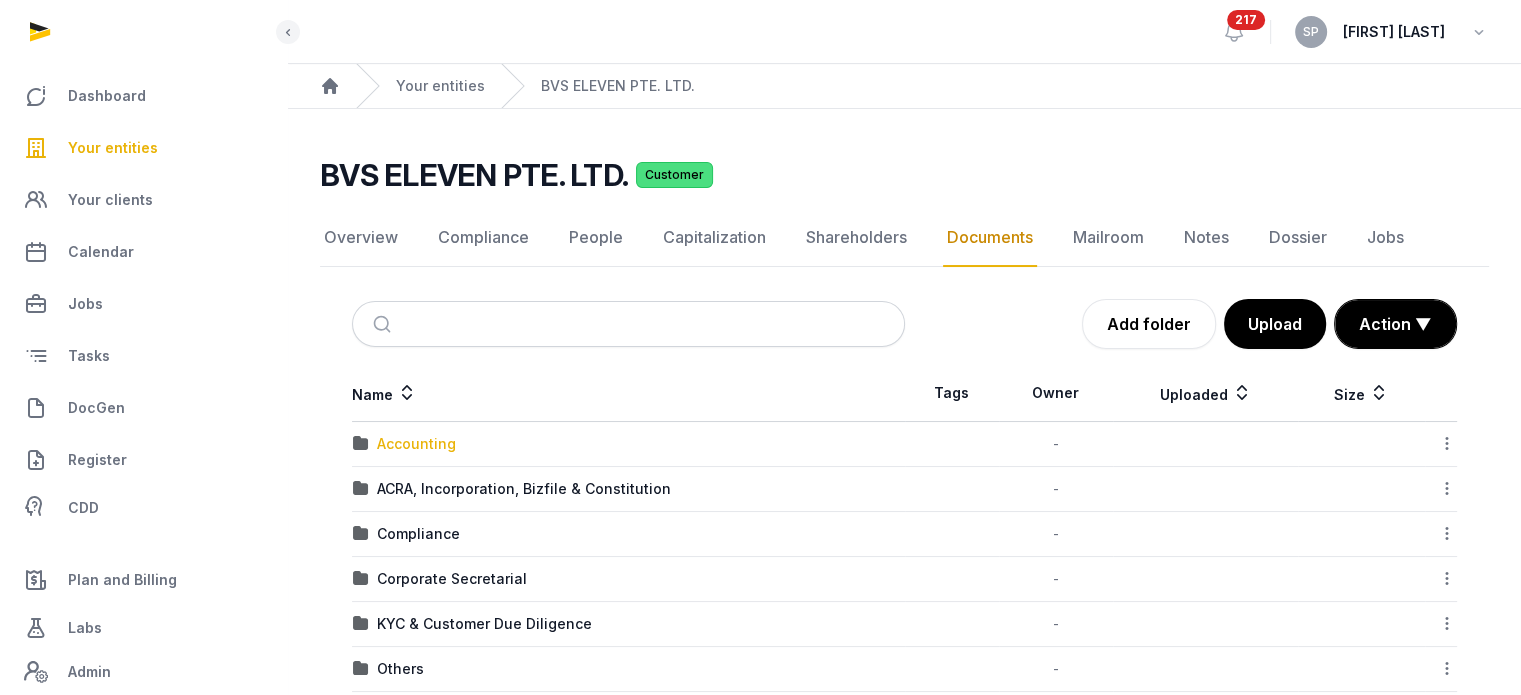 click on "Accounting" at bounding box center (416, 444) 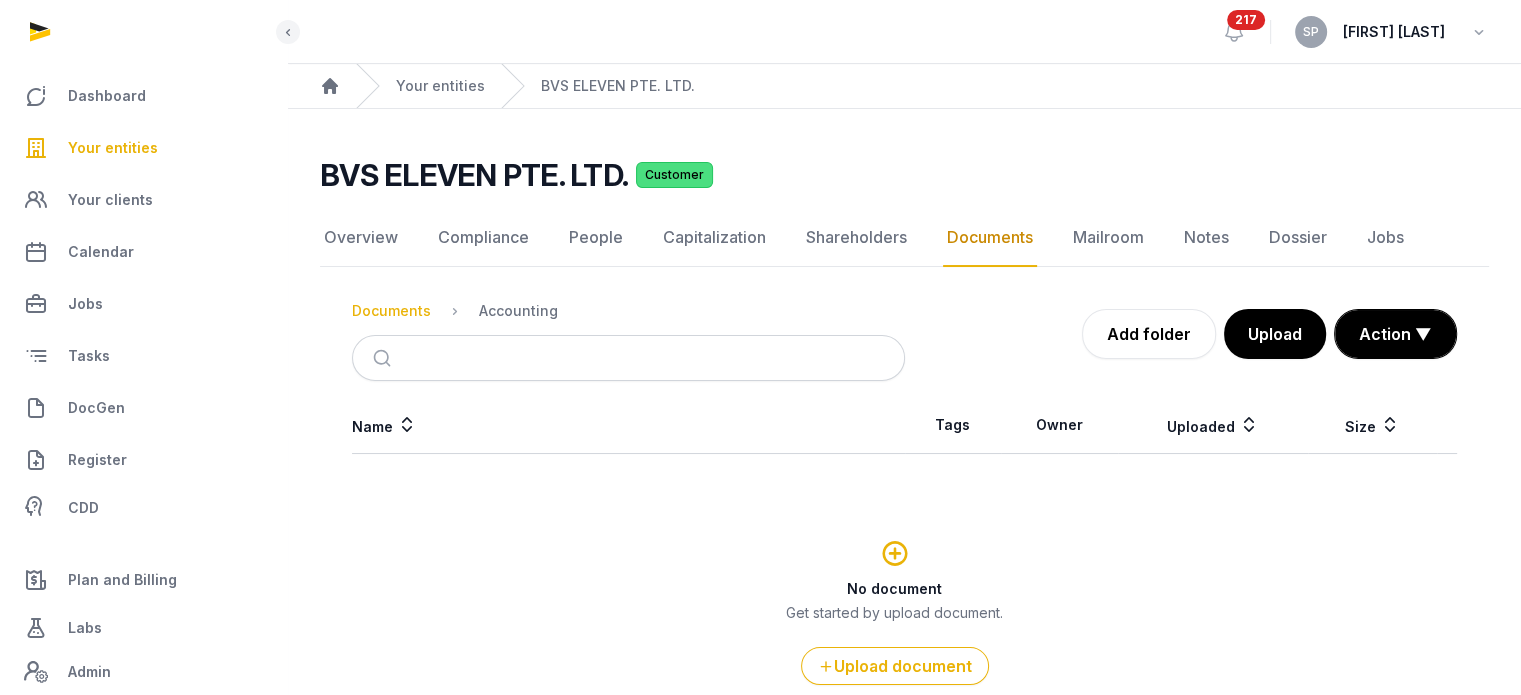 click on "Documents" at bounding box center [391, 311] 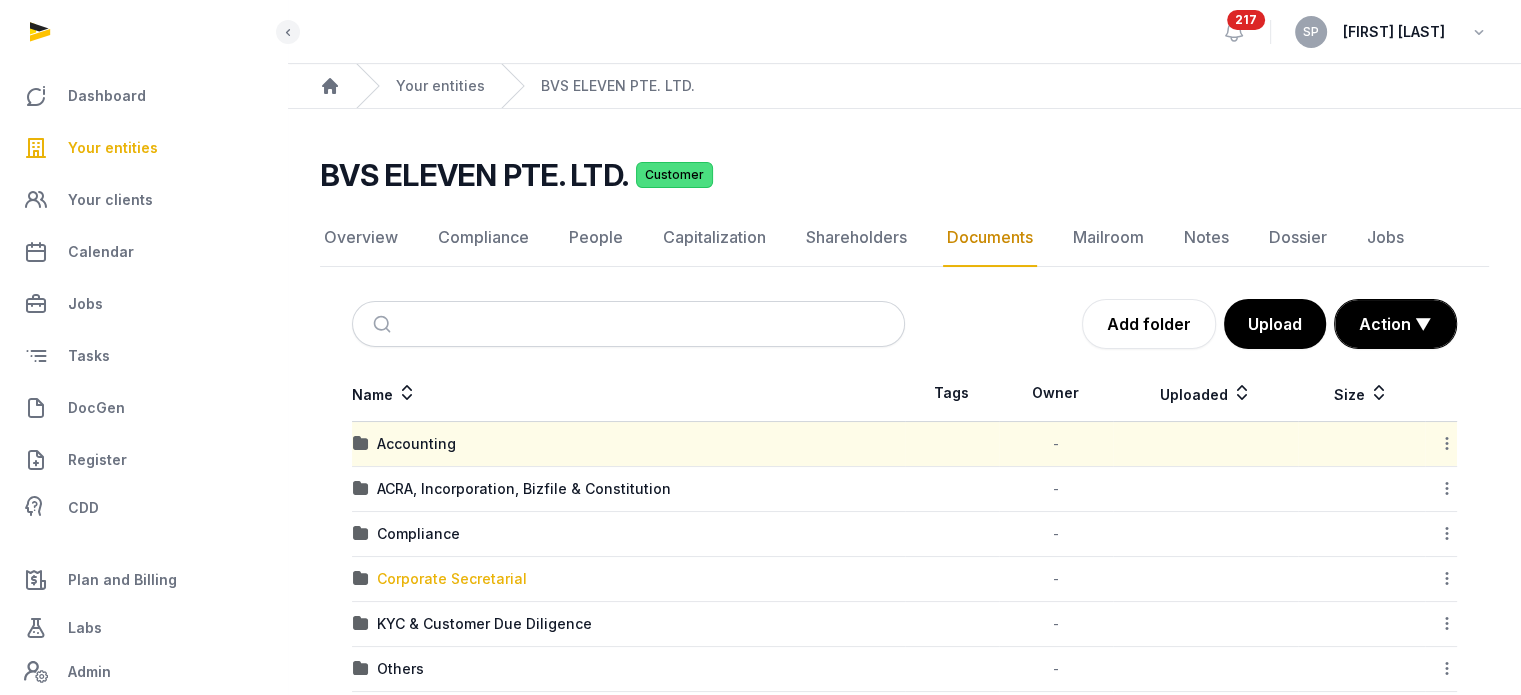 click on "Corporate Secretarial" at bounding box center [452, 579] 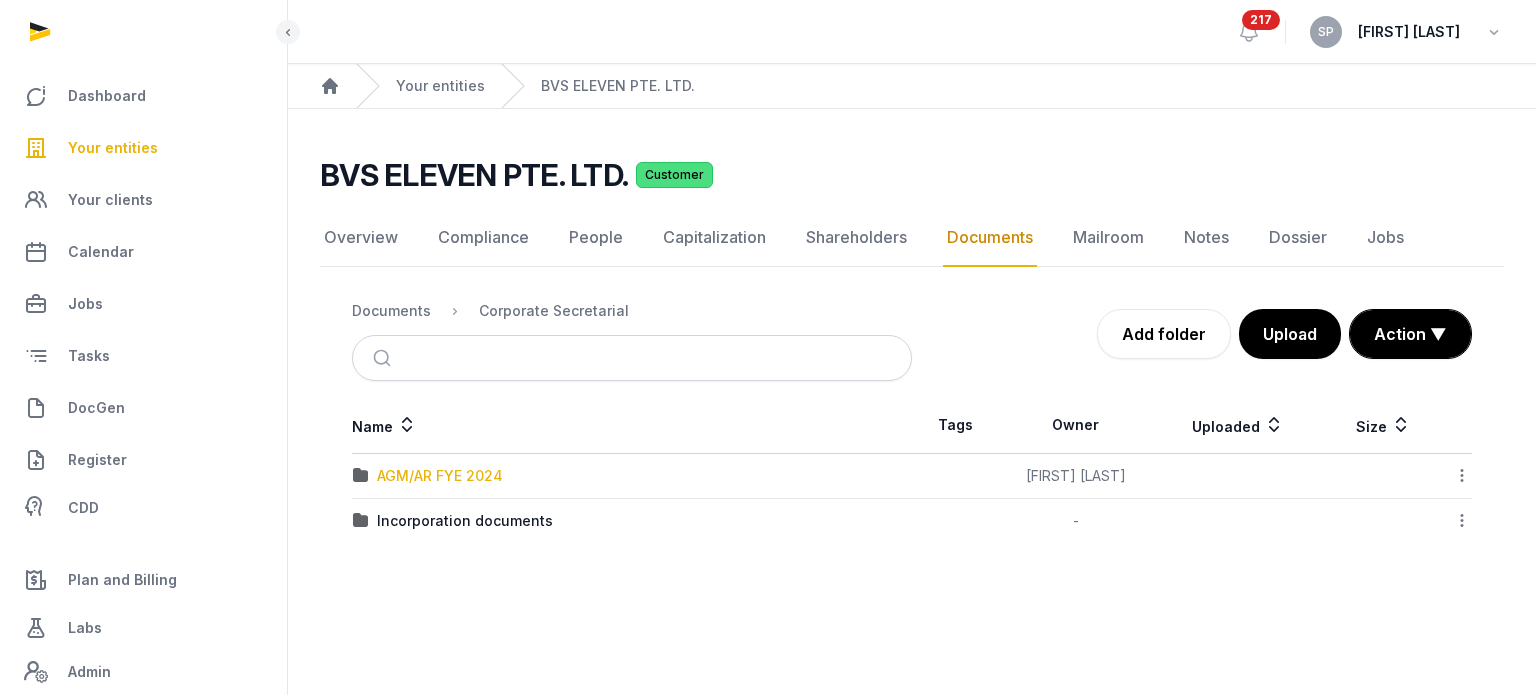 click on "AGM/AR FYE 2024" at bounding box center (440, 476) 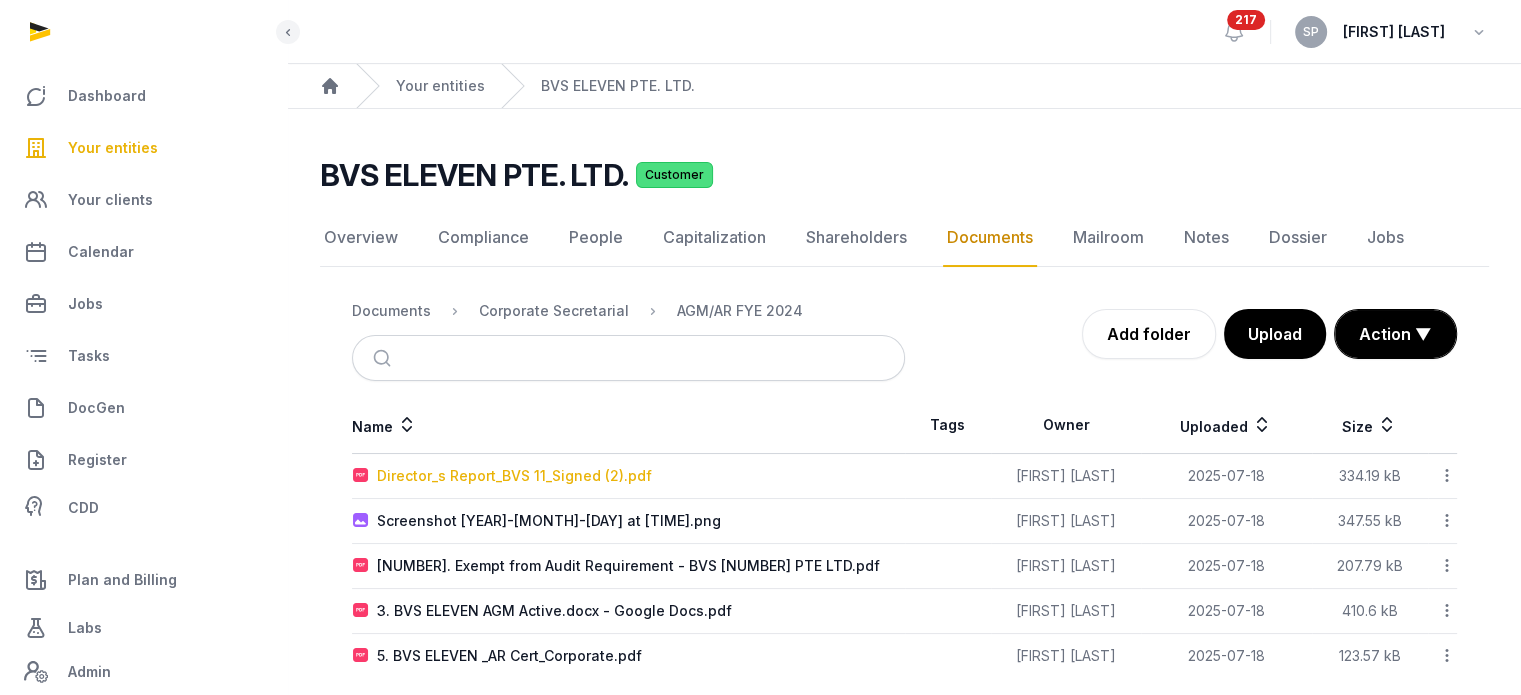 click on "Director_s Report_BVS 11_Signed (2).pdf" at bounding box center (514, 476) 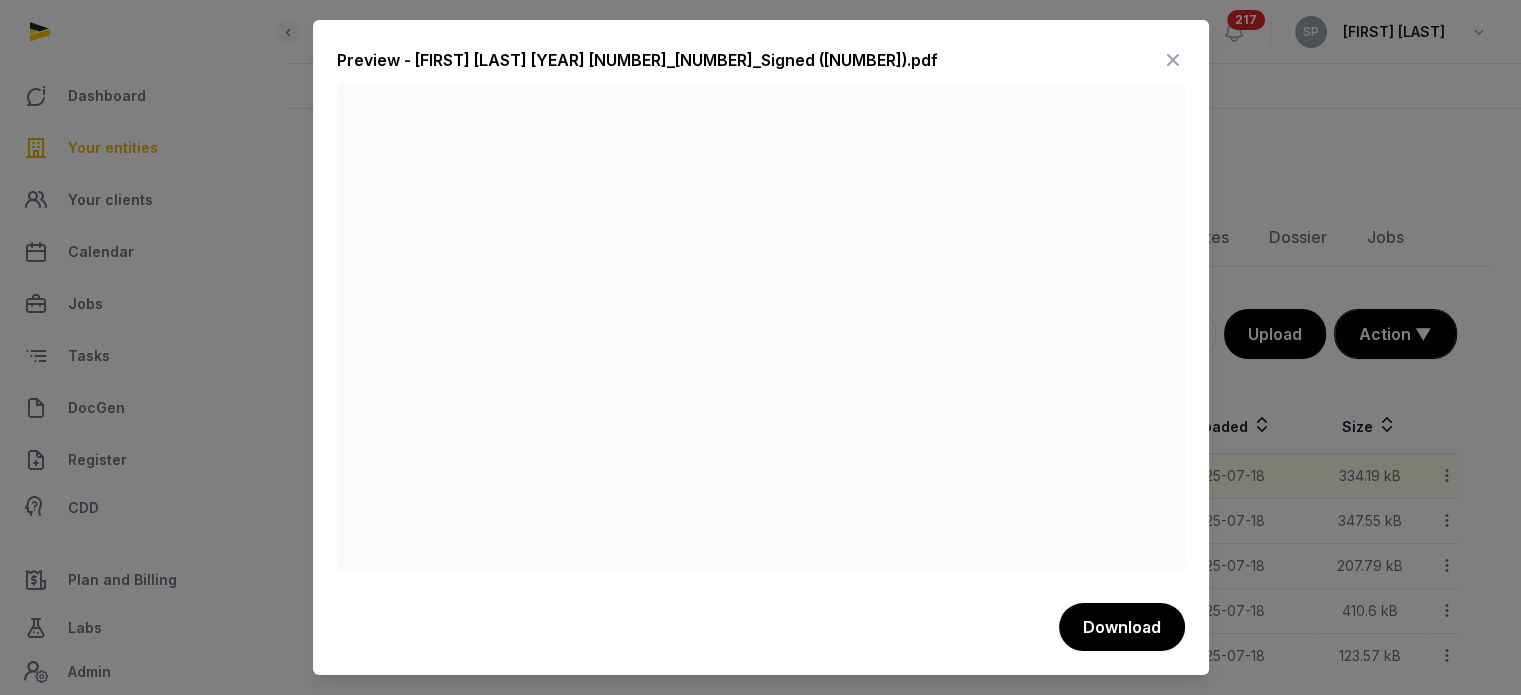 click at bounding box center (1173, 60) 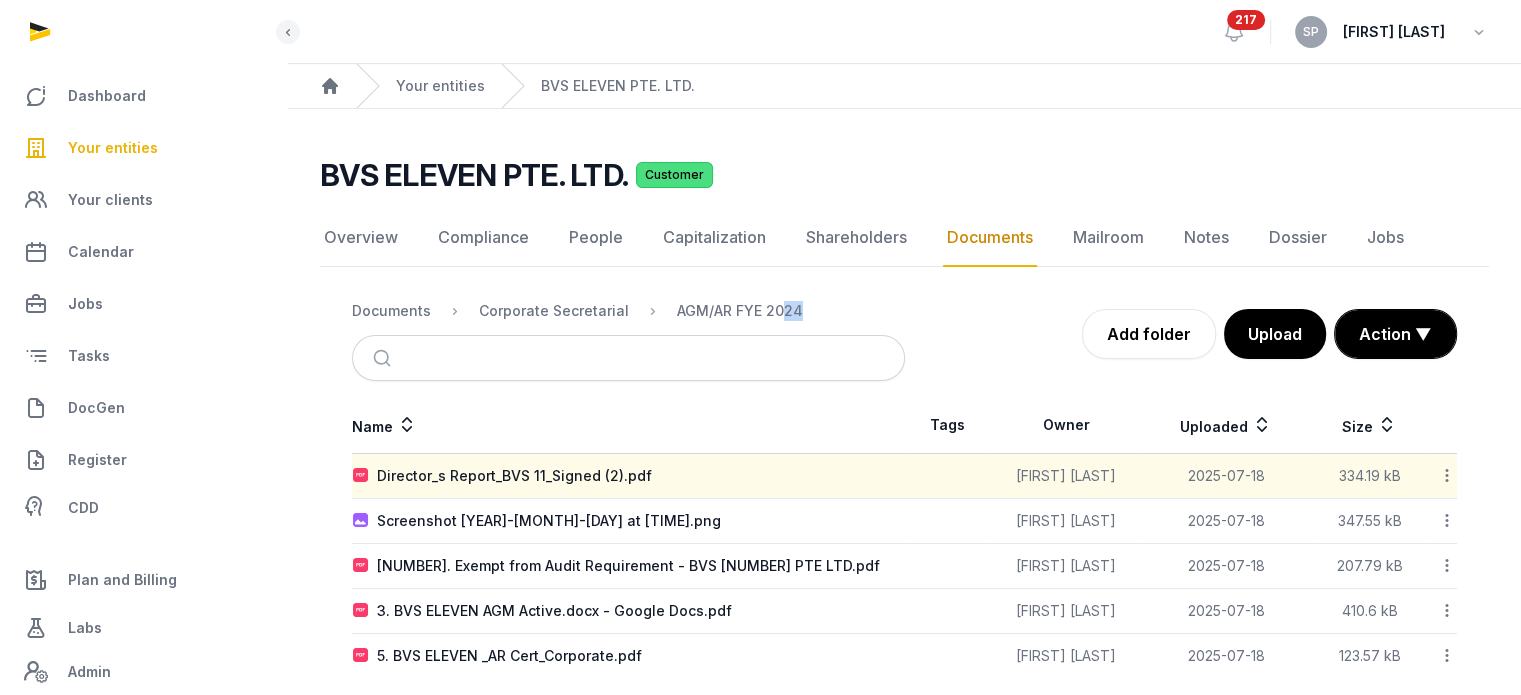 drag, startPoint x: 776, startPoint y: 311, endPoint x: 985, endPoint y: 362, distance: 215.13252 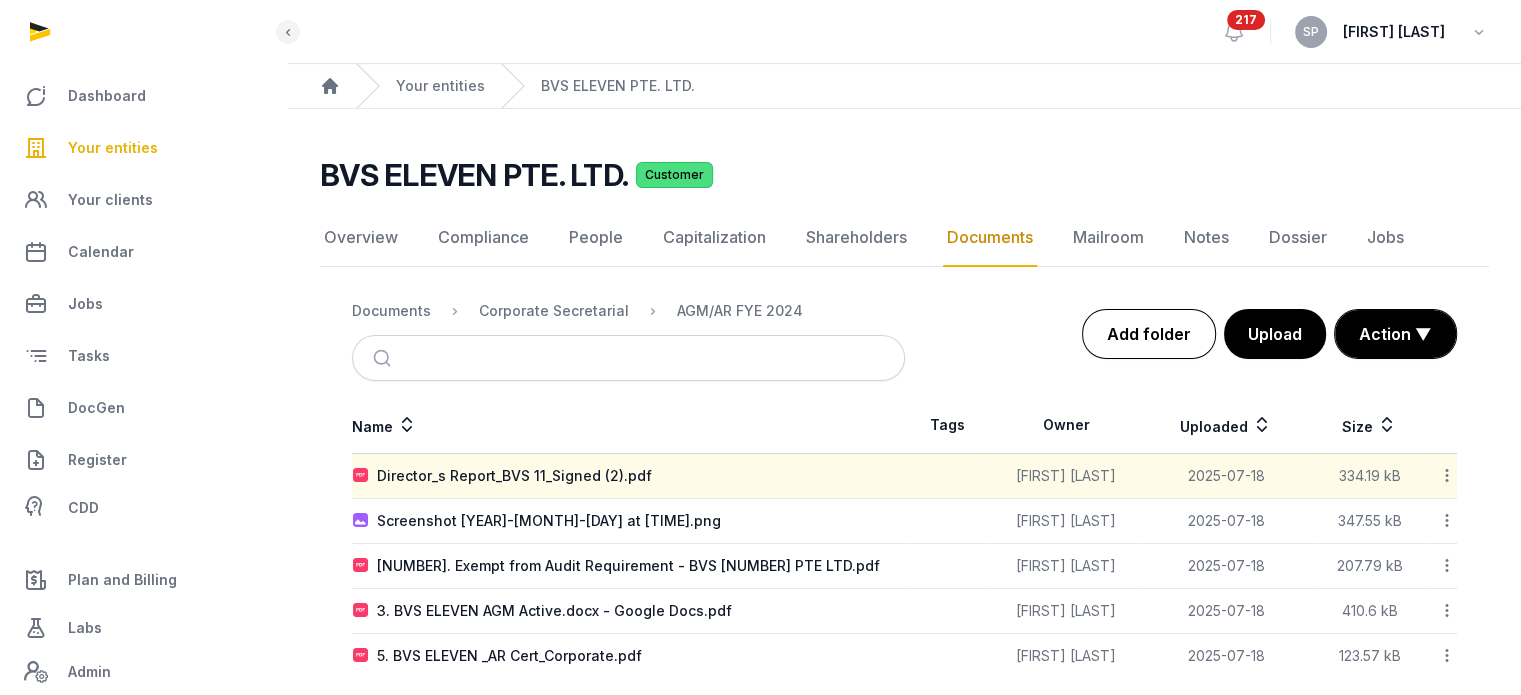 click on "Add folder" at bounding box center (1149, 334) 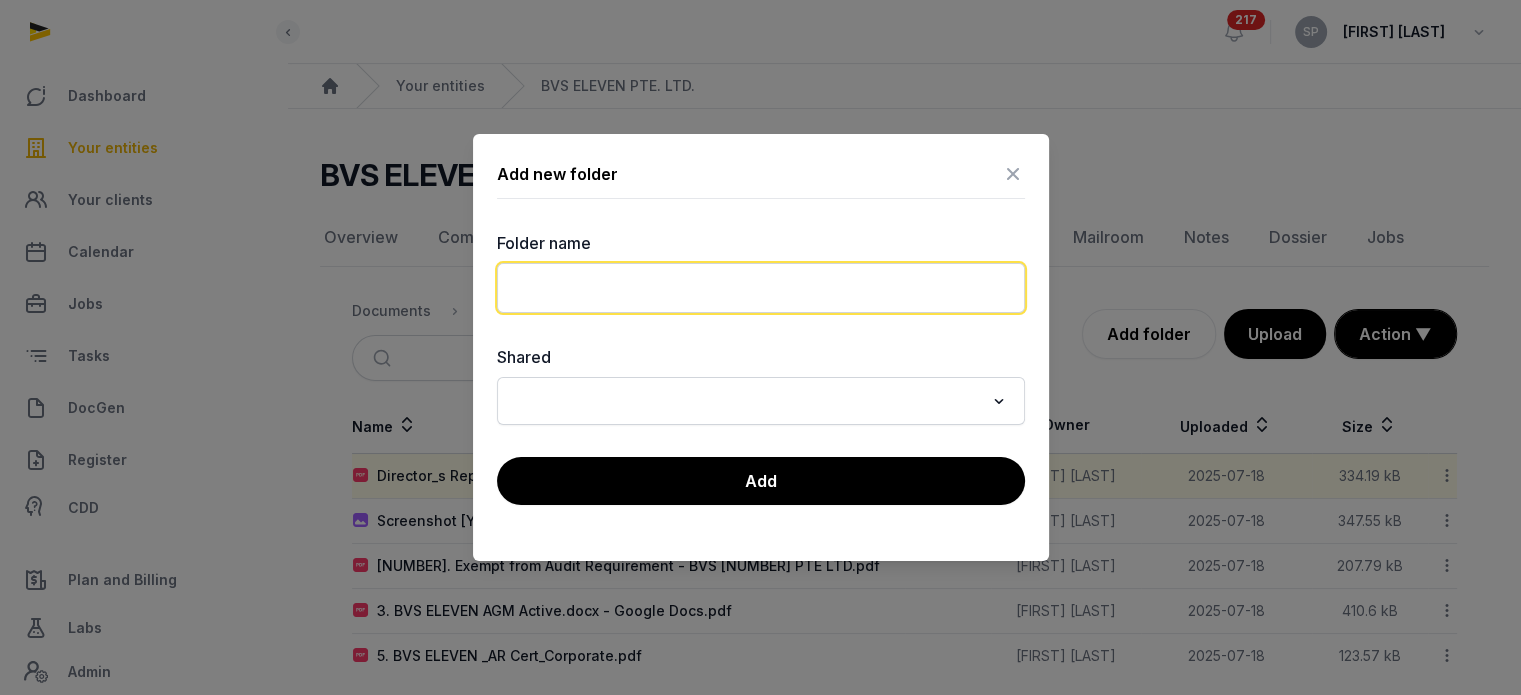 click 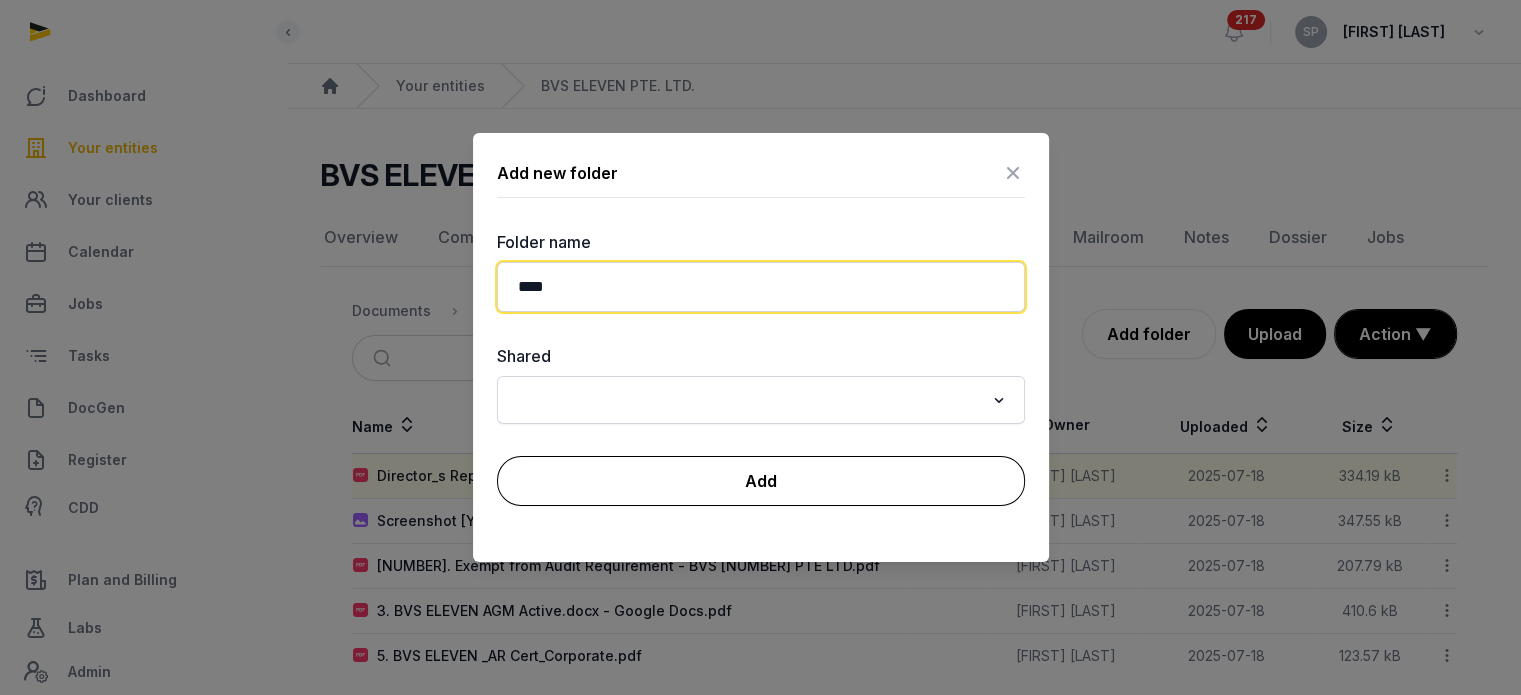 type on "****" 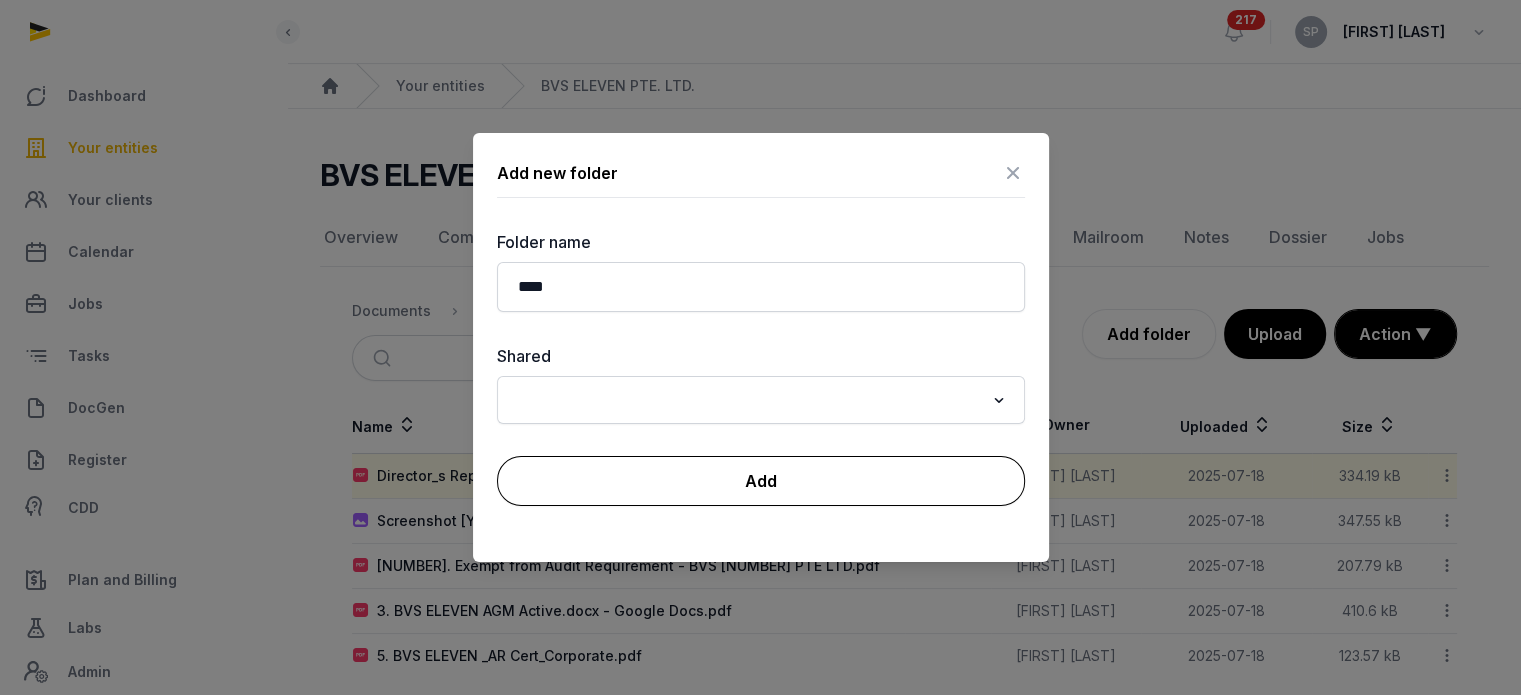 click on "Add" at bounding box center [761, 481] 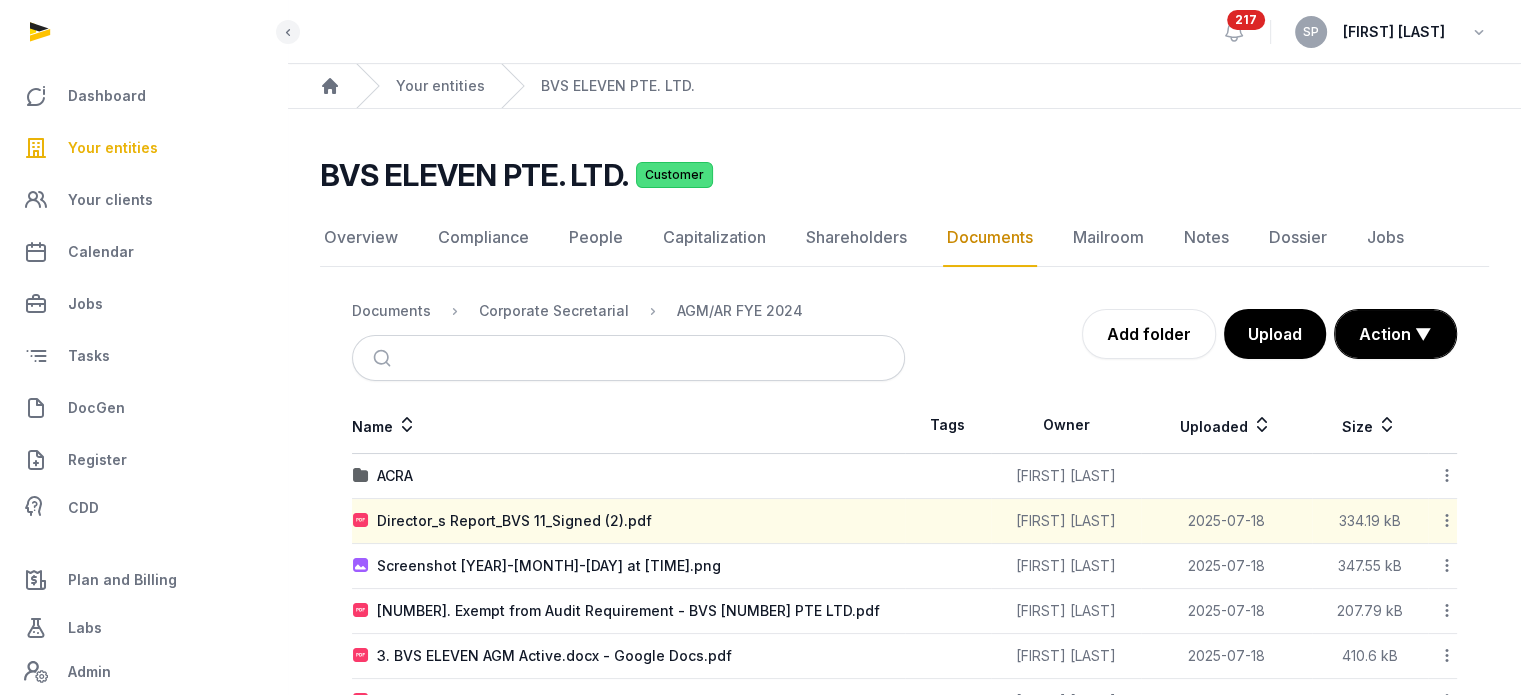 click on "ACRA" at bounding box center [628, 476] 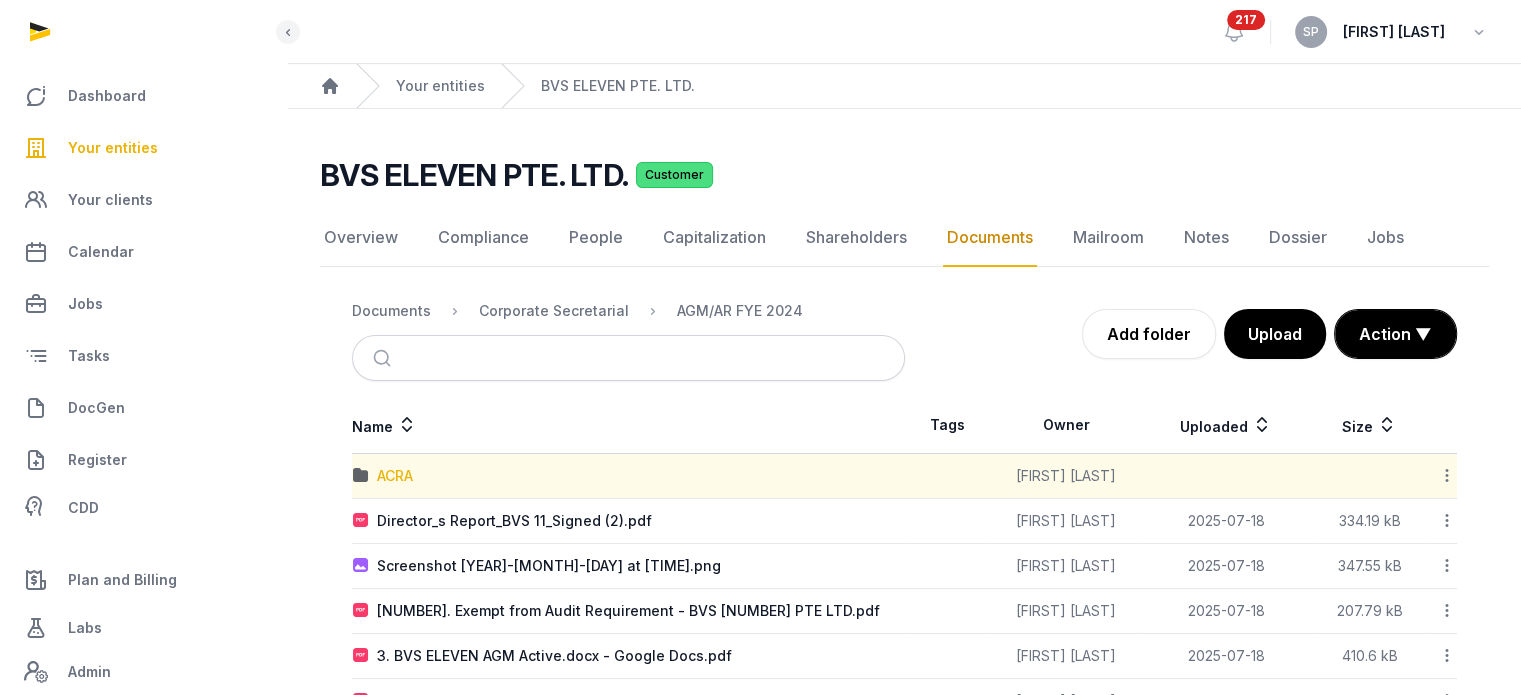 click on "ACRA" at bounding box center (395, 476) 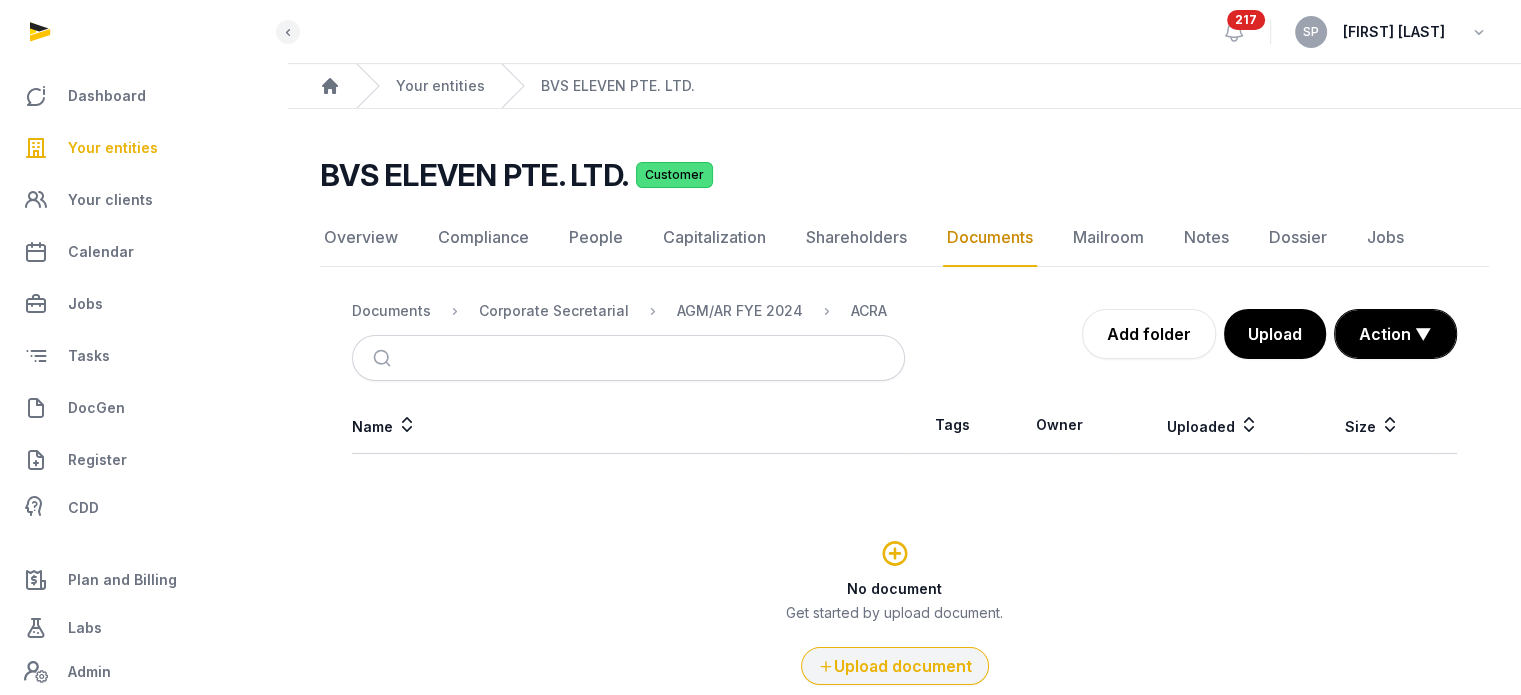 click on "Upload document" at bounding box center [895, 666] 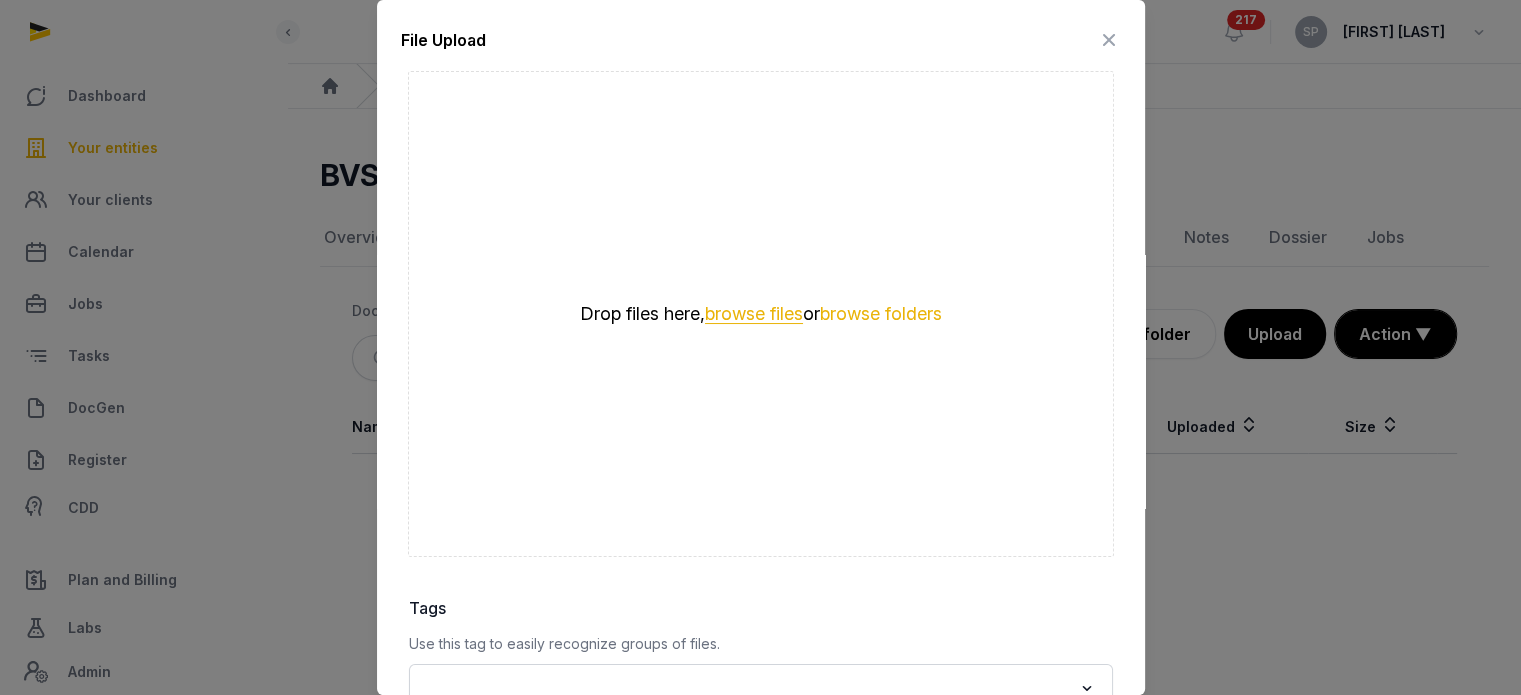 click on "browse files" at bounding box center [754, 314] 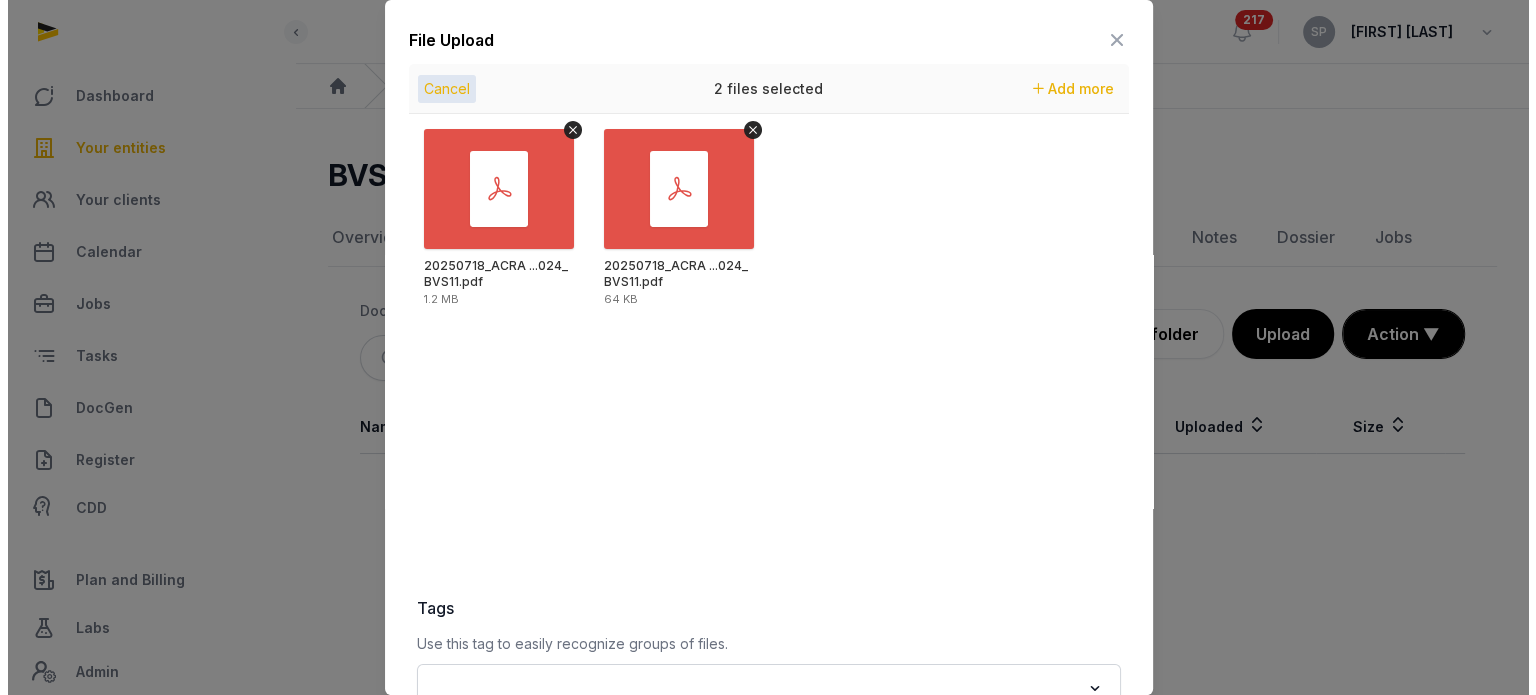 scroll, scrollTop: 282, scrollLeft: 0, axis: vertical 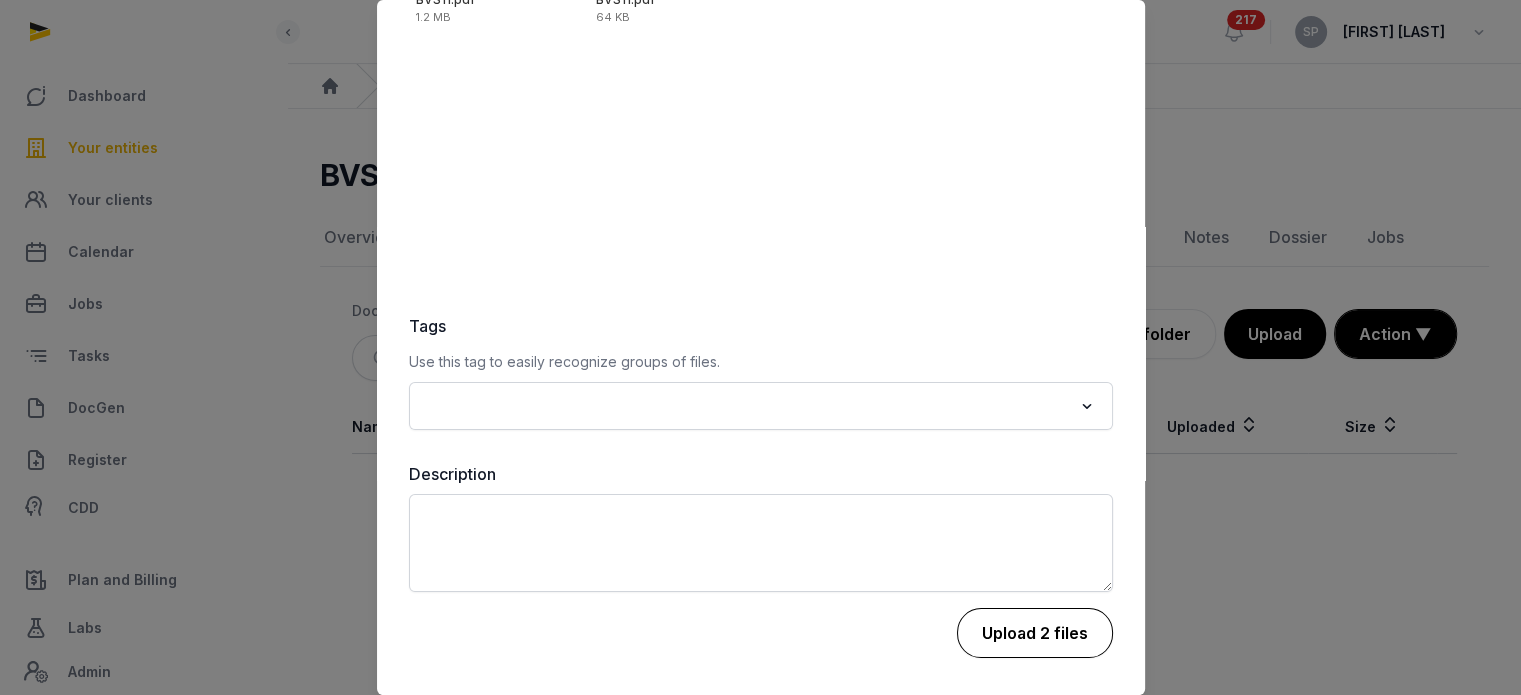click on "Upload 2 files" at bounding box center [1035, 633] 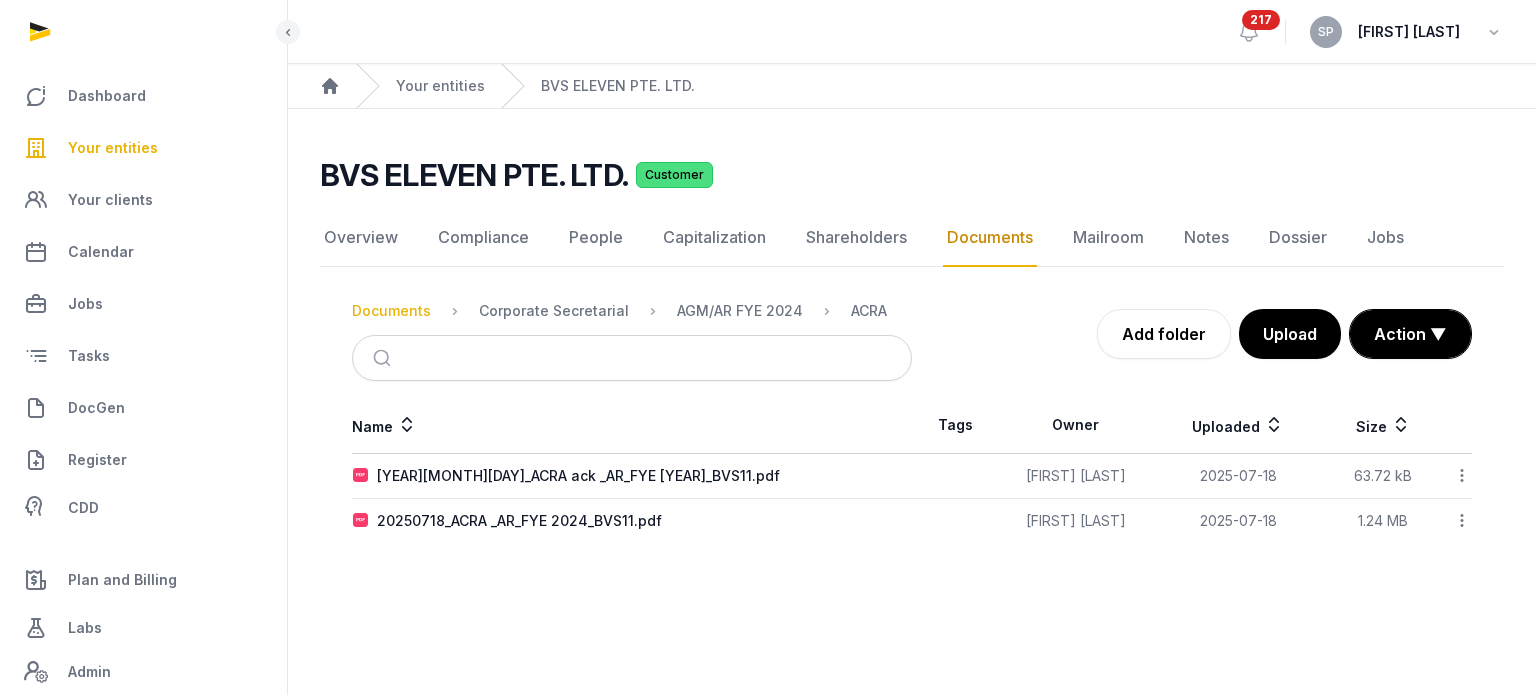 click on "Documents" at bounding box center [391, 311] 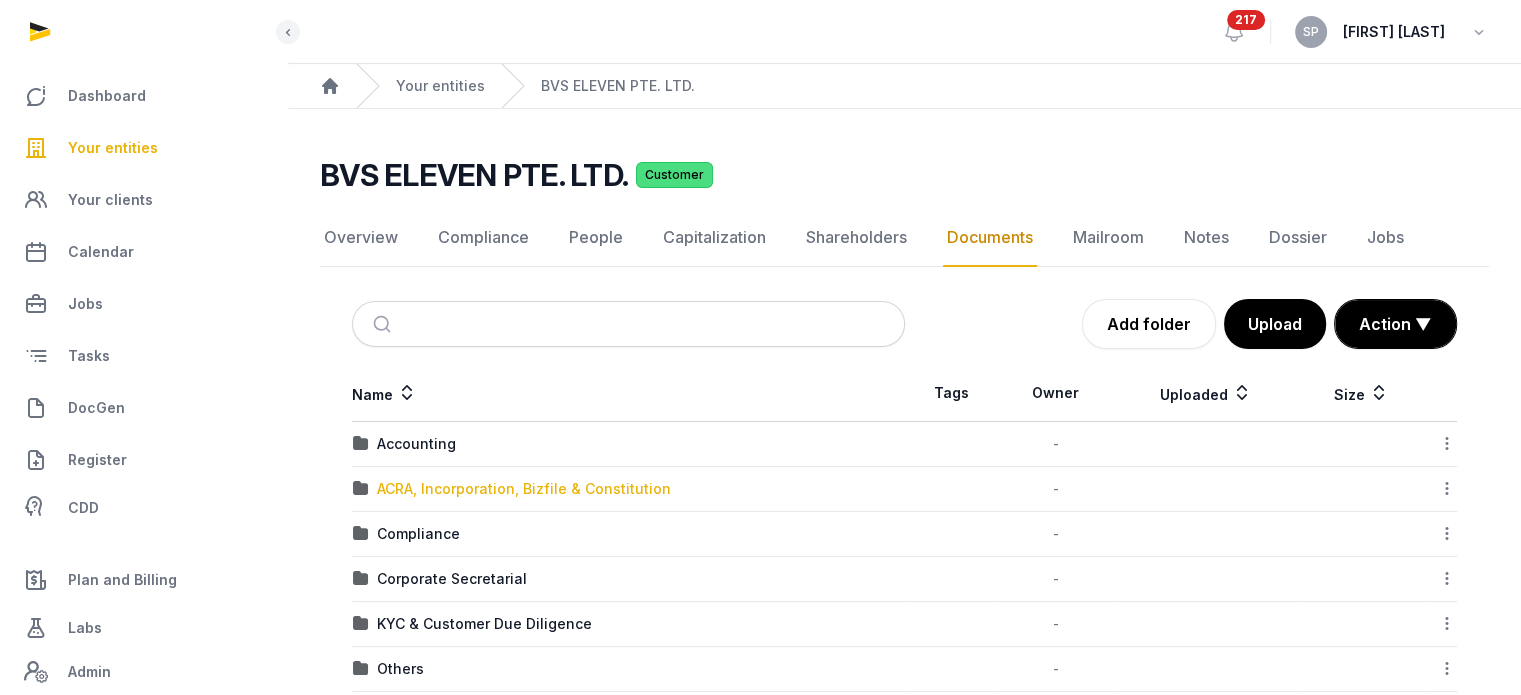click on "ACRA, Incorporation, Bizfile & Constitution" at bounding box center [524, 489] 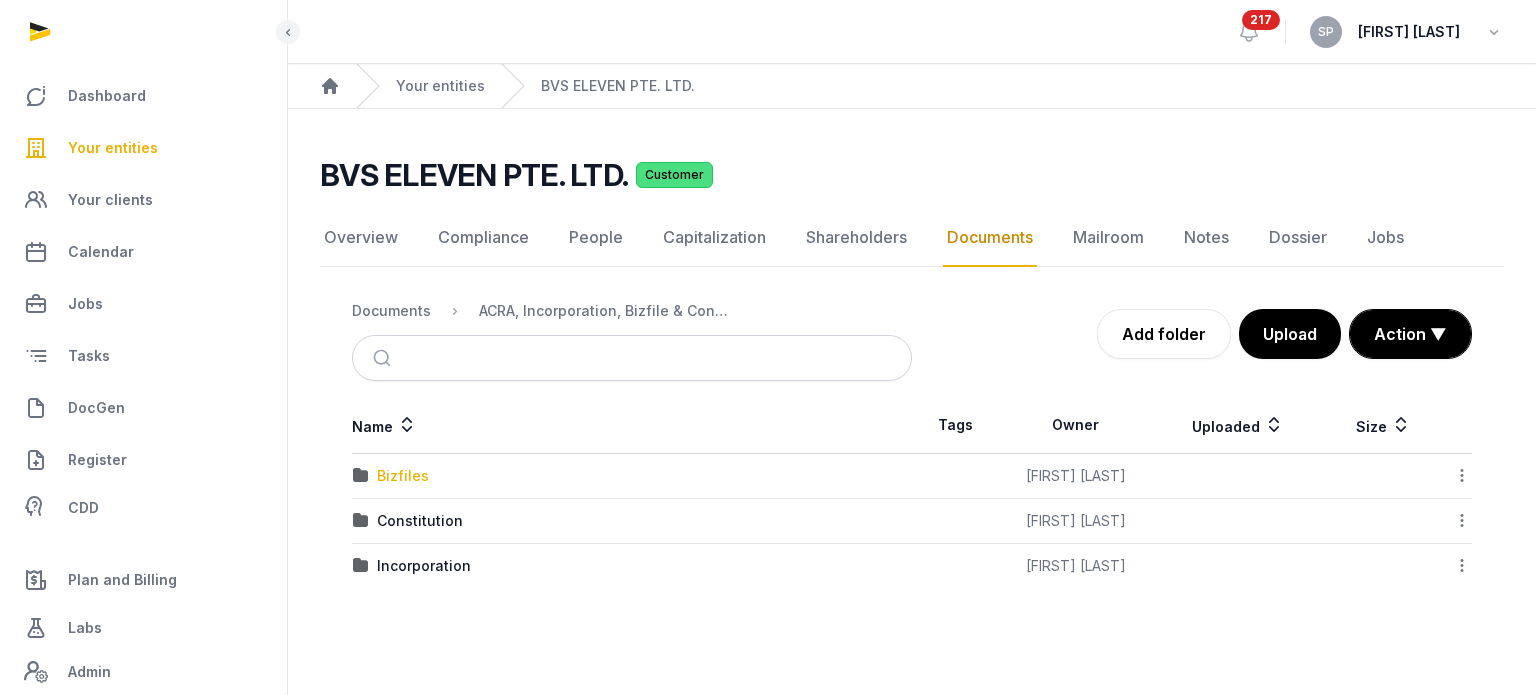 click on "Bizfiles" at bounding box center [403, 476] 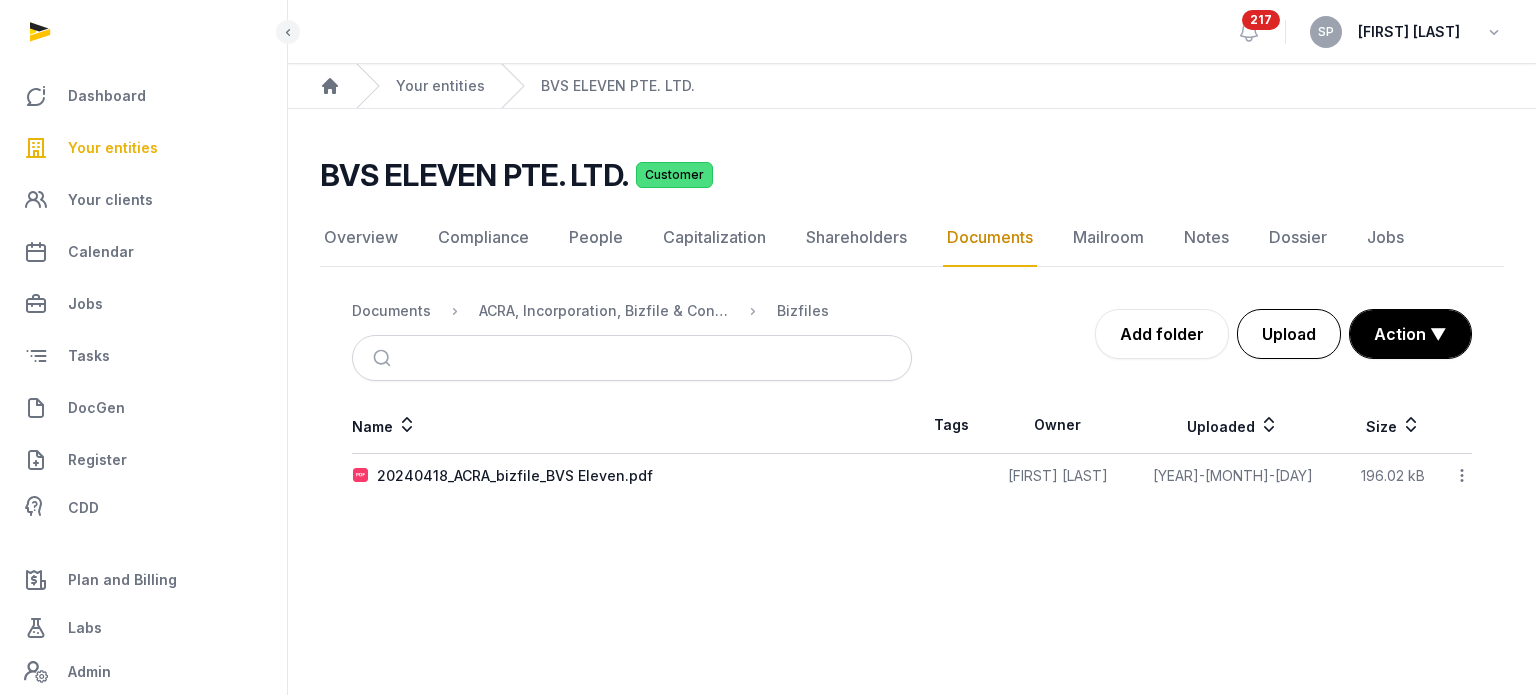 click on "Upload" at bounding box center (1289, 334) 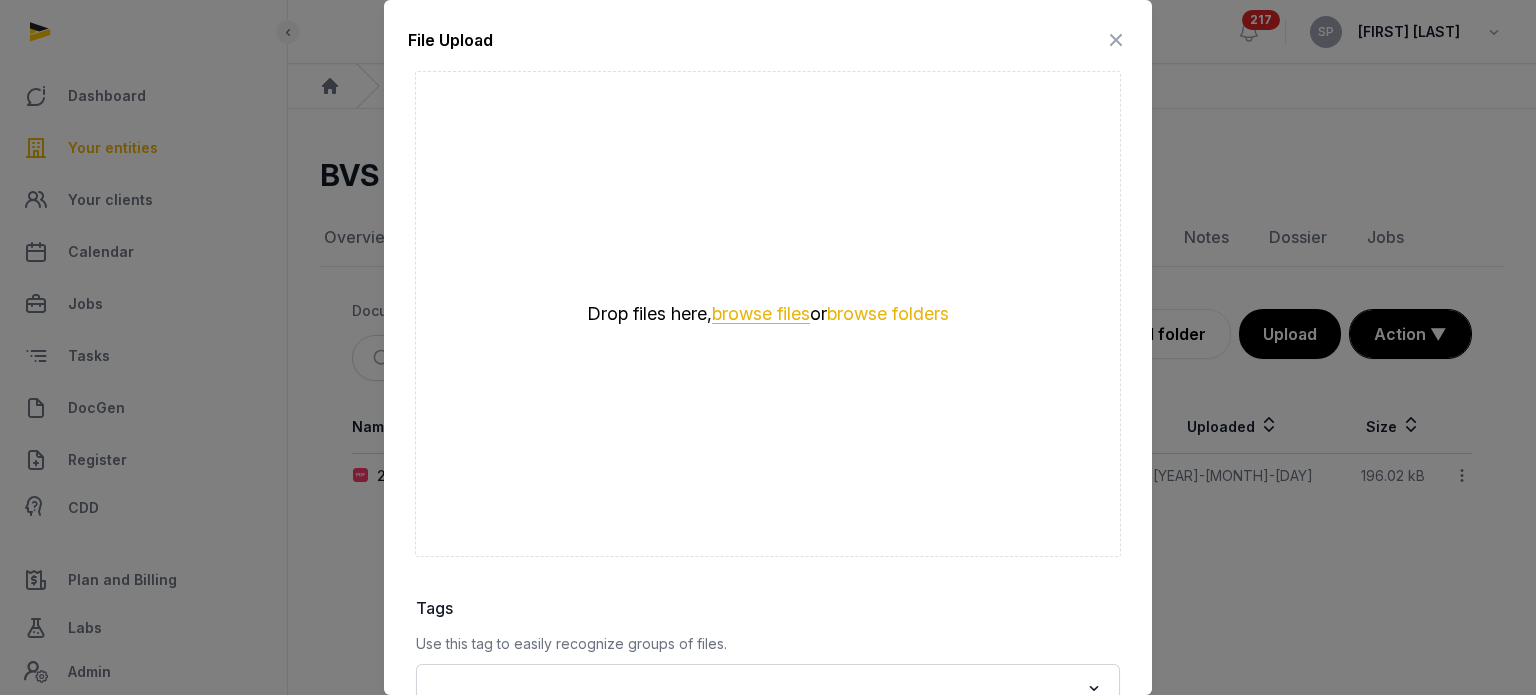 click on "browse files" at bounding box center [761, 314] 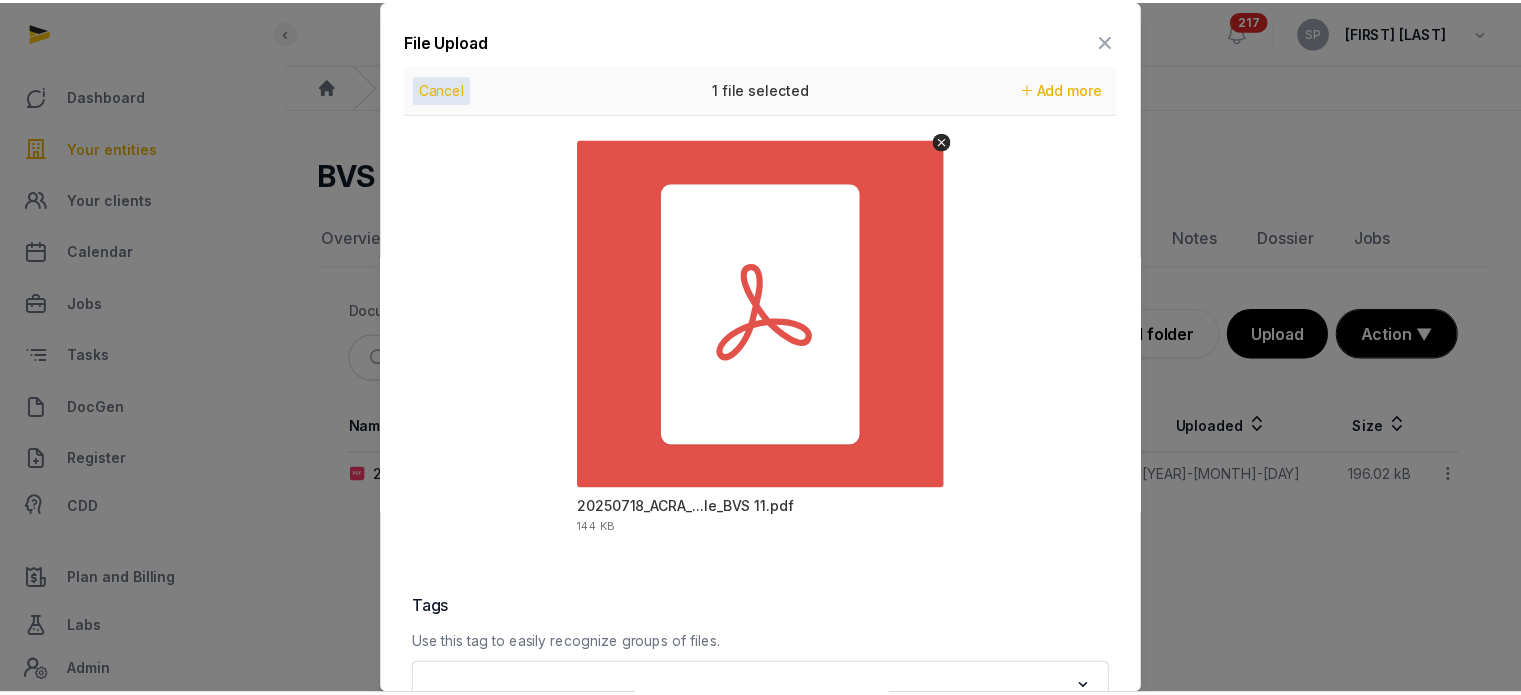 scroll, scrollTop: 282, scrollLeft: 0, axis: vertical 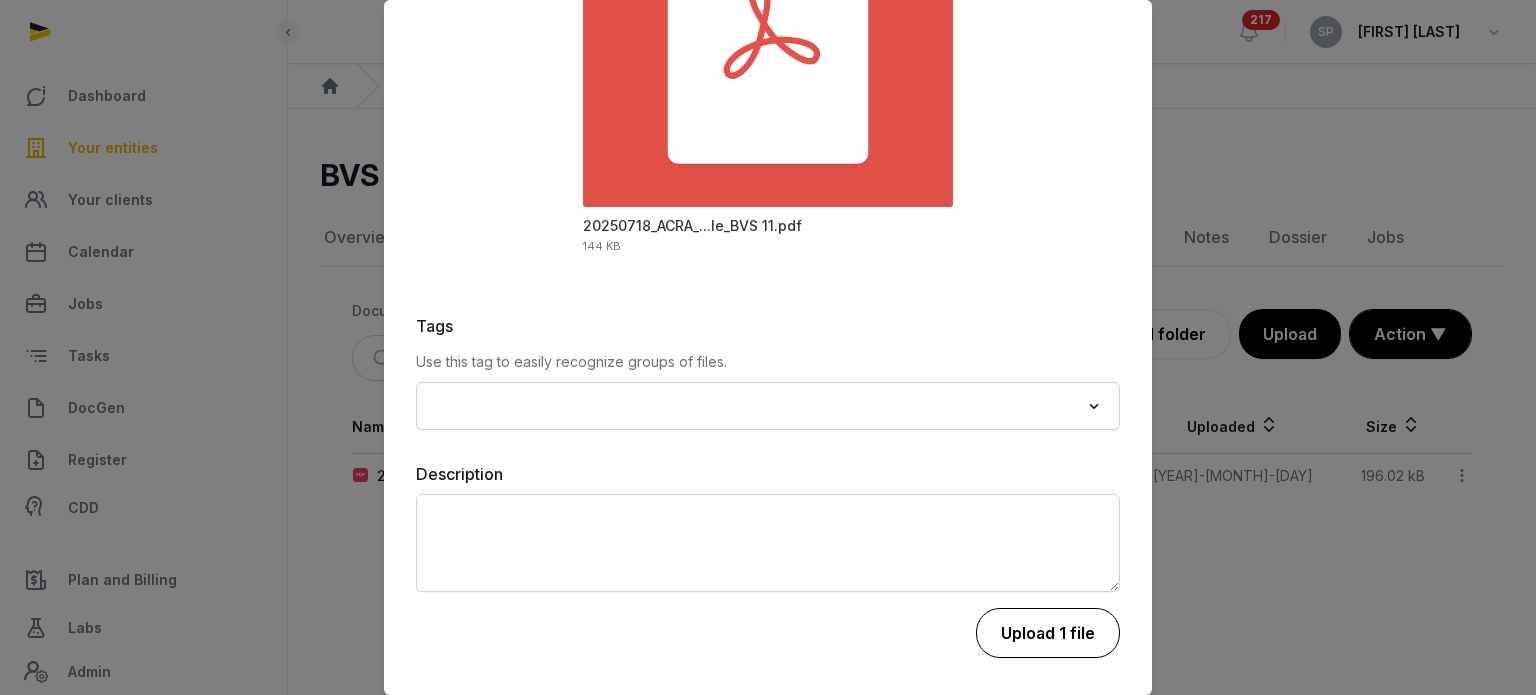 click on "Upload 1 file" at bounding box center (1048, 633) 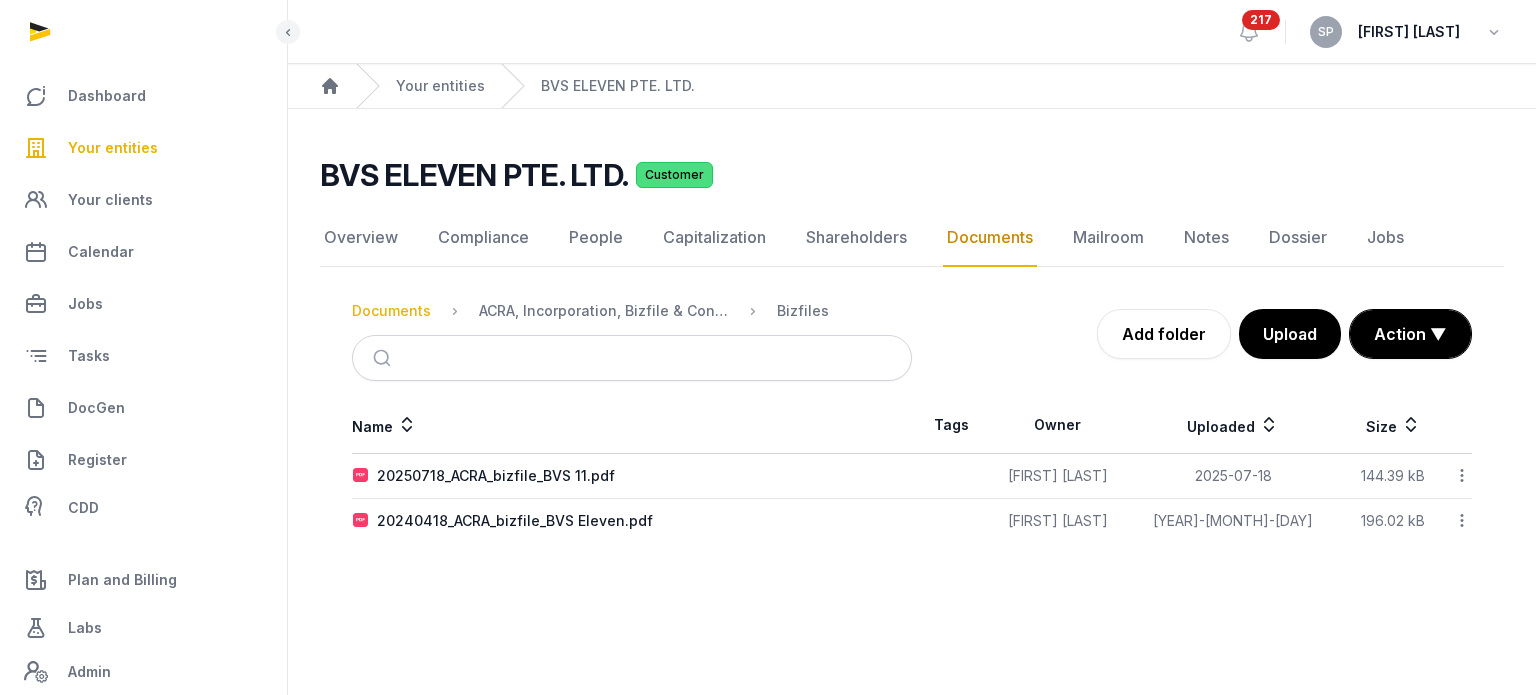 click on "Documents" at bounding box center (391, 311) 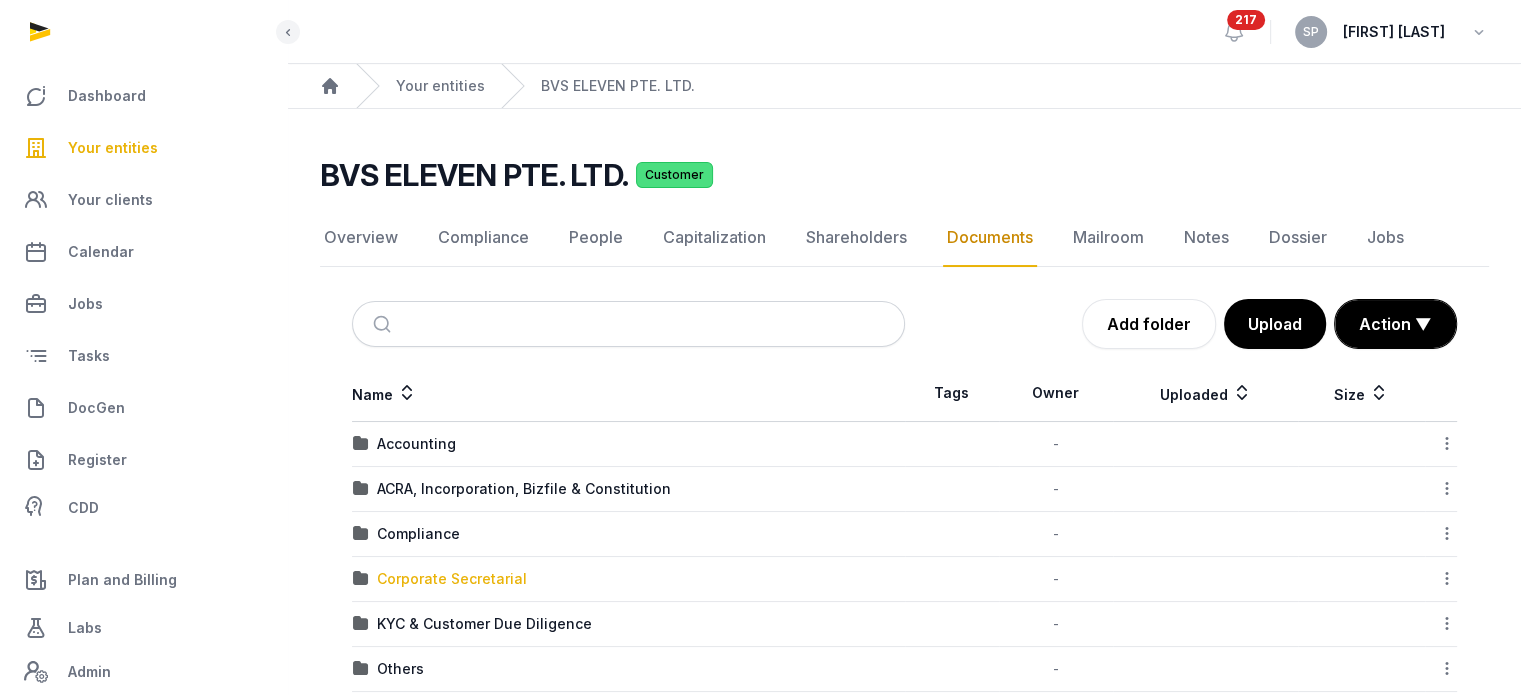 click on "Corporate Secretarial" at bounding box center [452, 579] 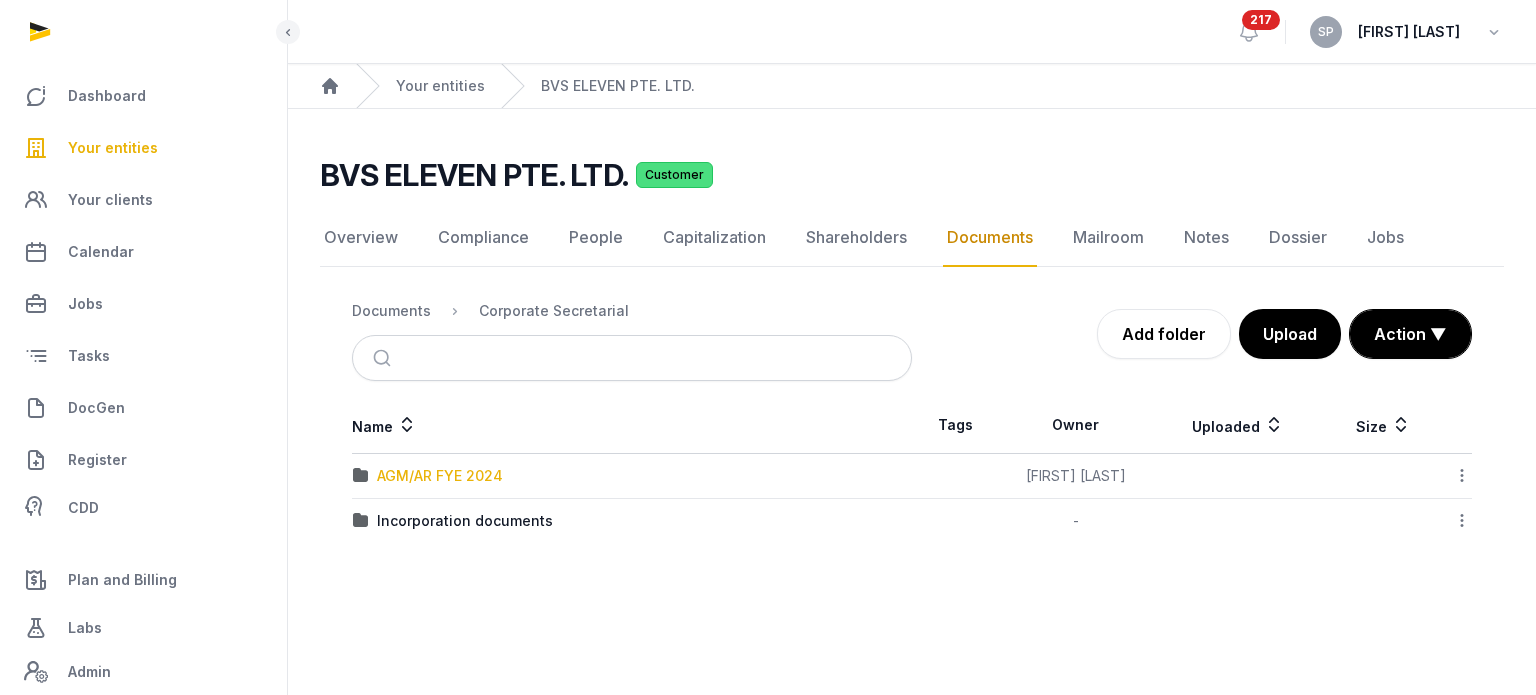 click on "AGM/AR FYE 2024" at bounding box center [440, 476] 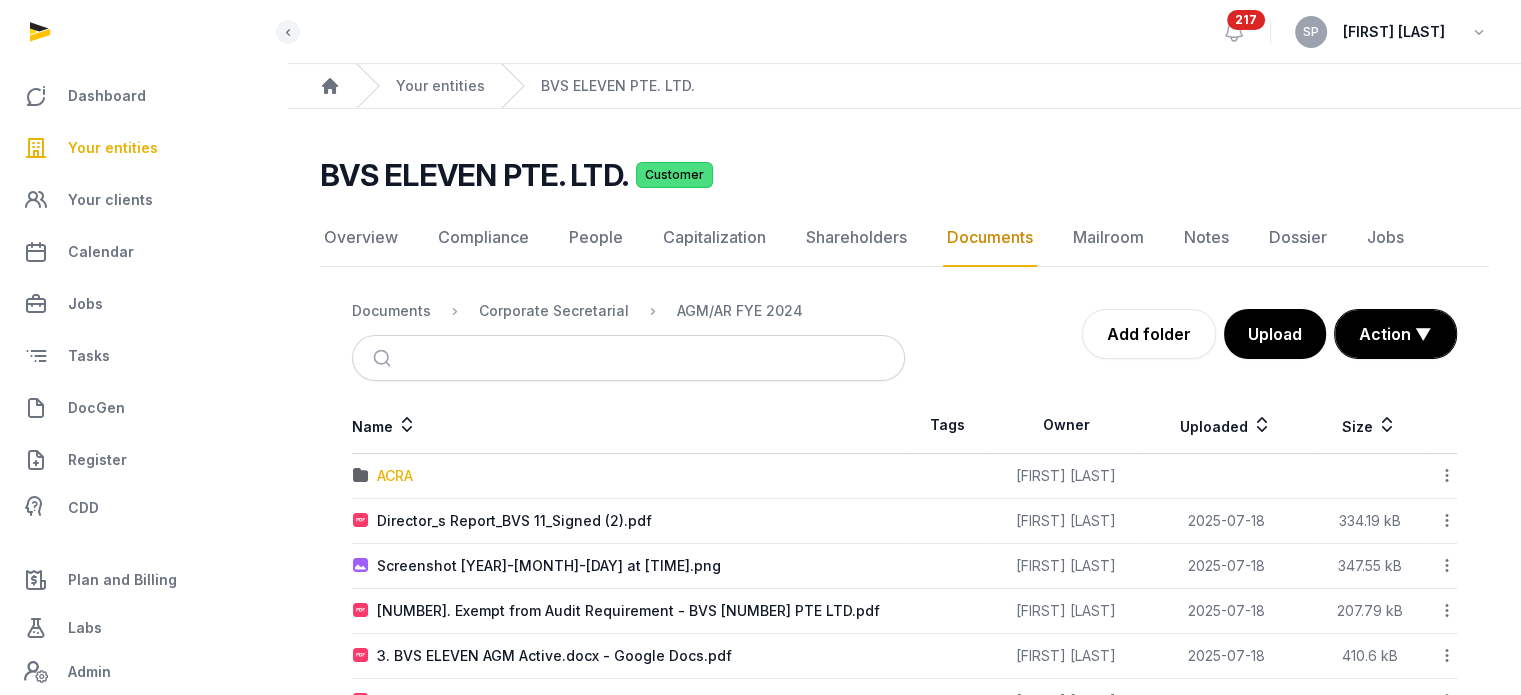 click on "ACRA" at bounding box center (395, 476) 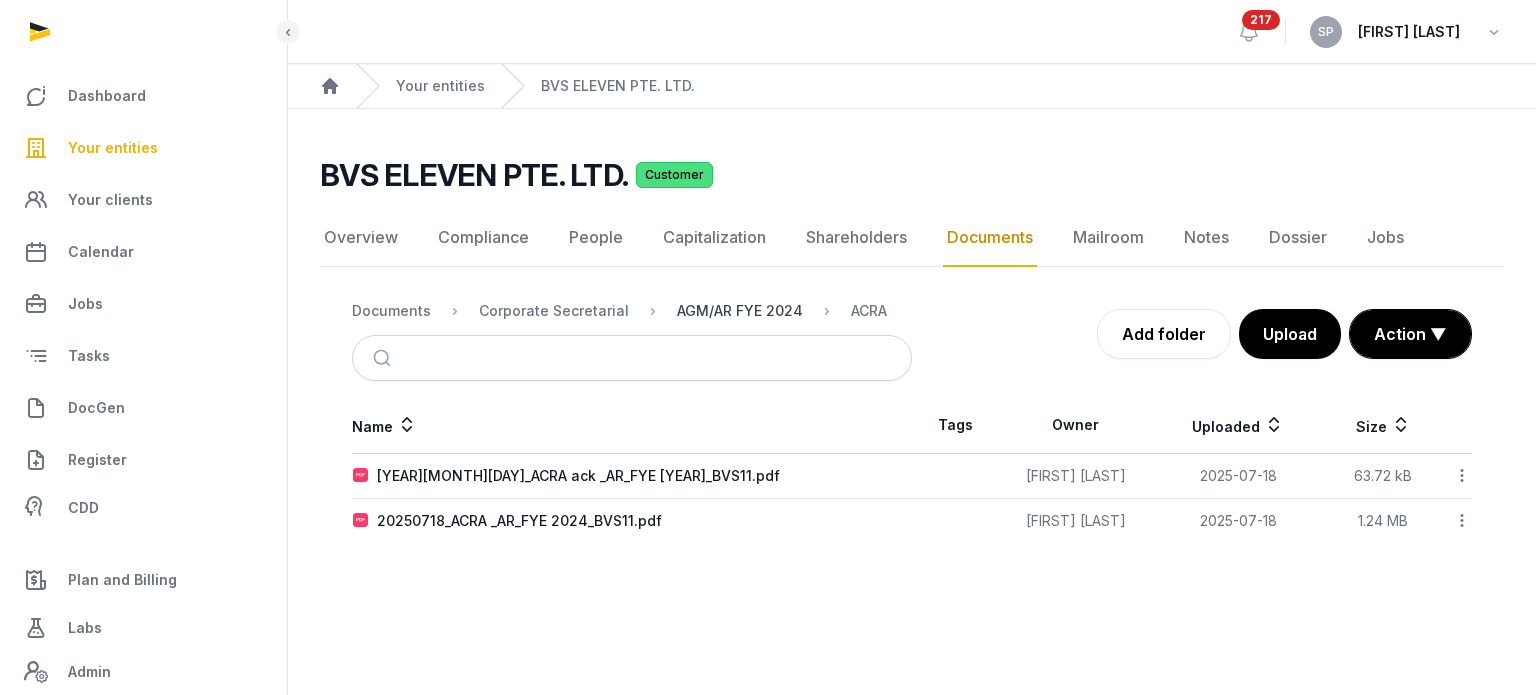 click on "AGM/AR FYE 2024" at bounding box center [740, 311] 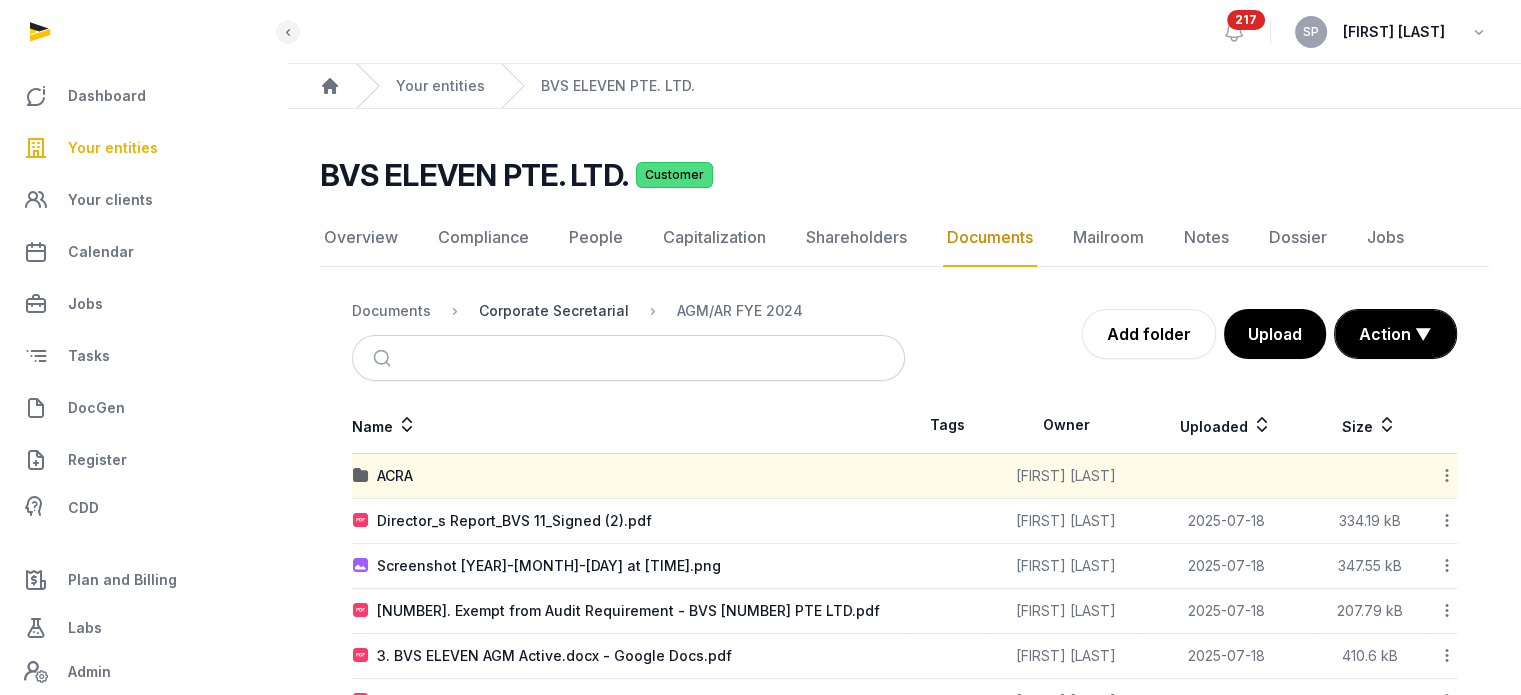 click on "Corporate Secretarial" at bounding box center (554, 311) 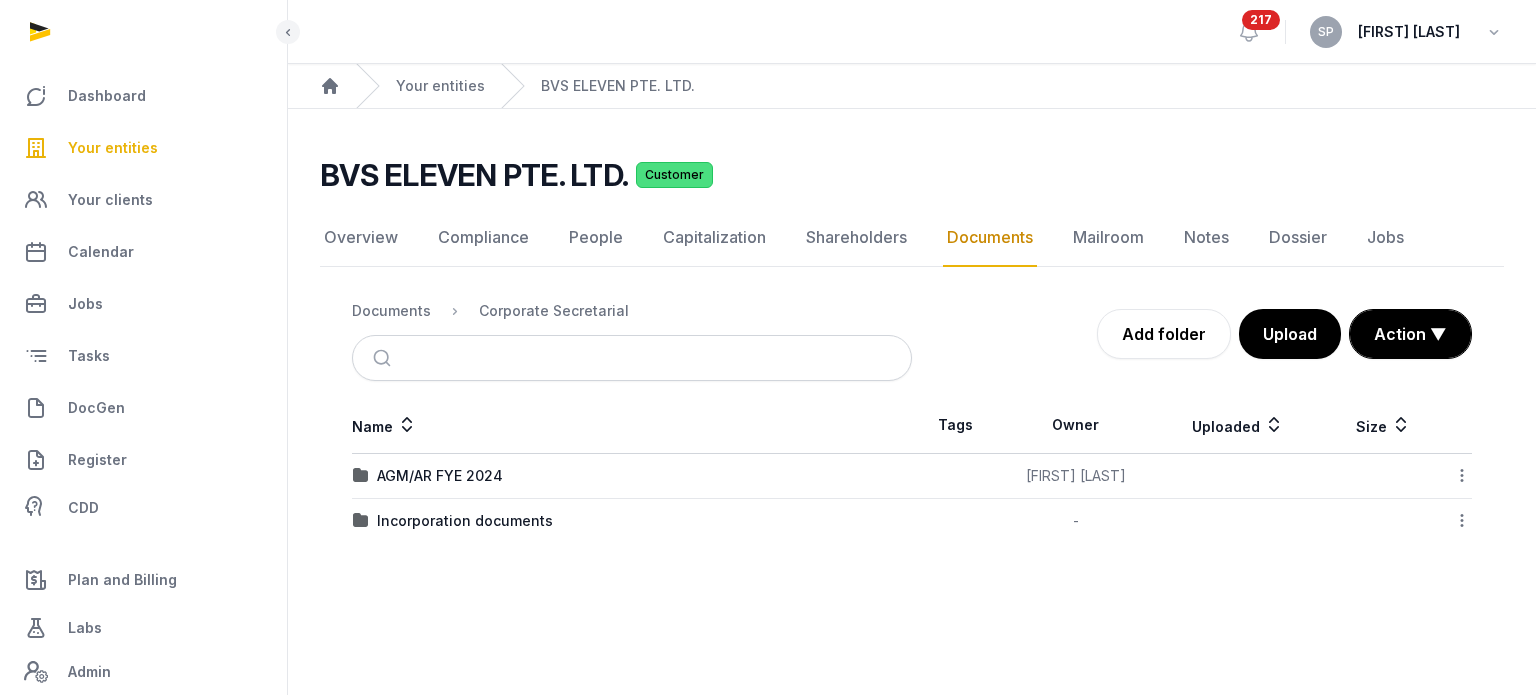 click 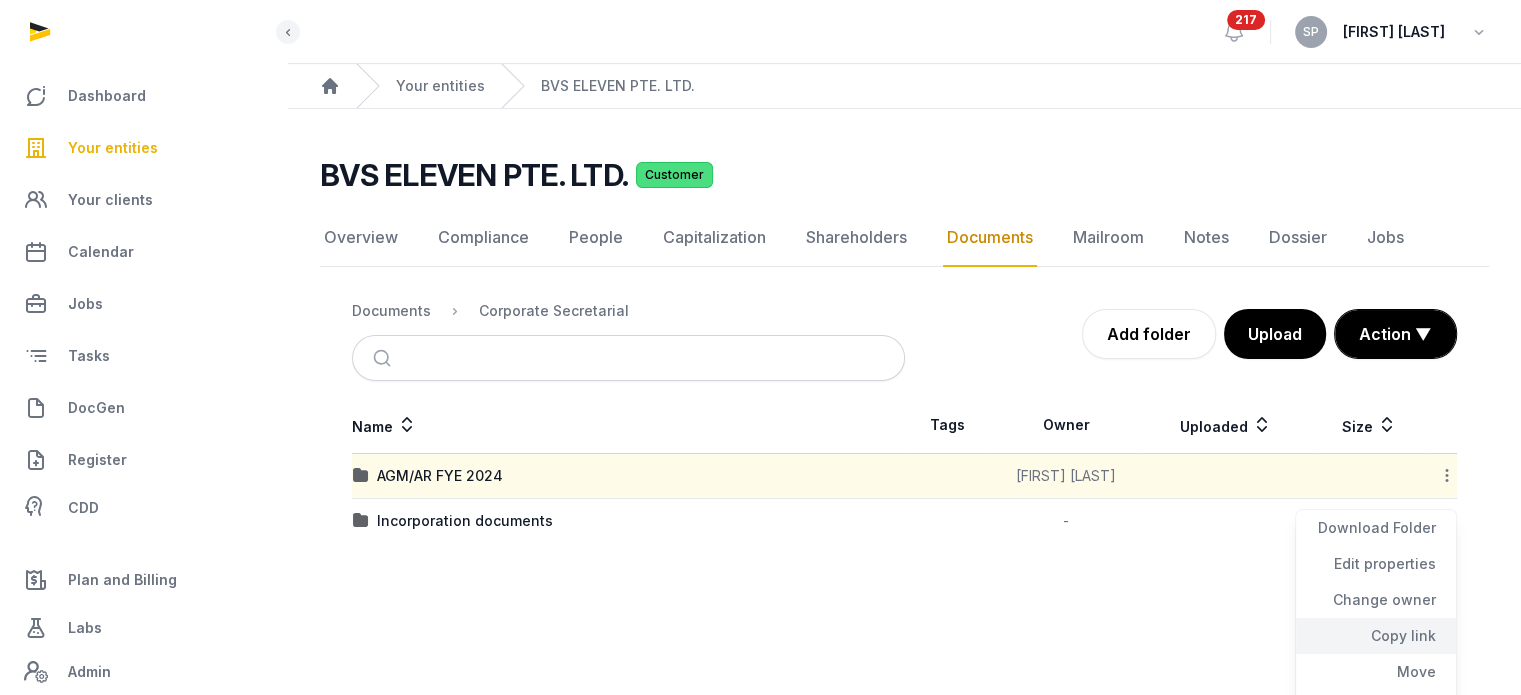 click on "Copy link" 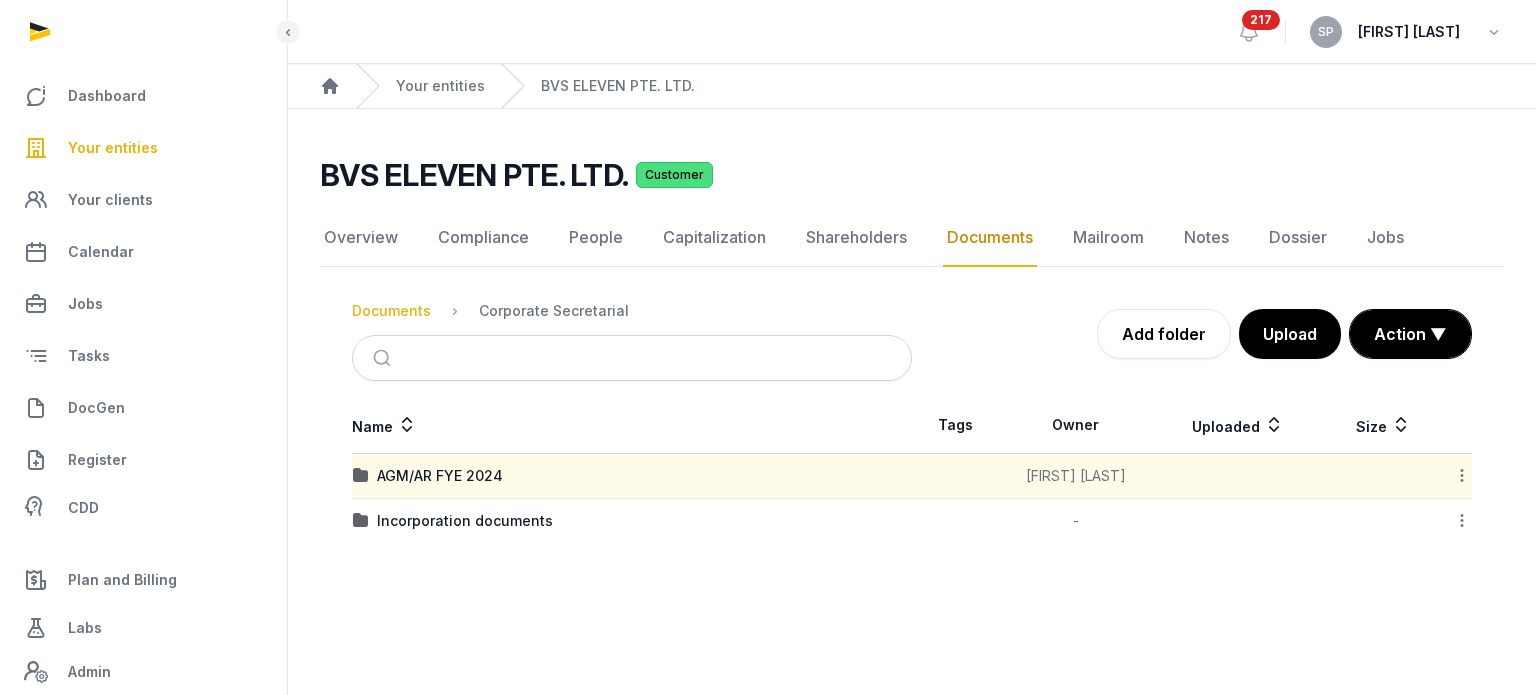 click on "Documents" at bounding box center (391, 311) 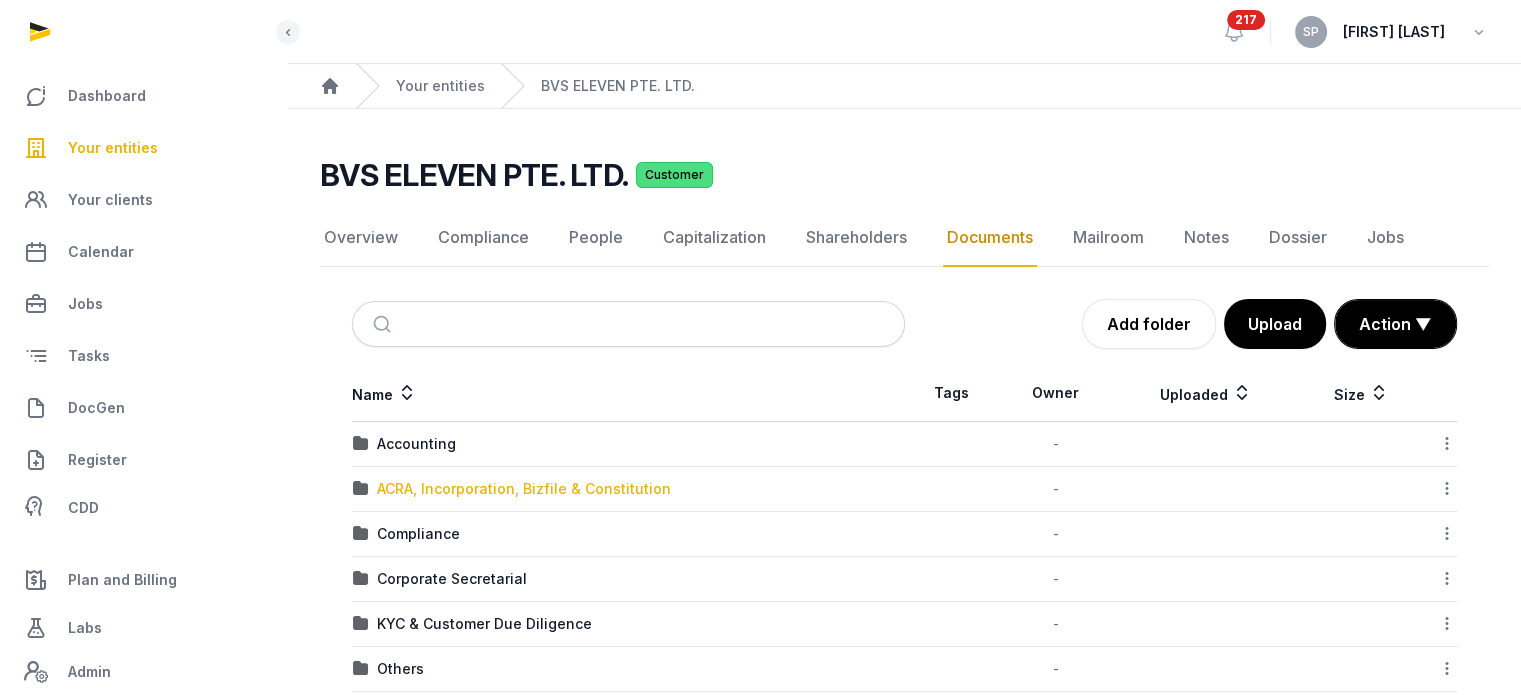 click on "ACRA, Incorporation, Bizfile & Constitution" at bounding box center (524, 489) 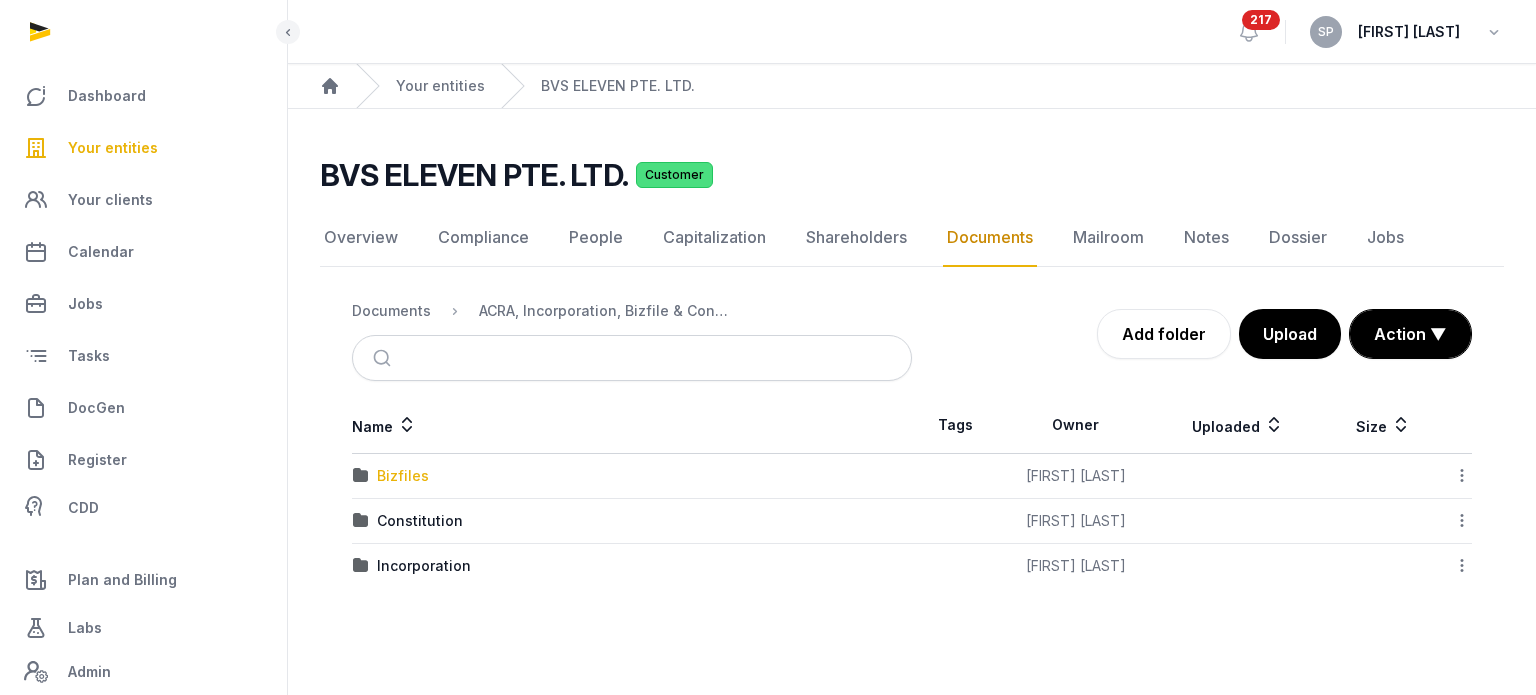 click on "Bizfiles" at bounding box center [403, 476] 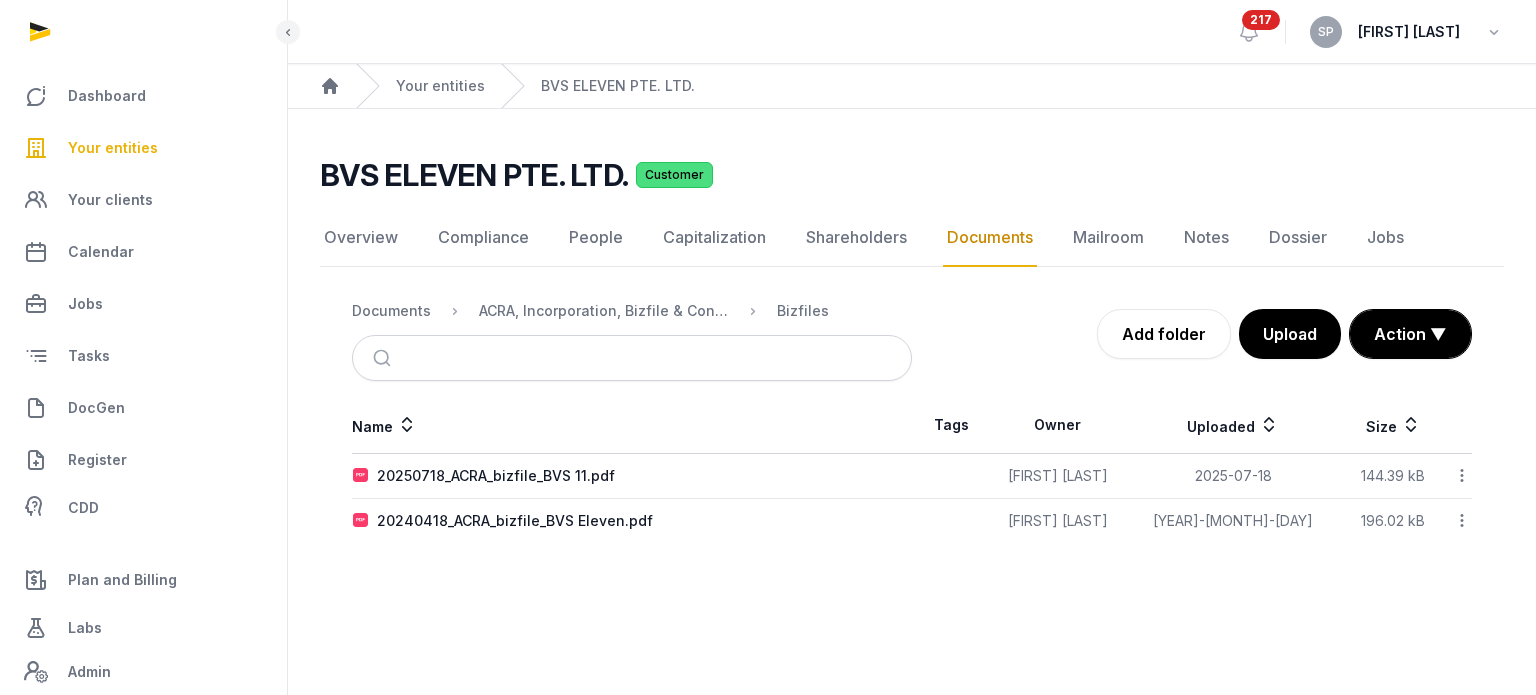 click 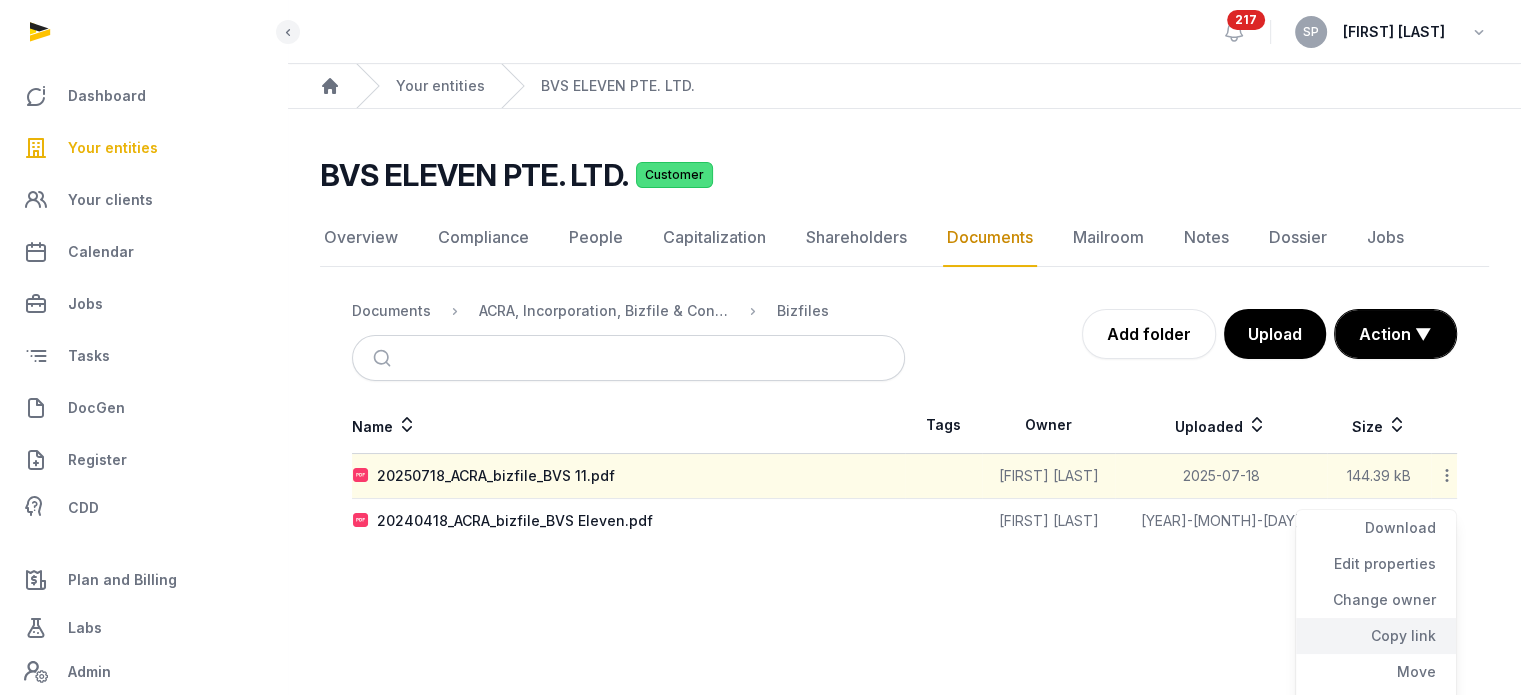 click on "Copy link" 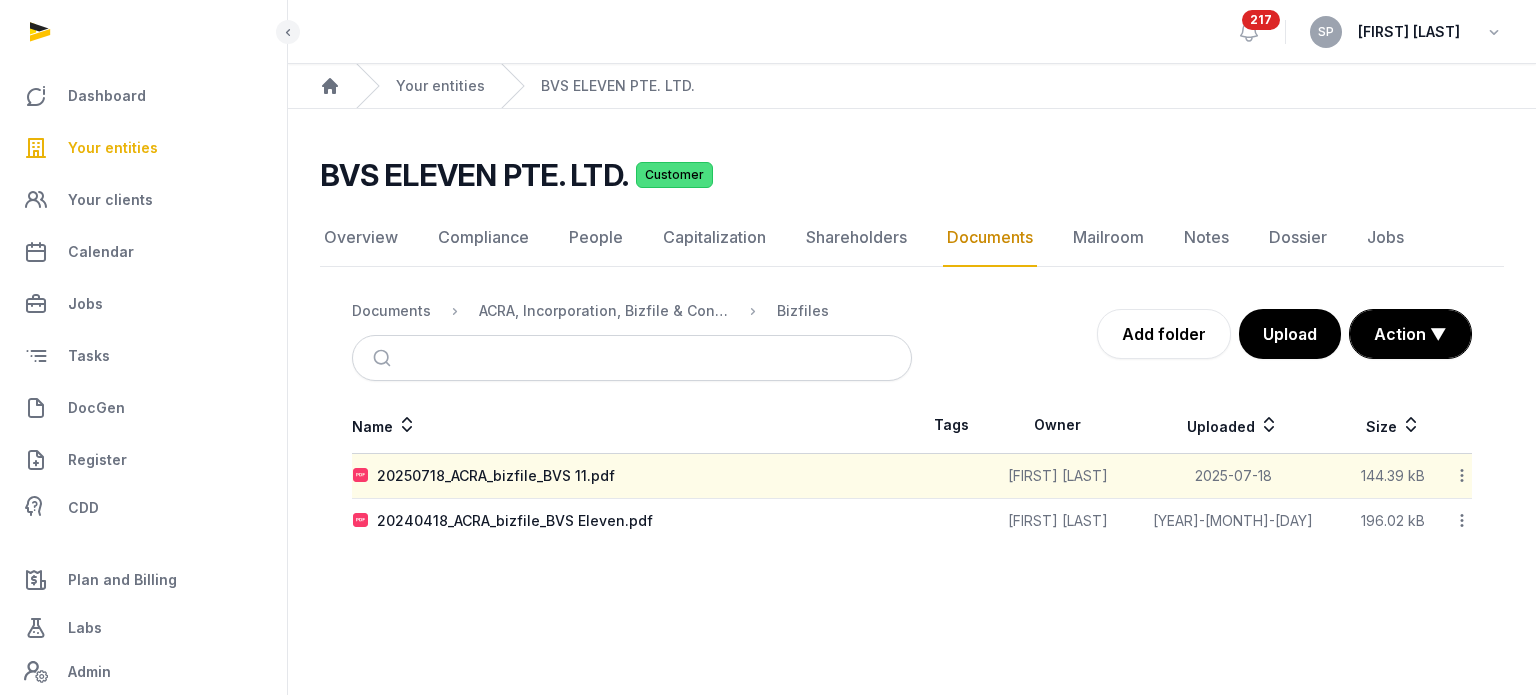 click on "Your entities" at bounding box center (143, 148) 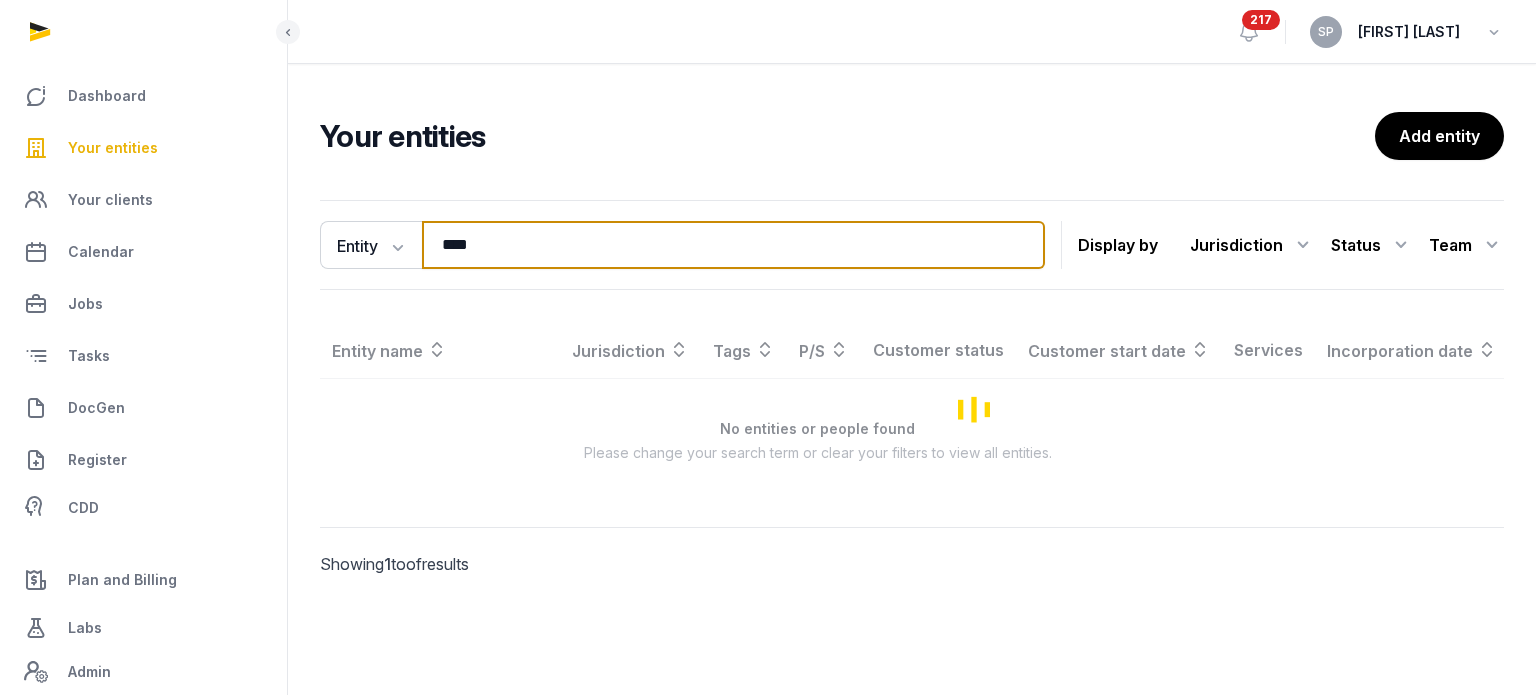click on "****" at bounding box center [733, 245] 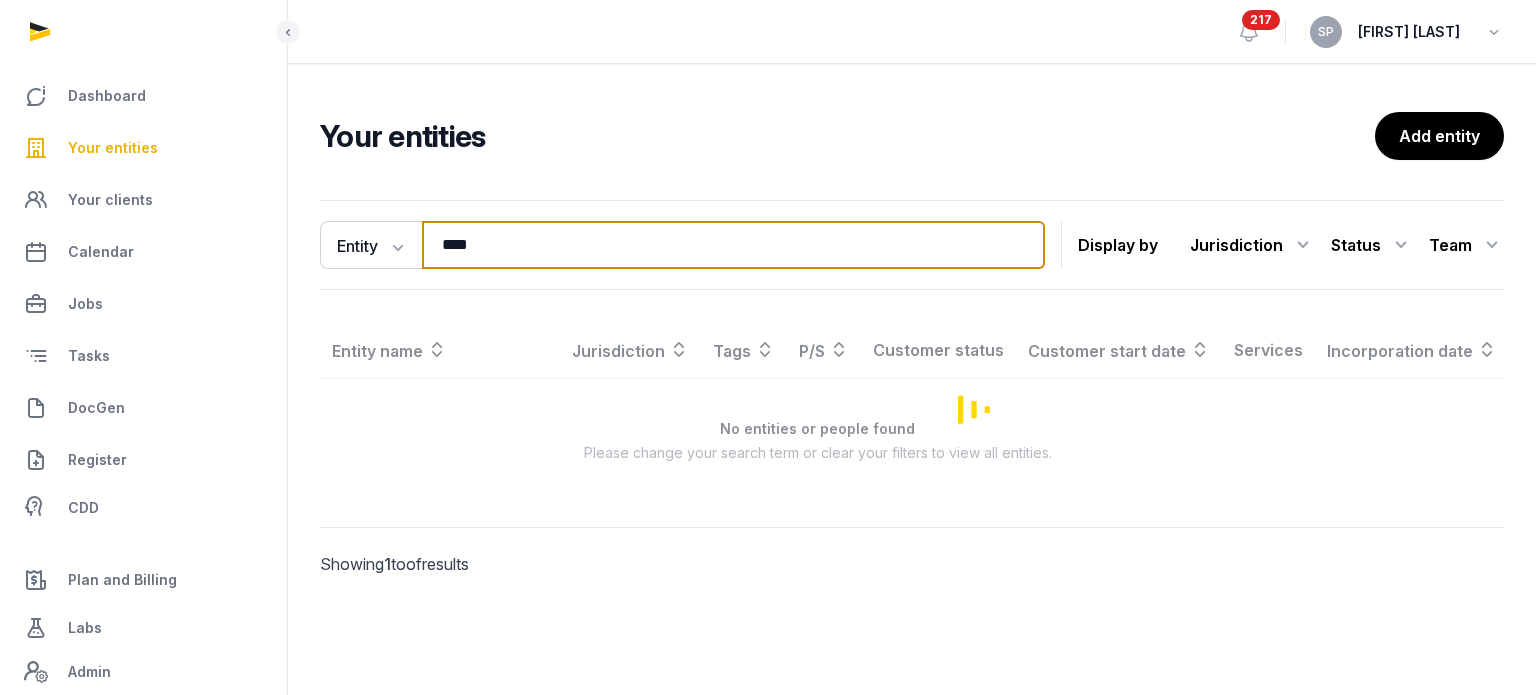click on "****" at bounding box center [733, 245] 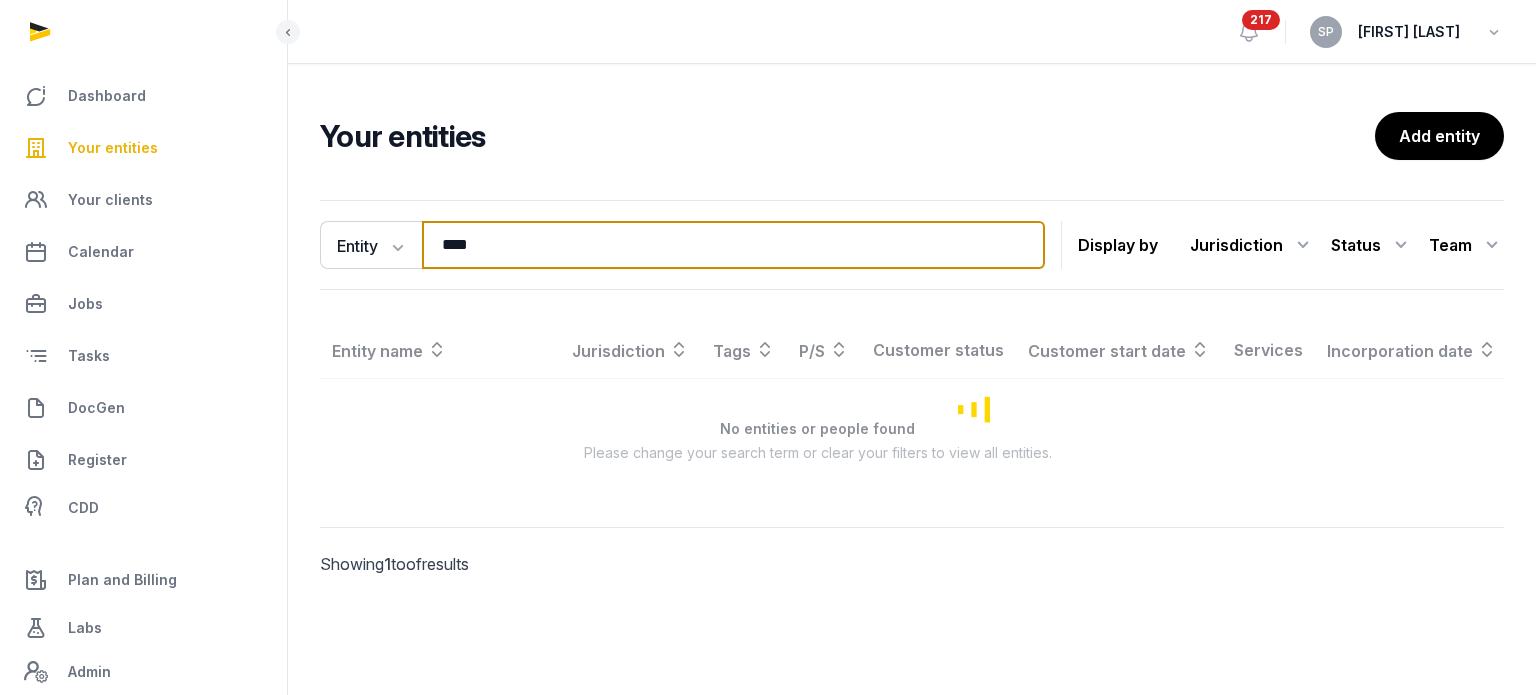click on "****" at bounding box center [733, 245] 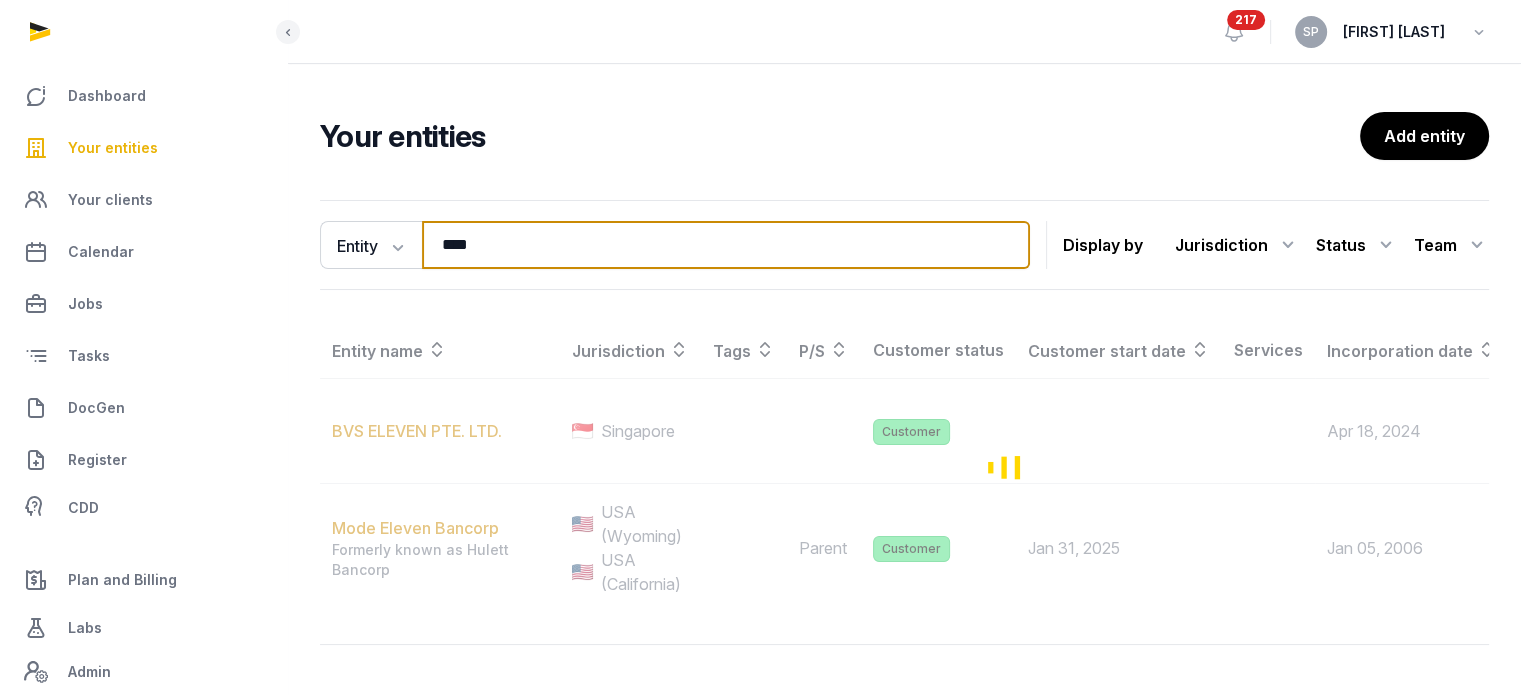type on "***" 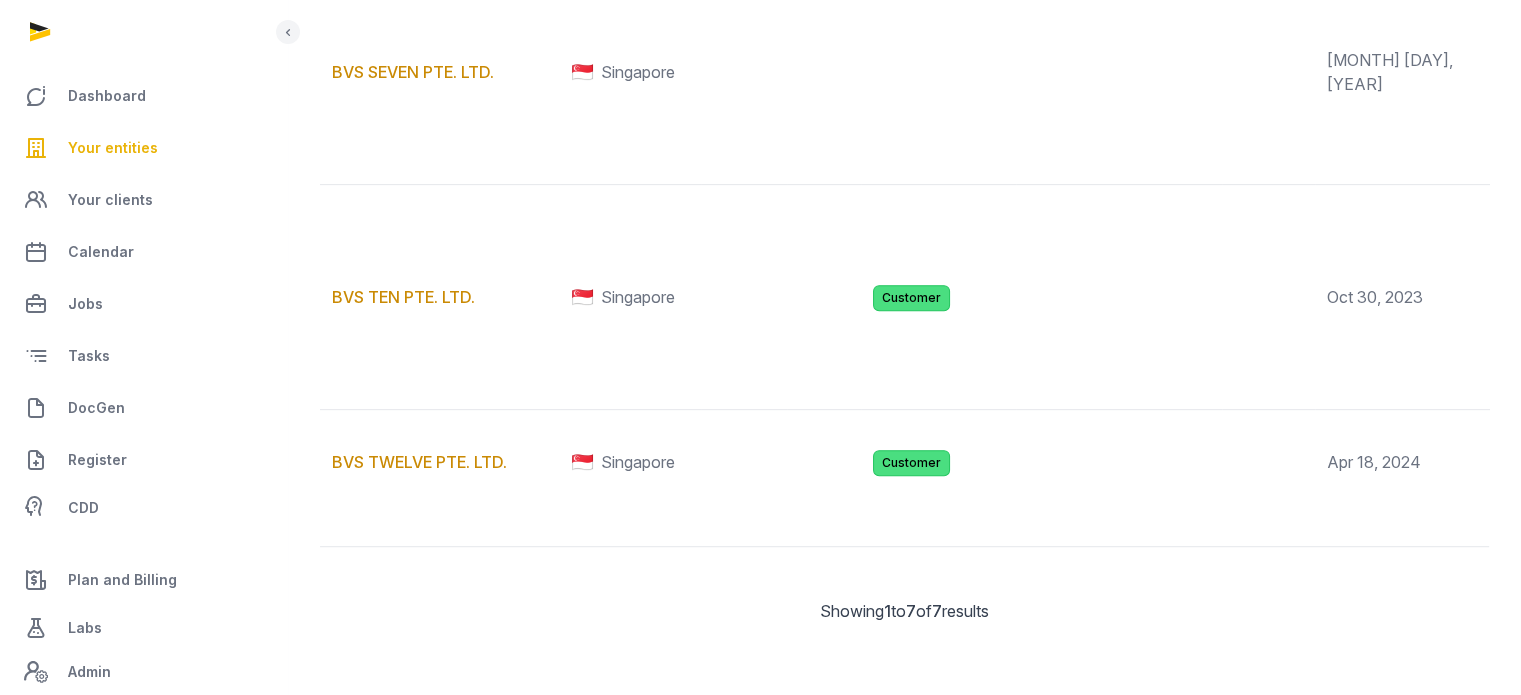 scroll, scrollTop: 1712, scrollLeft: 0, axis: vertical 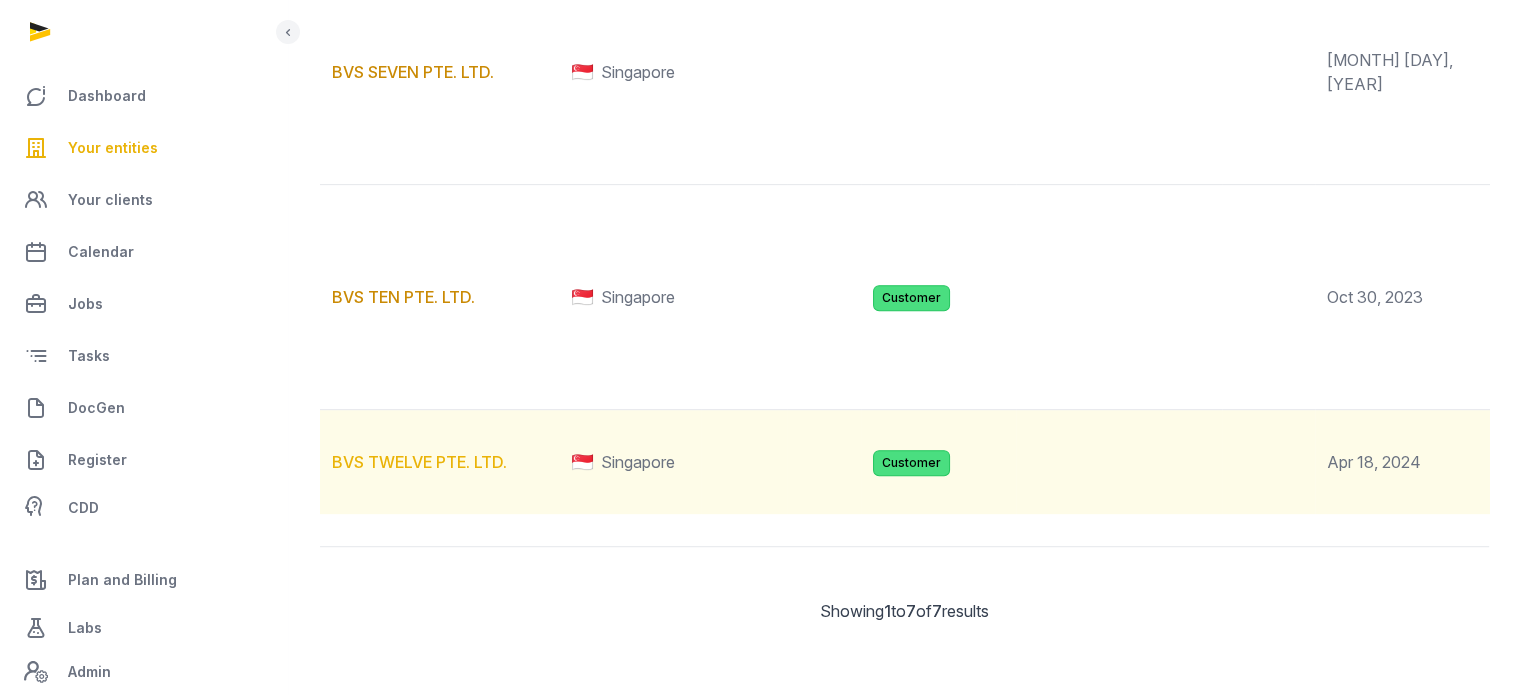 click on "BVS TWELVE PTE. LTD." at bounding box center (419, 462) 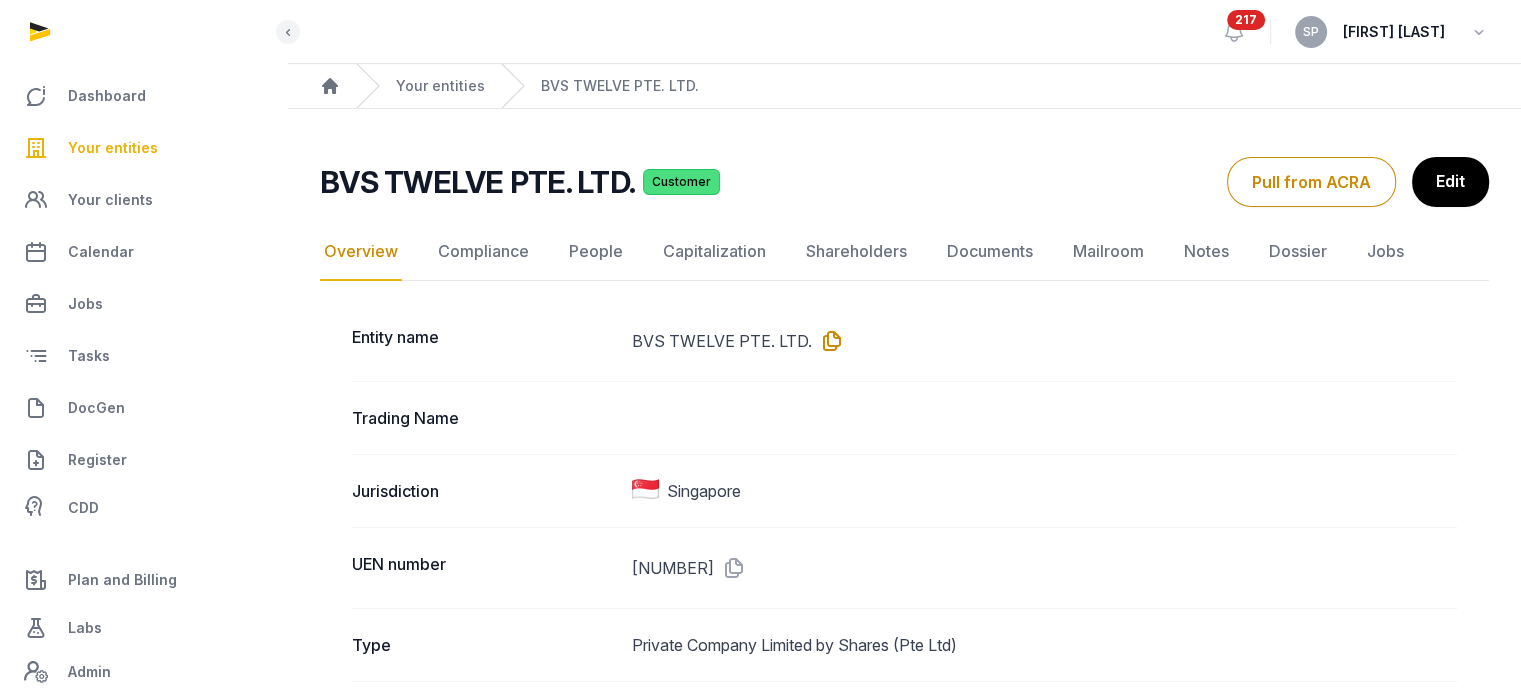 click at bounding box center [828, 341] 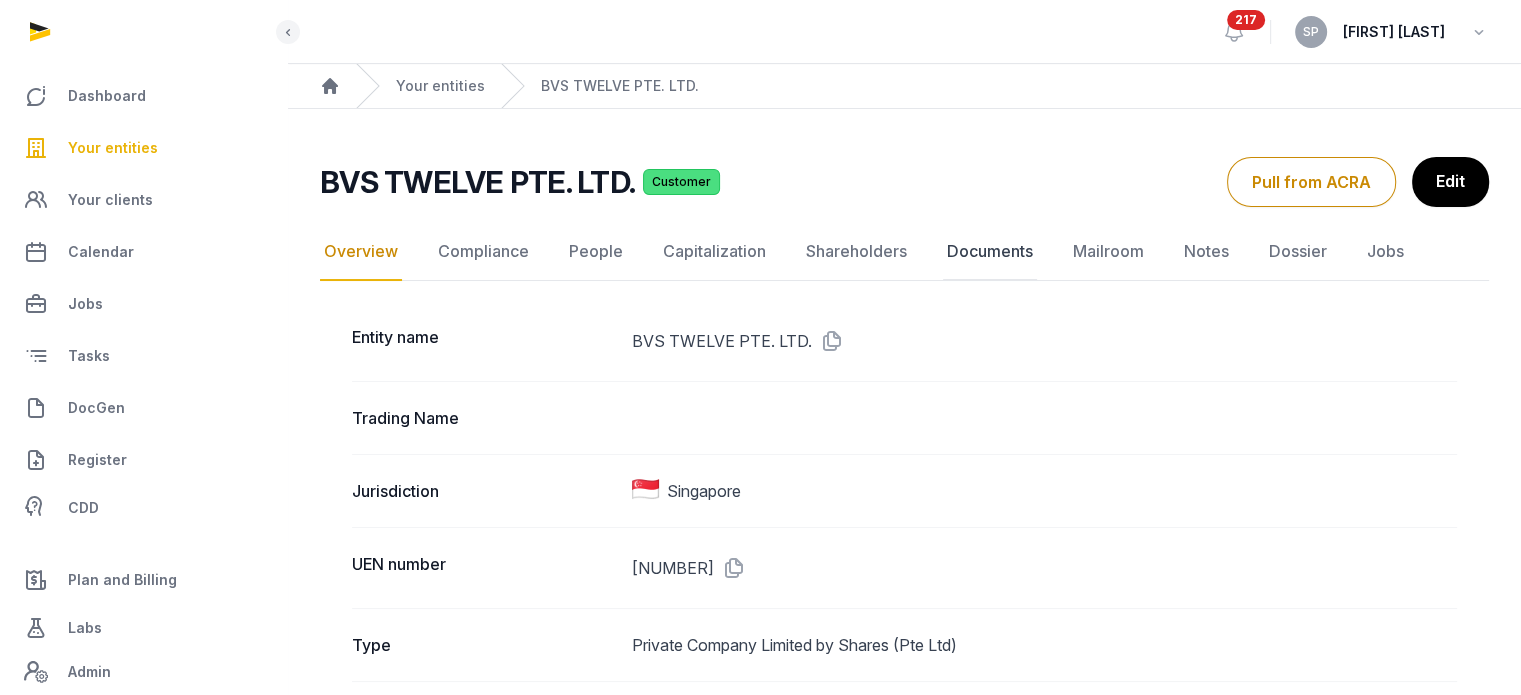 click on "Documents" 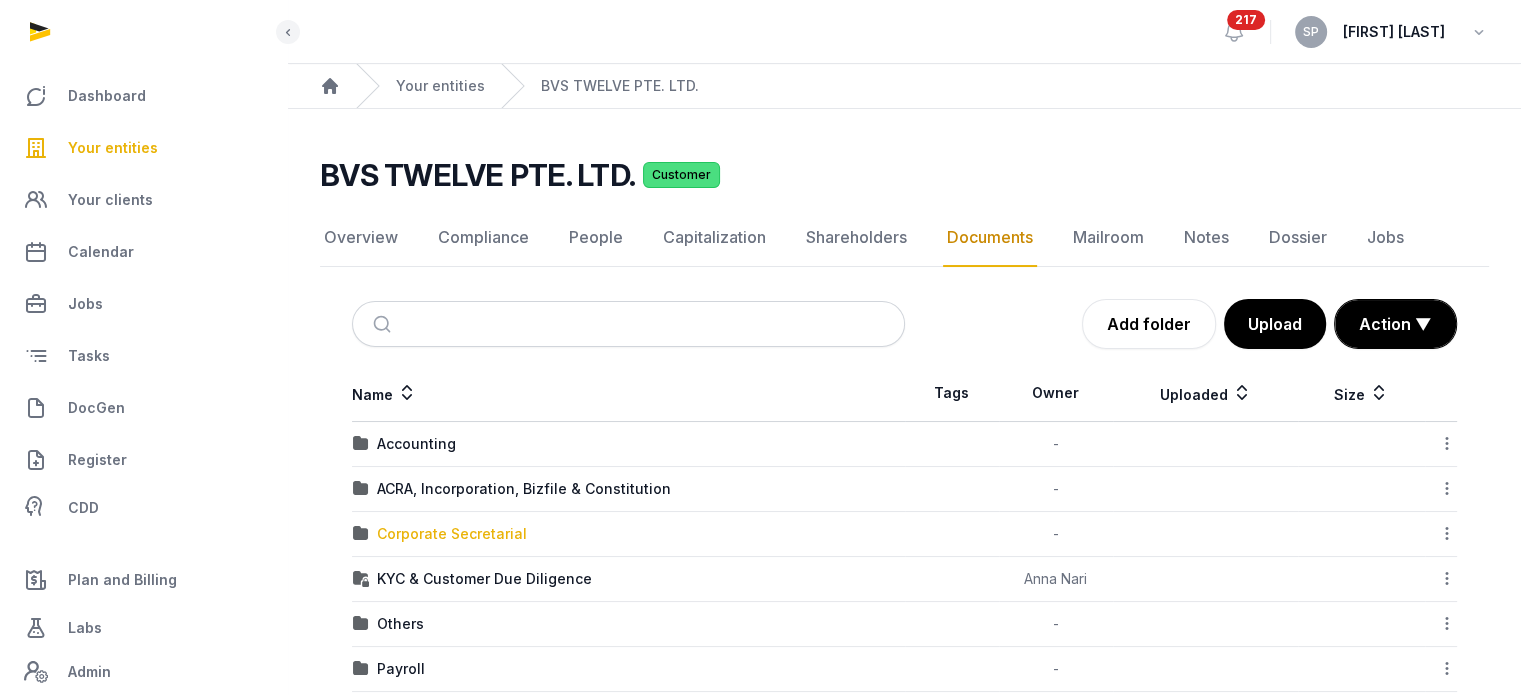 click on "Corporate Secretarial" at bounding box center (452, 534) 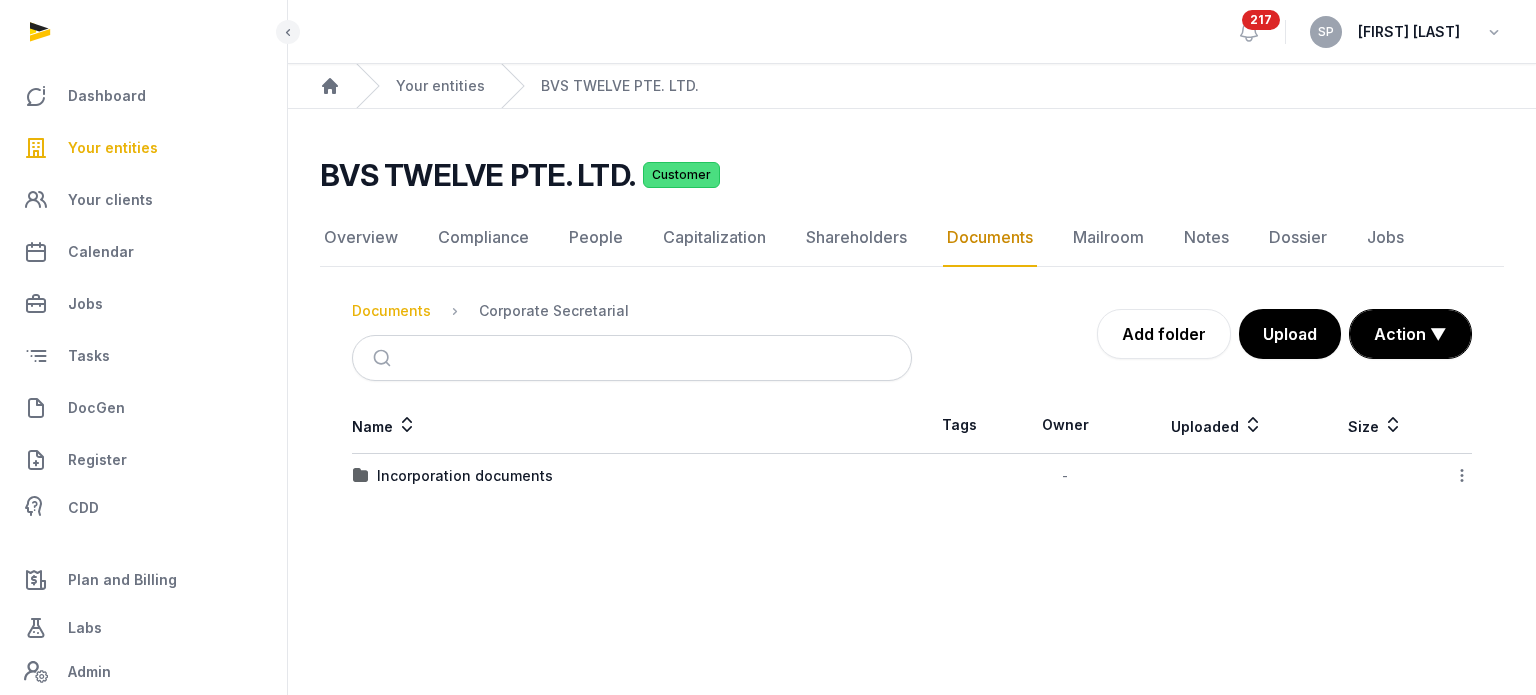 click on "Documents" at bounding box center [391, 311] 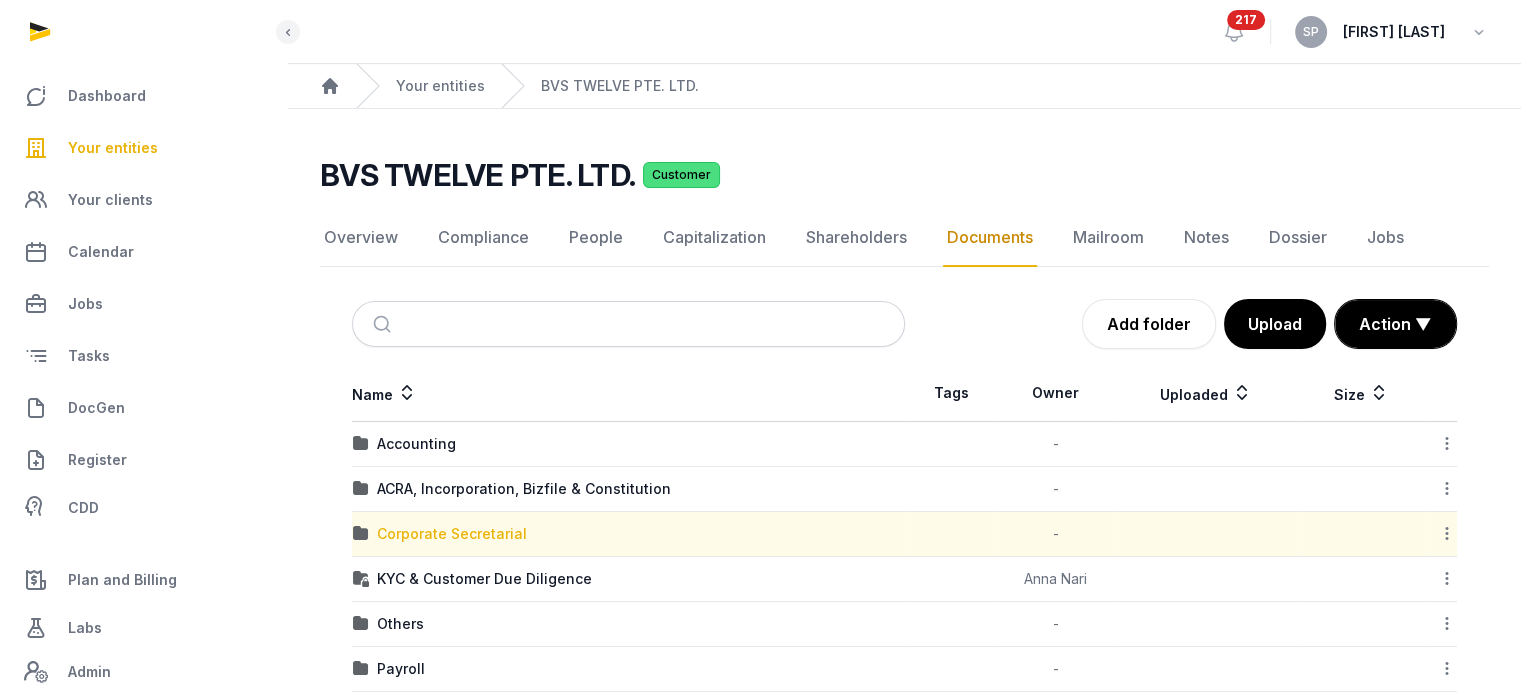 click on "Corporate Secretarial" at bounding box center [452, 534] 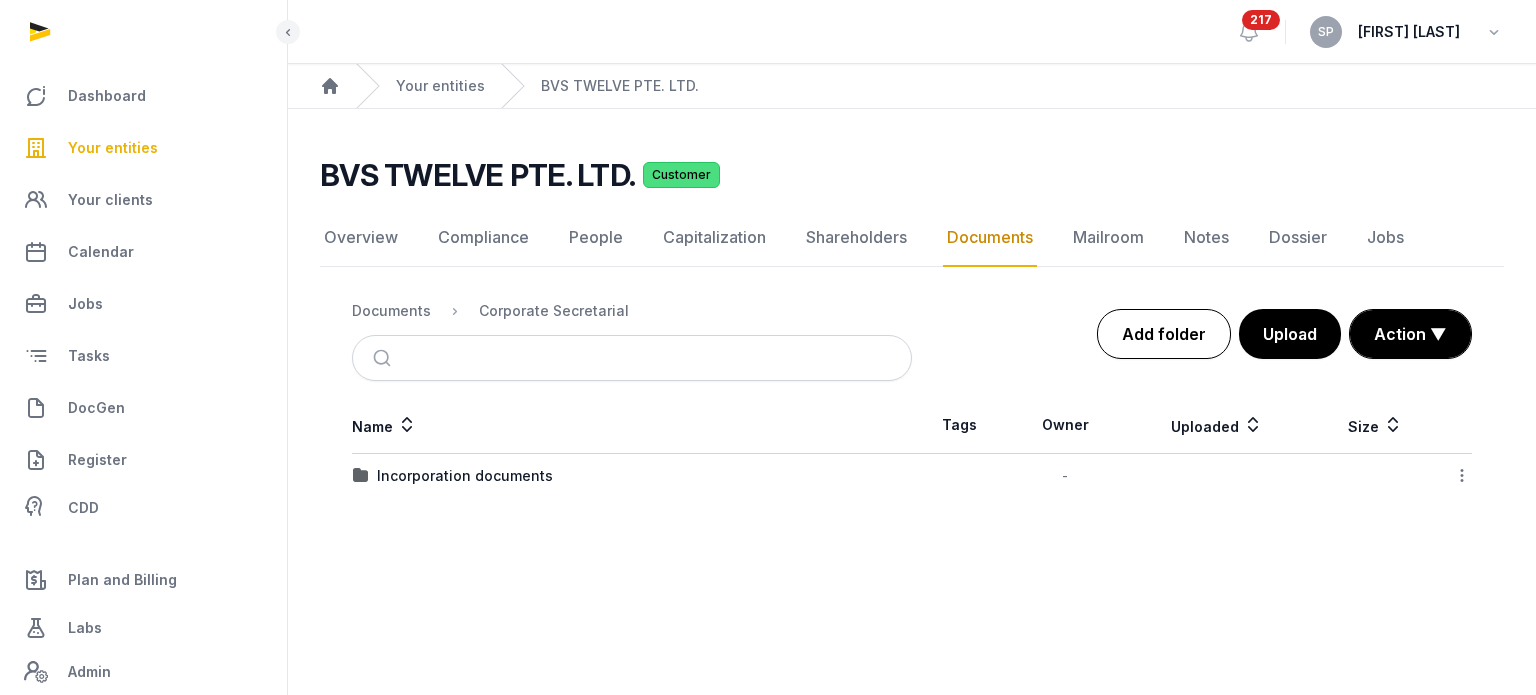 click on "Add folder" at bounding box center [1164, 334] 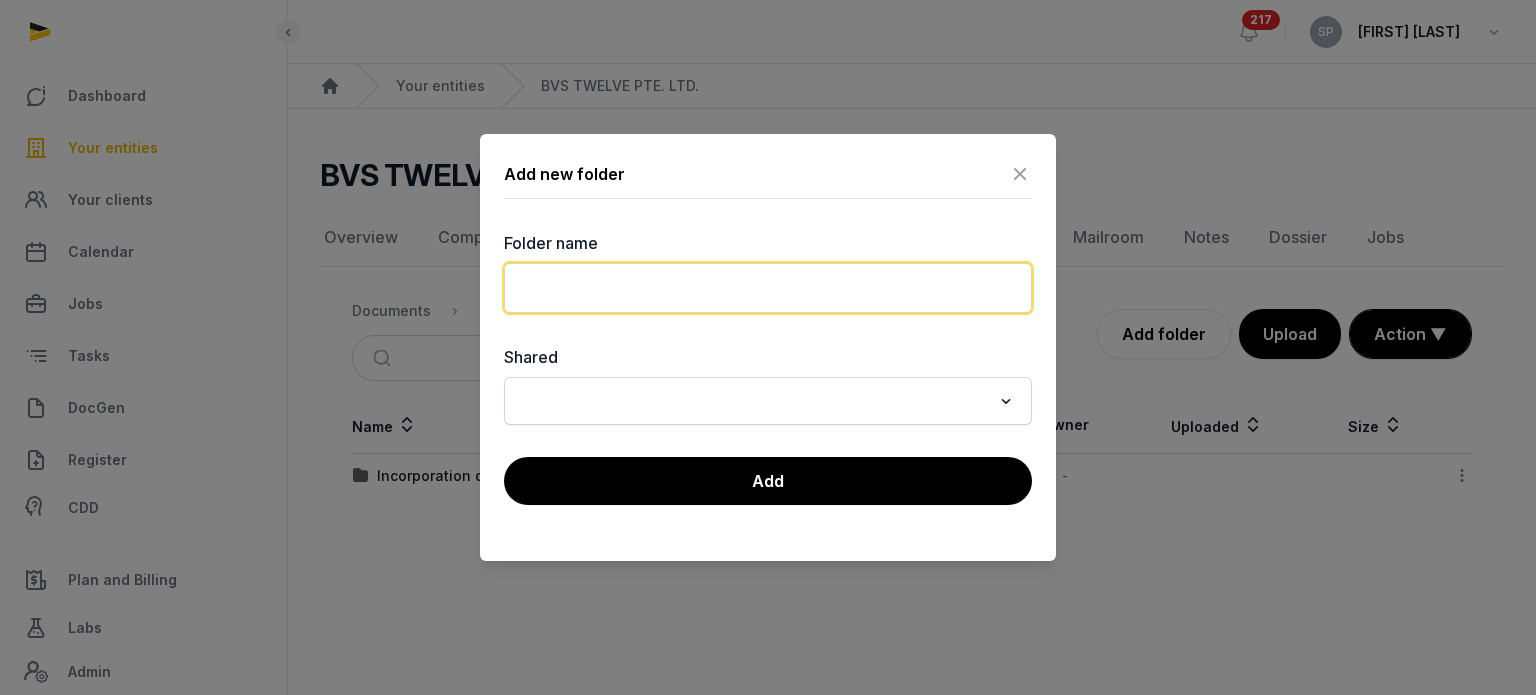 click 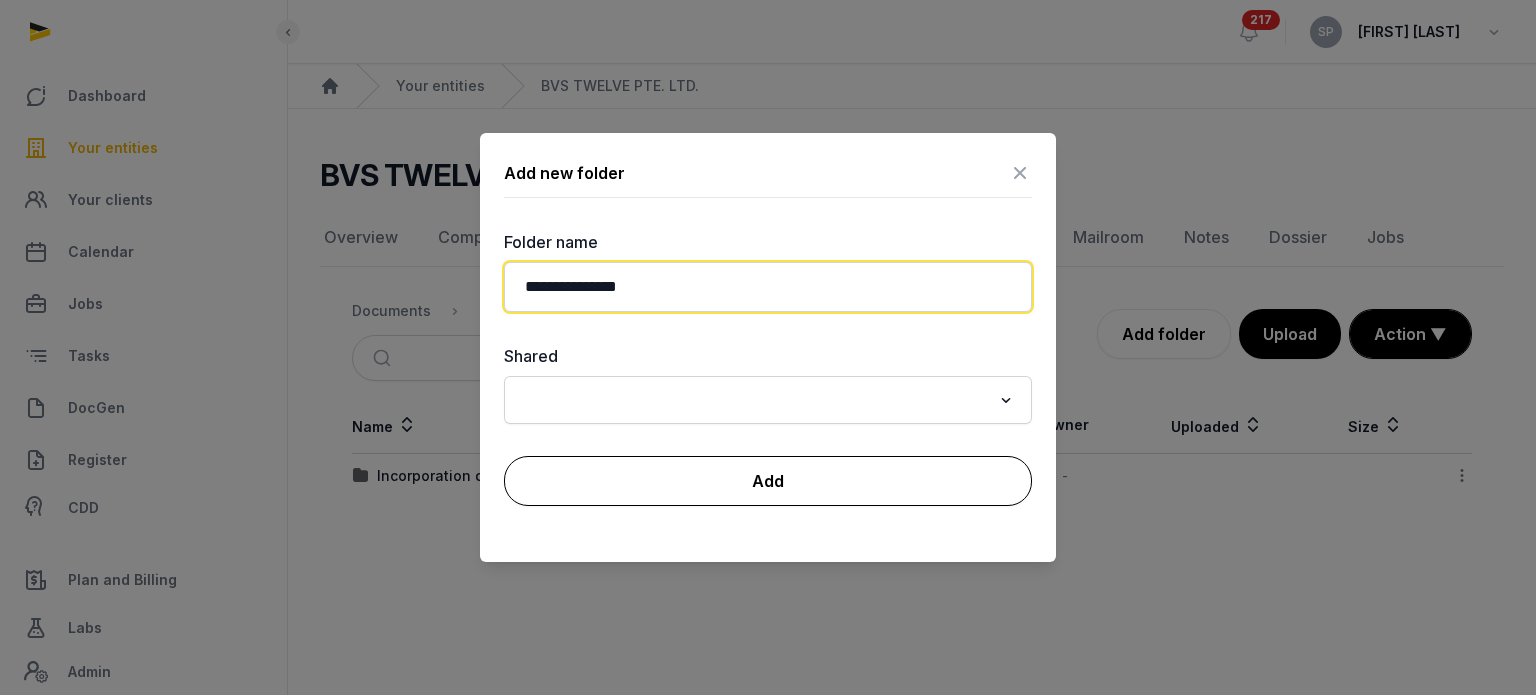 type on "**********" 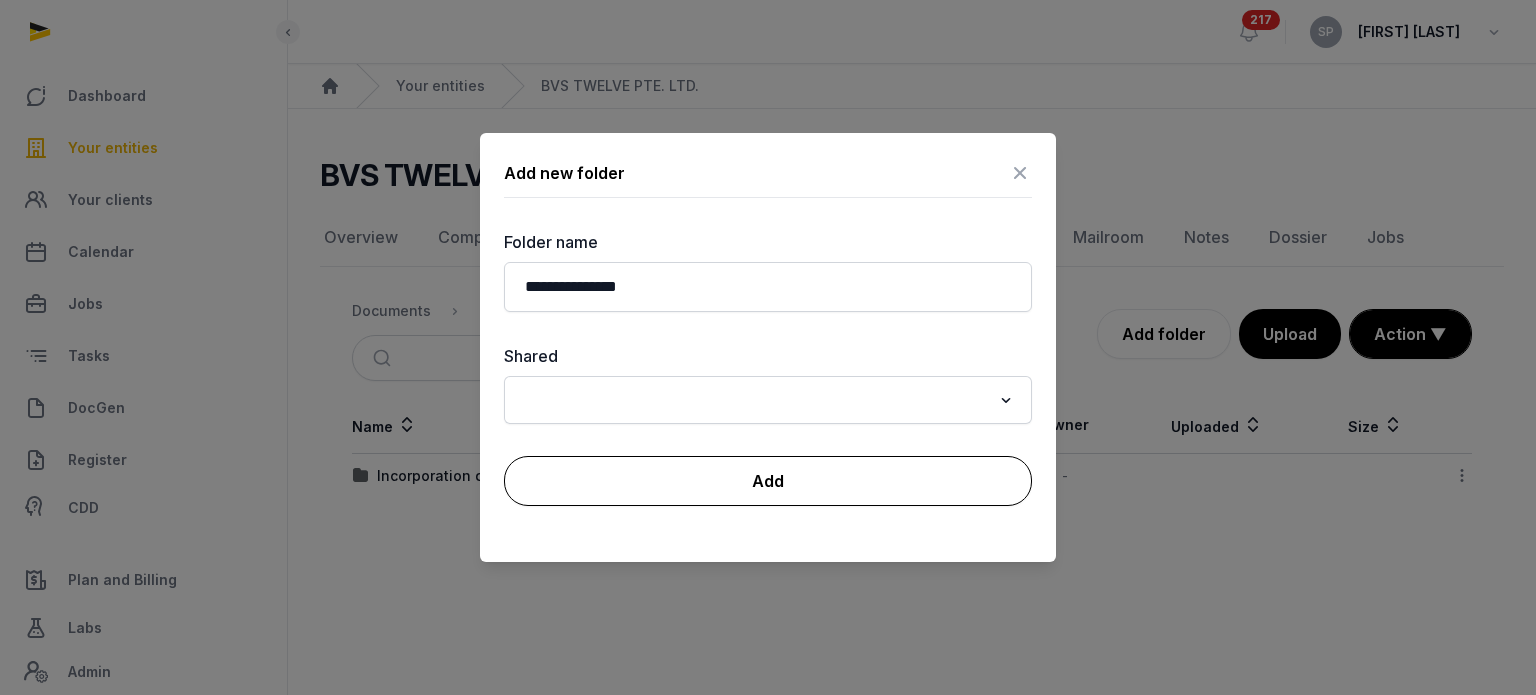click on "Add" at bounding box center [768, 481] 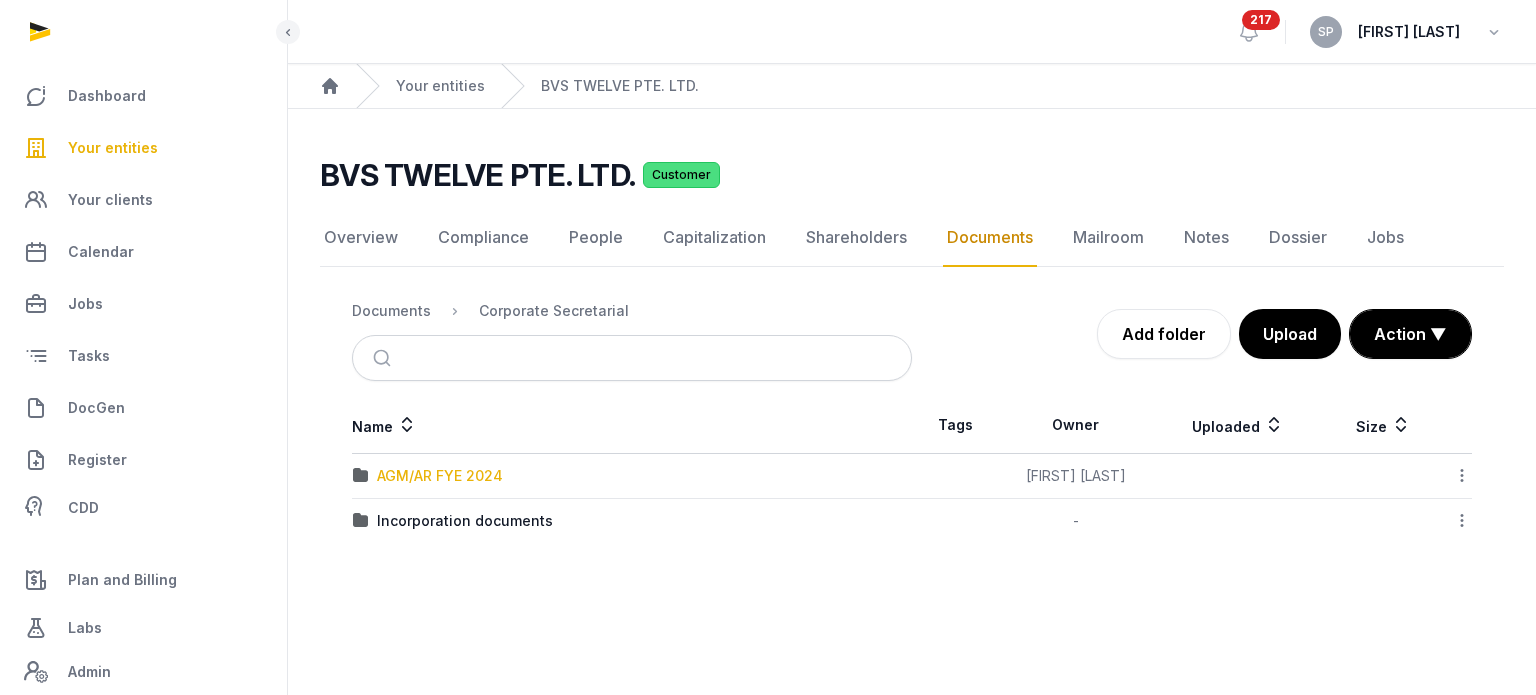 click on "AGM/AR FYE 2024" at bounding box center [440, 476] 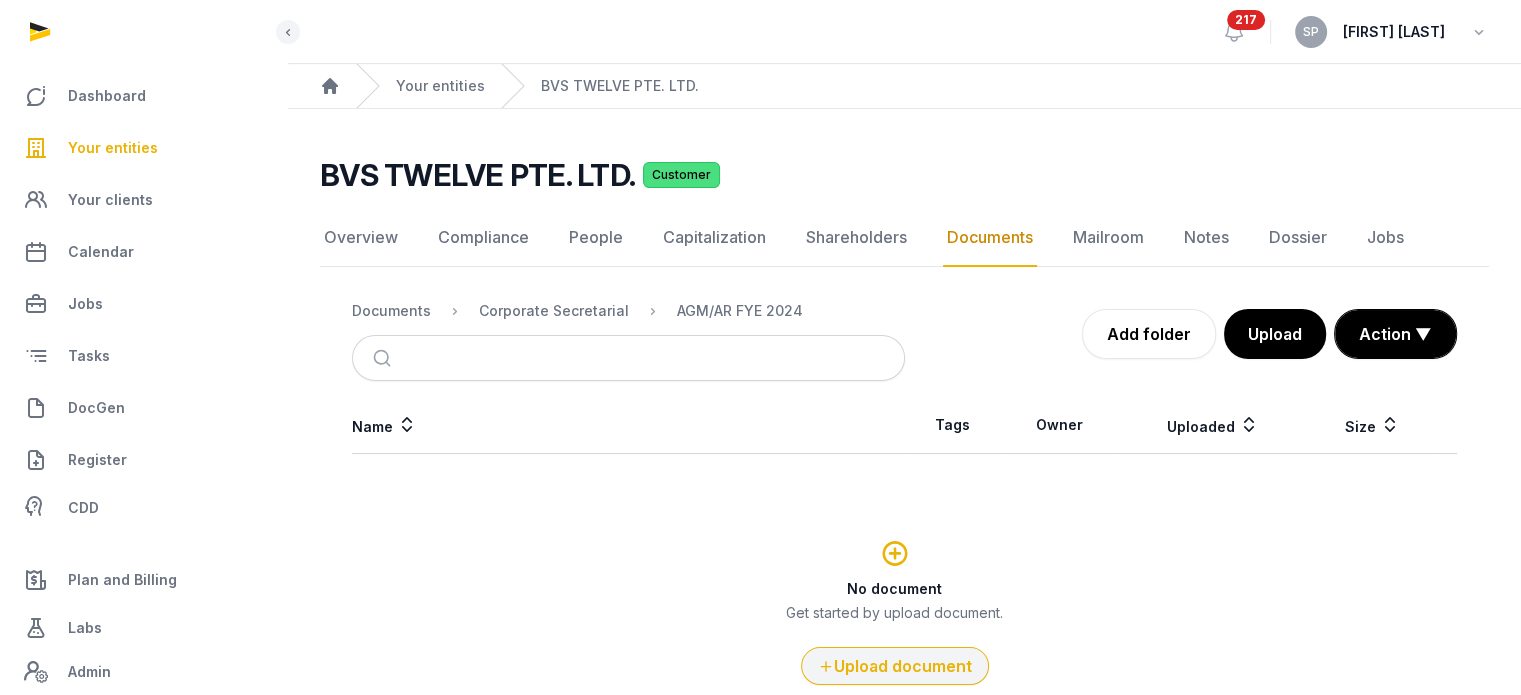 click on "Upload document" at bounding box center (895, 666) 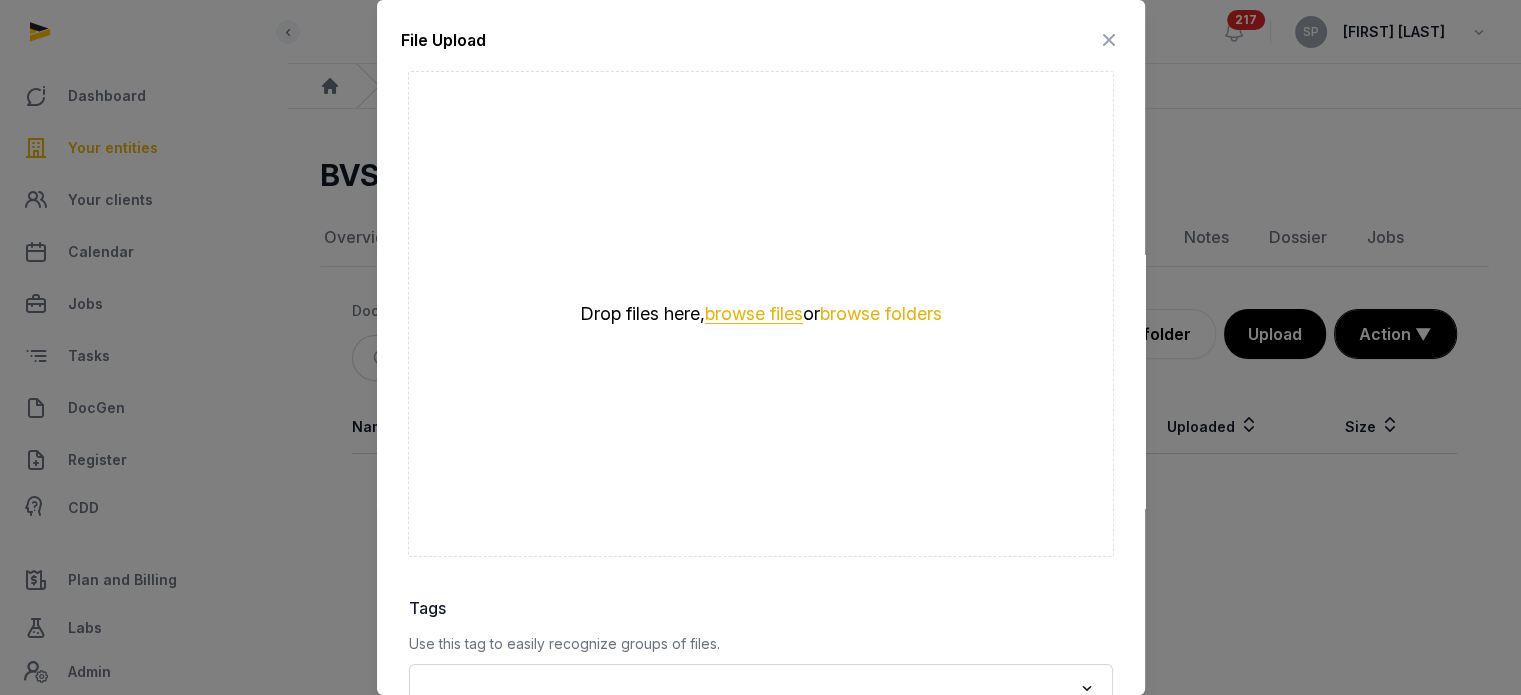 click on "browse files" at bounding box center [754, 314] 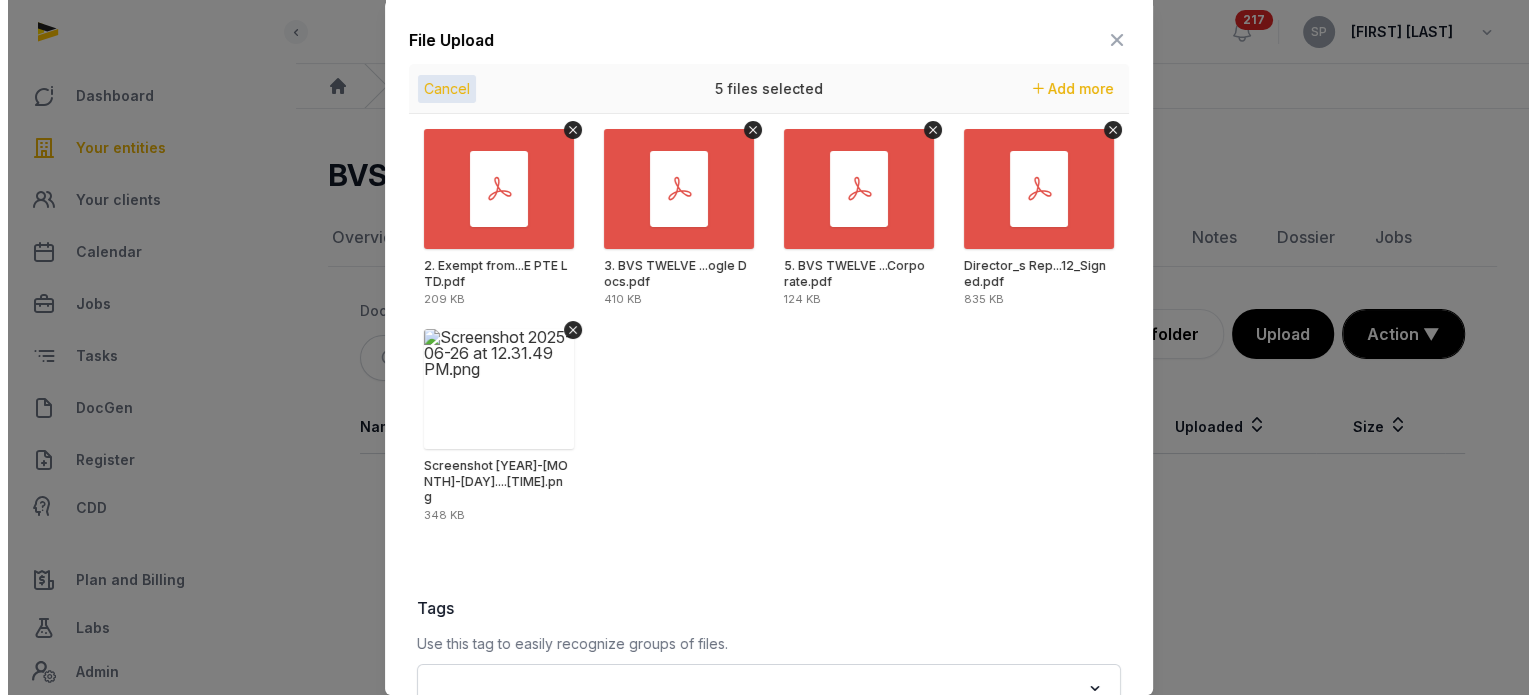 scroll, scrollTop: 282, scrollLeft: 0, axis: vertical 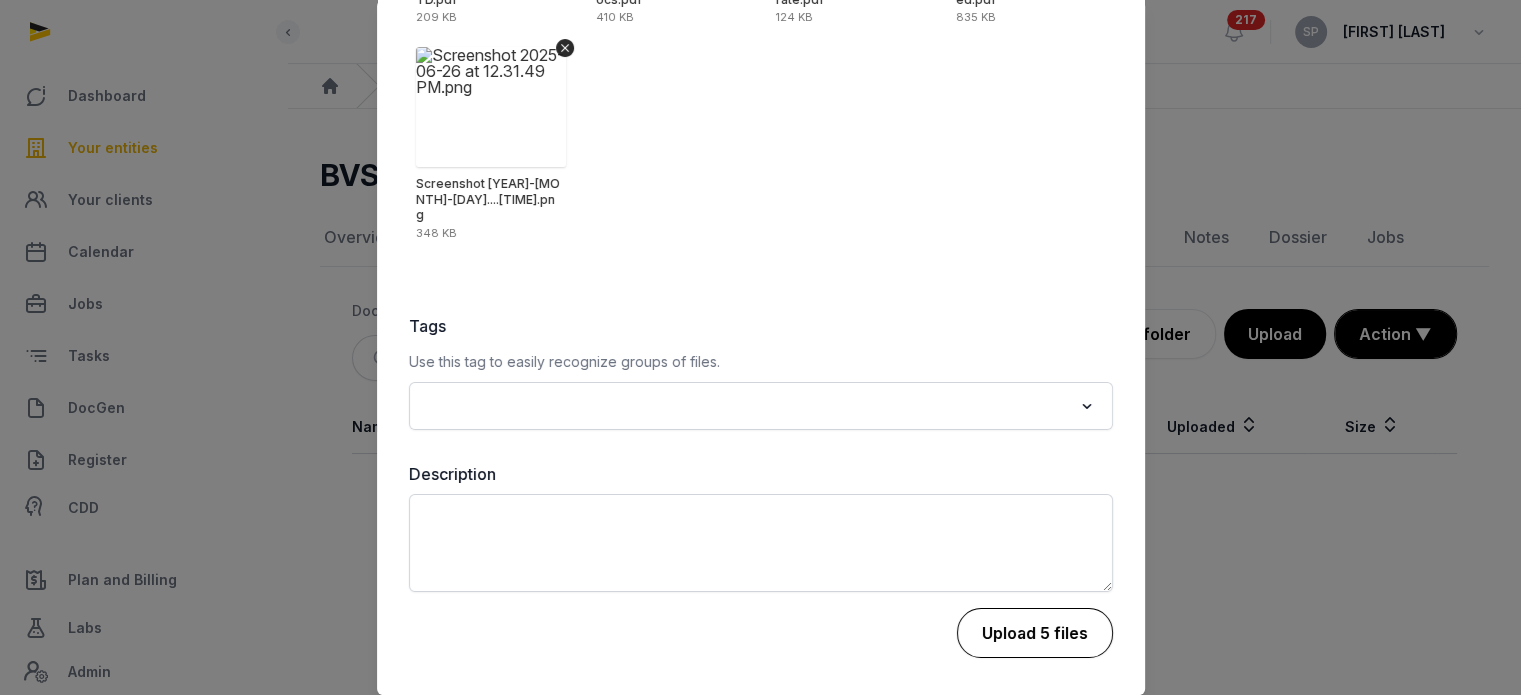 click on "Upload 5 files" at bounding box center (1035, 633) 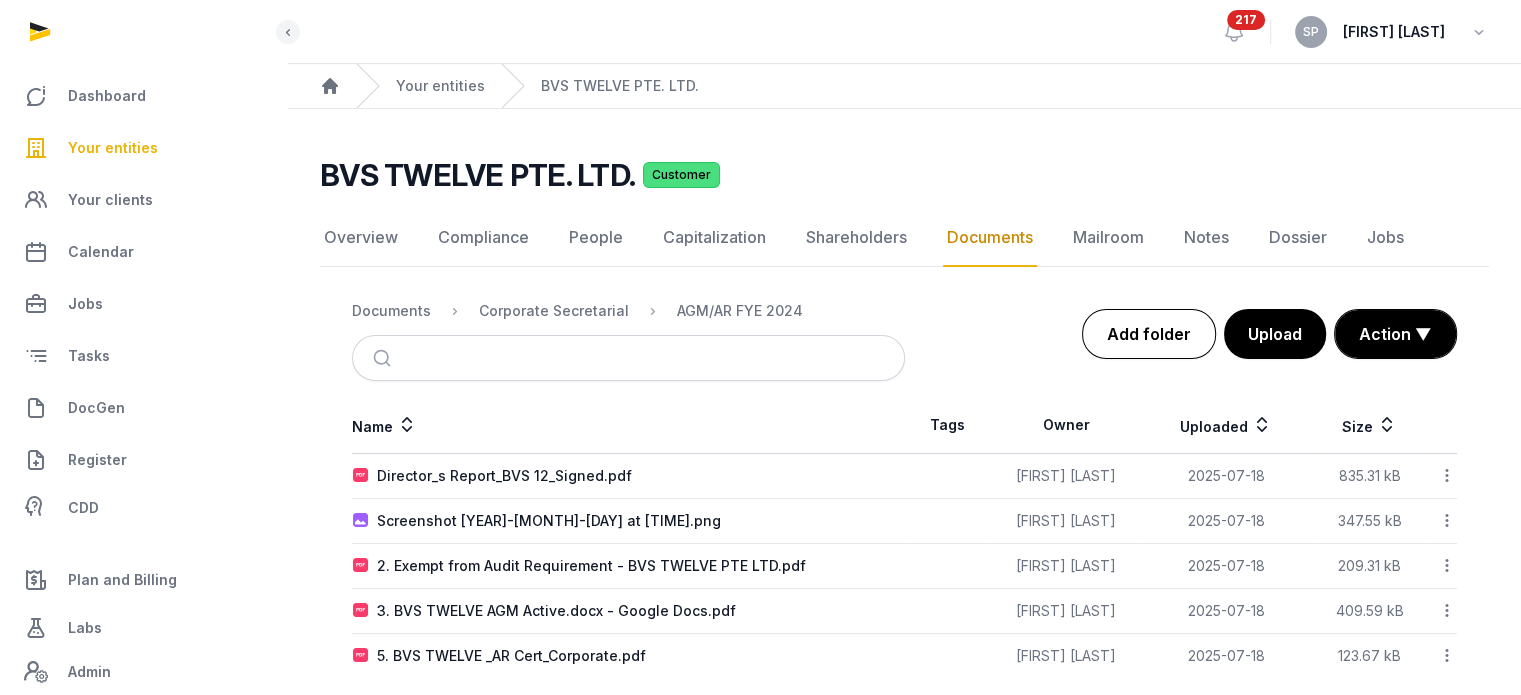 click on "Add folder" at bounding box center [1149, 334] 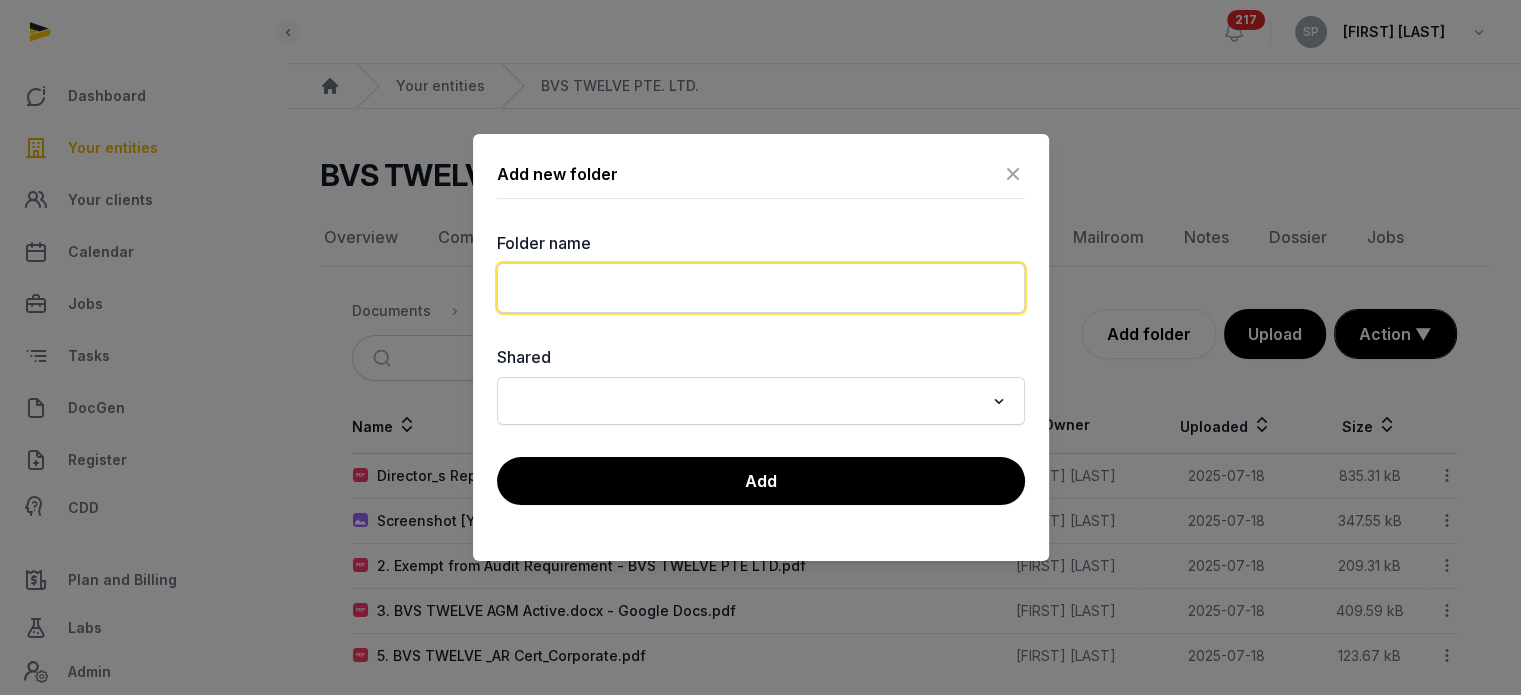 click 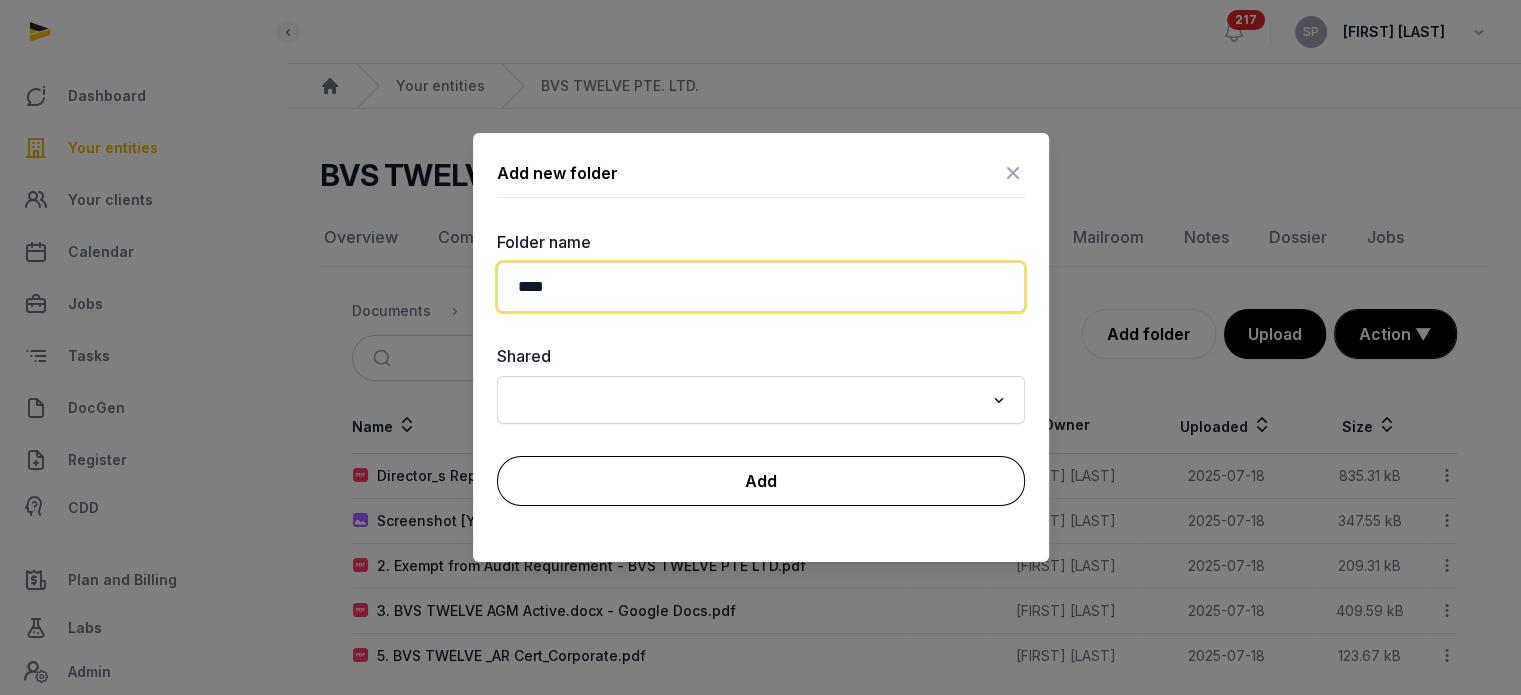 type on "****" 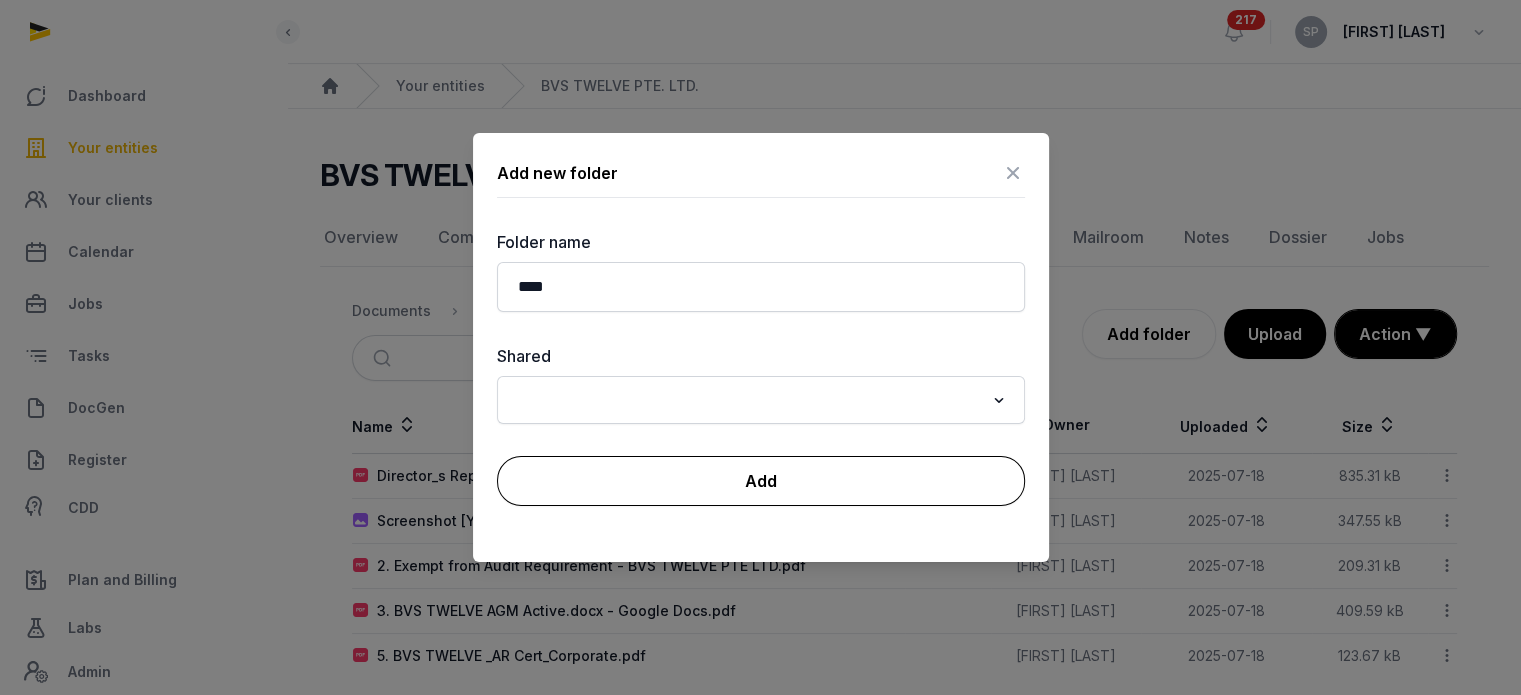 click on "Add" at bounding box center (761, 481) 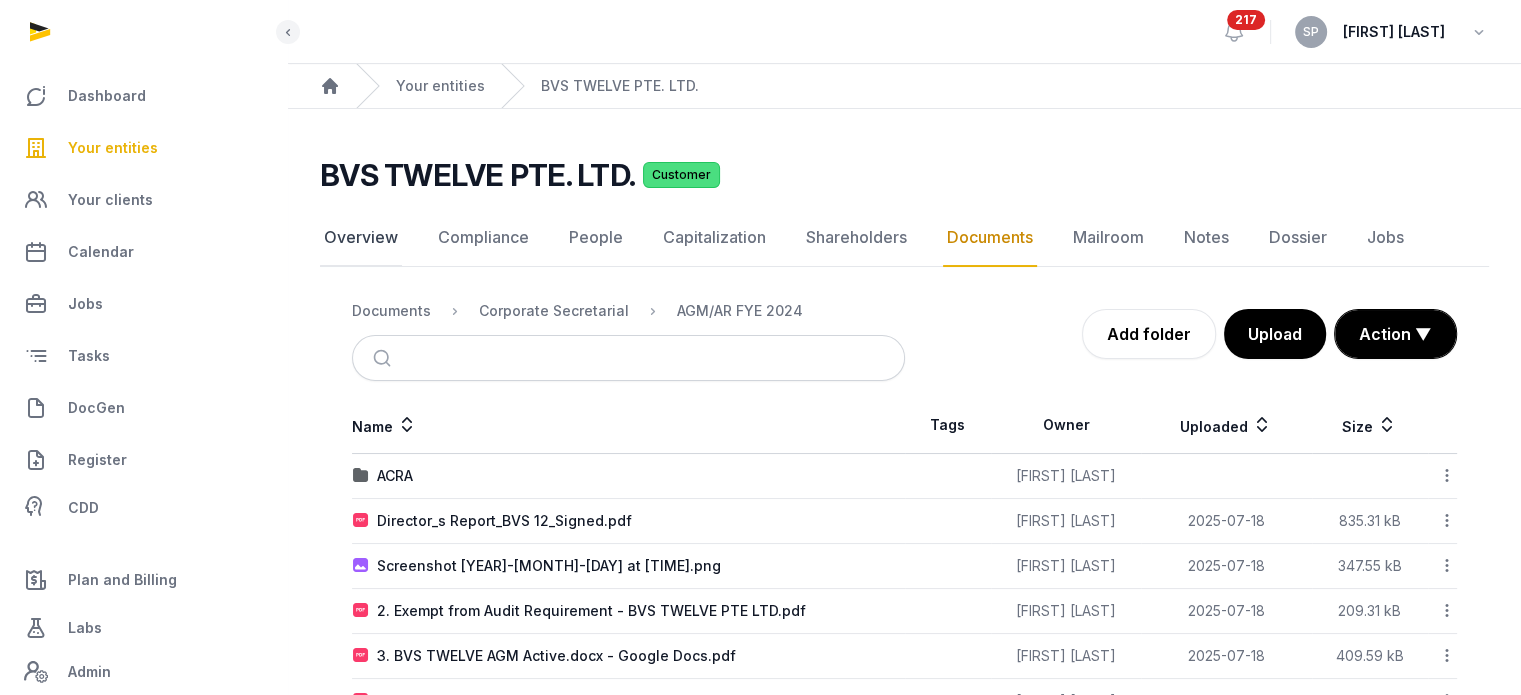 click on "Overview" 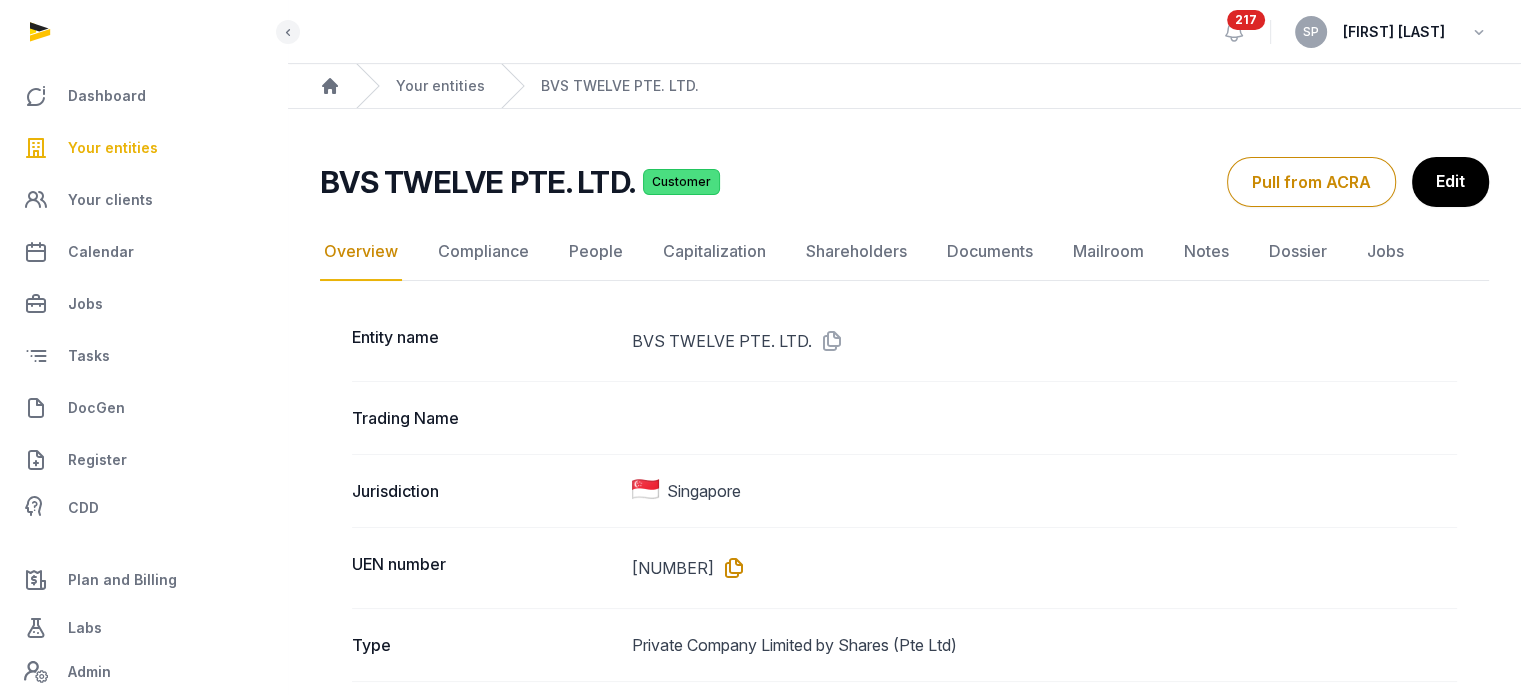 click at bounding box center (730, 568) 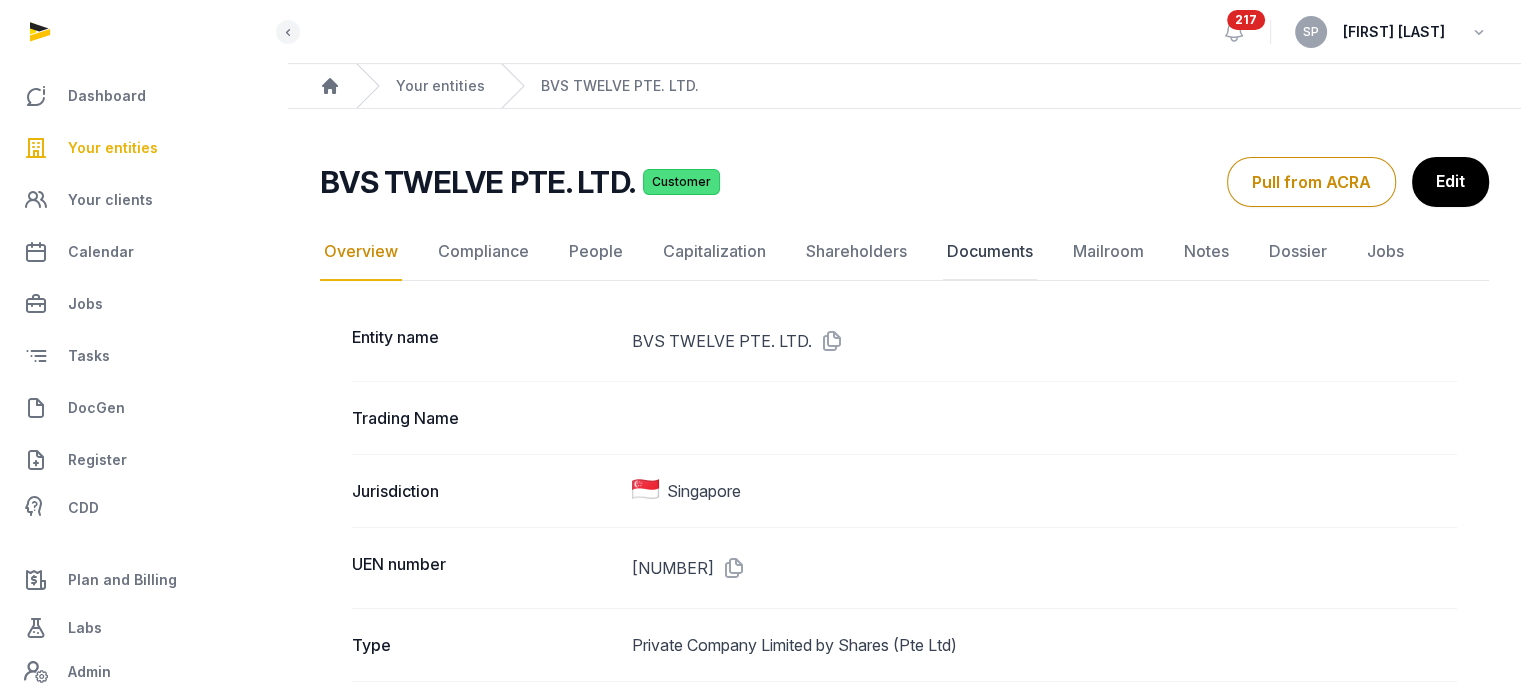 click on "Documents" 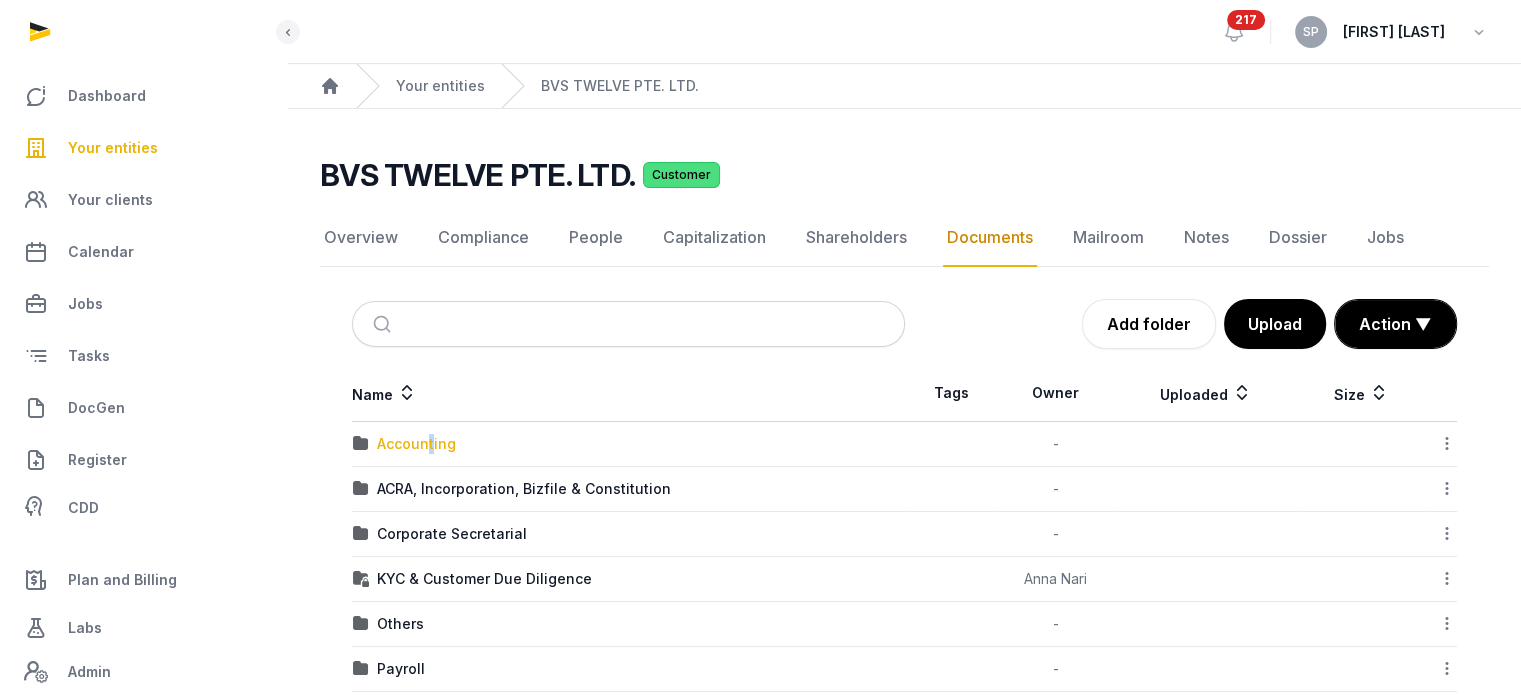 drag, startPoint x: 428, startPoint y: 431, endPoint x: 431, endPoint y: 446, distance: 15.297058 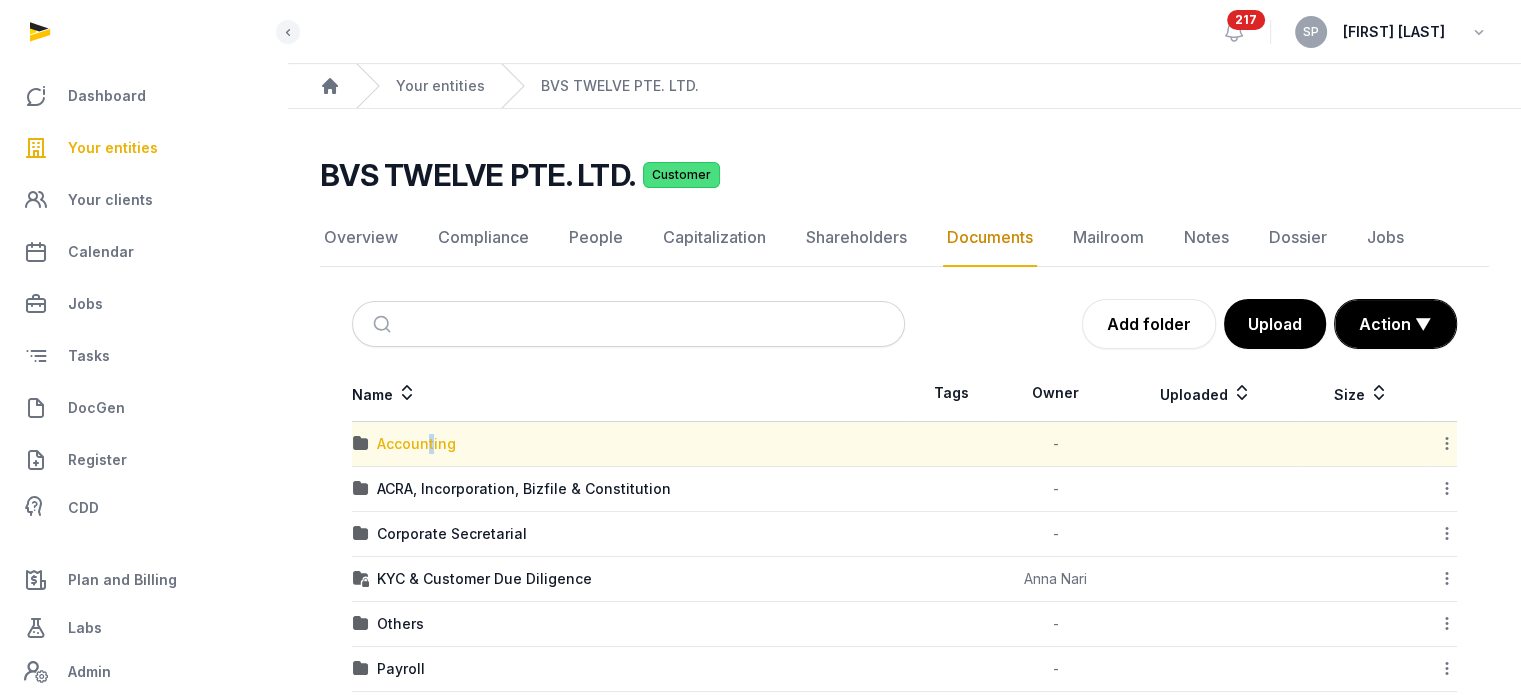 click on "Accounting" at bounding box center [416, 444] 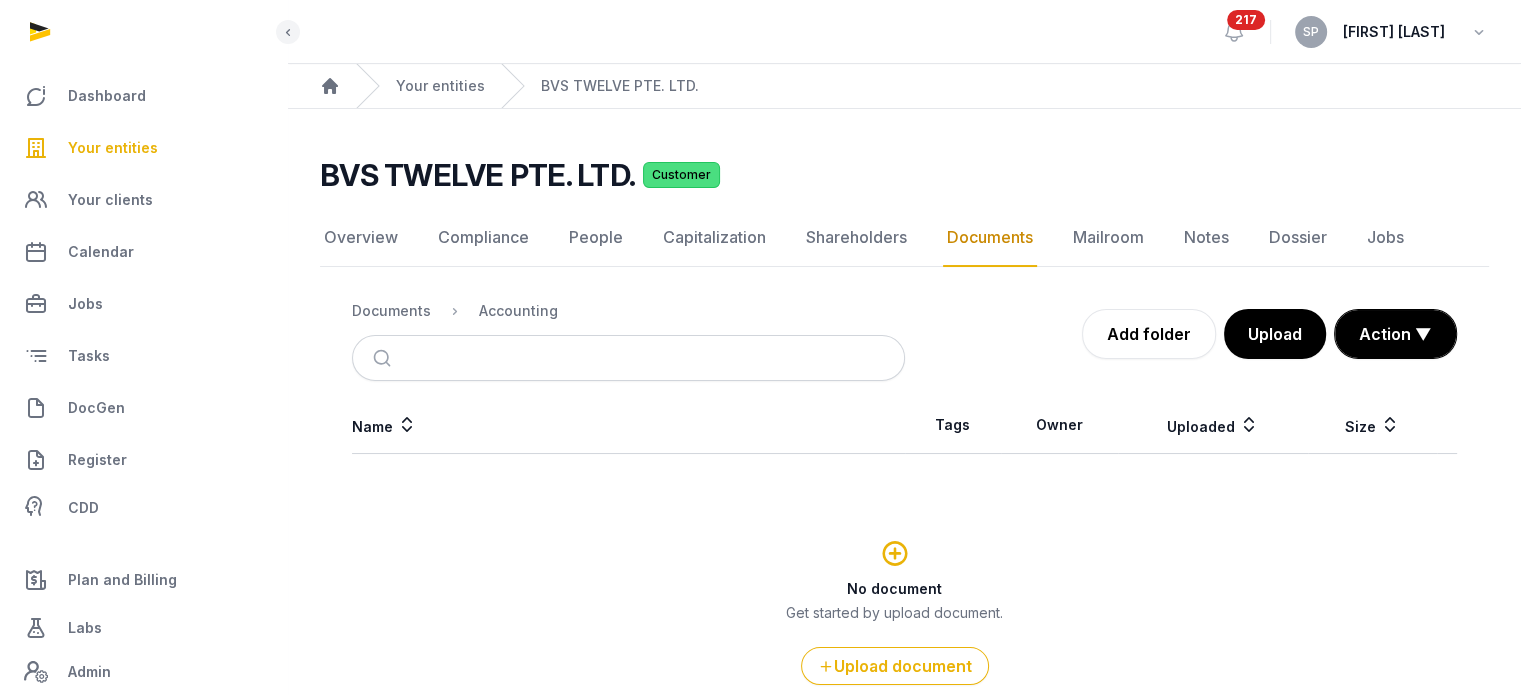 click on "Documents  Accounting" at bounding box center [455, 311] 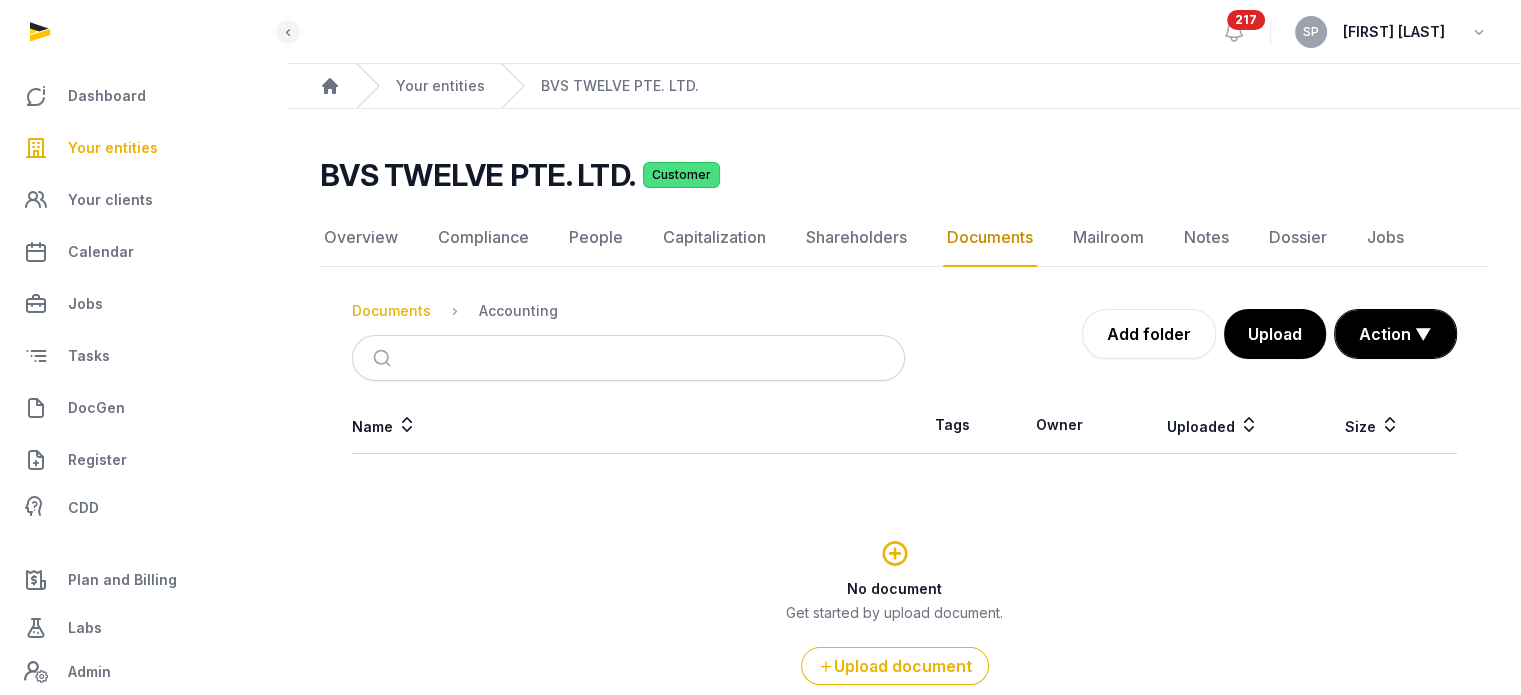 click on "Documents" at bounding box center [391, 311] 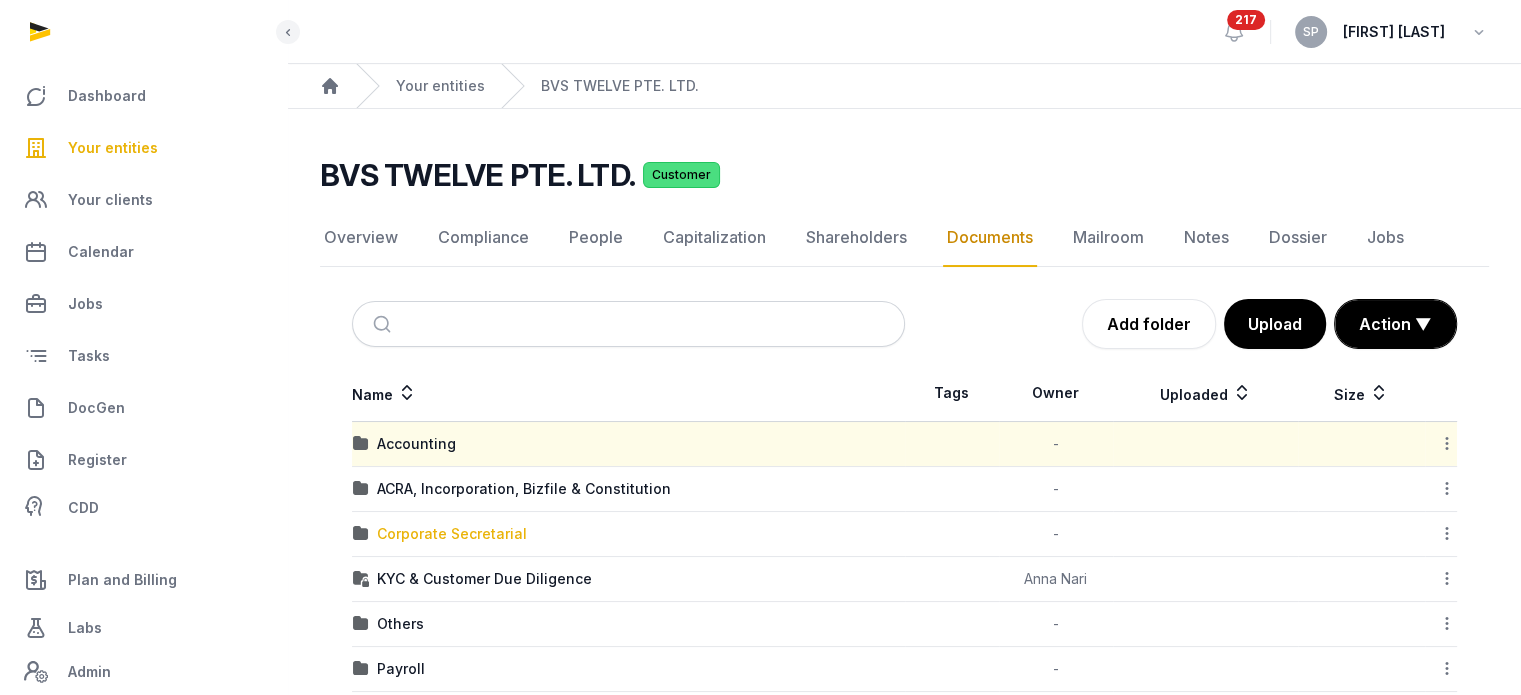 click on "Corporate Secretarial" at bounding box center (452, 534) 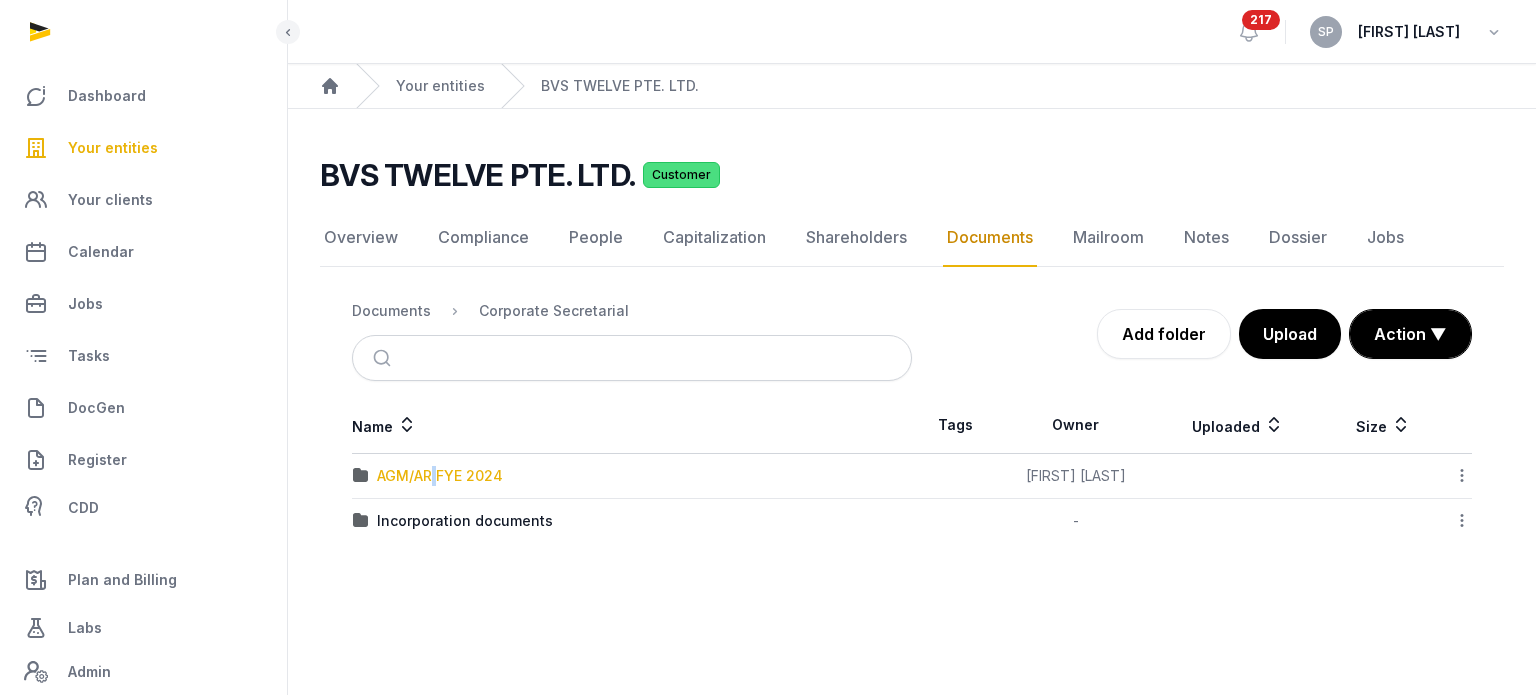 drag, startPoint x: 435, startPoint y: 462, endPoint x: 437, endPoint y: 479, distance: 17.117243 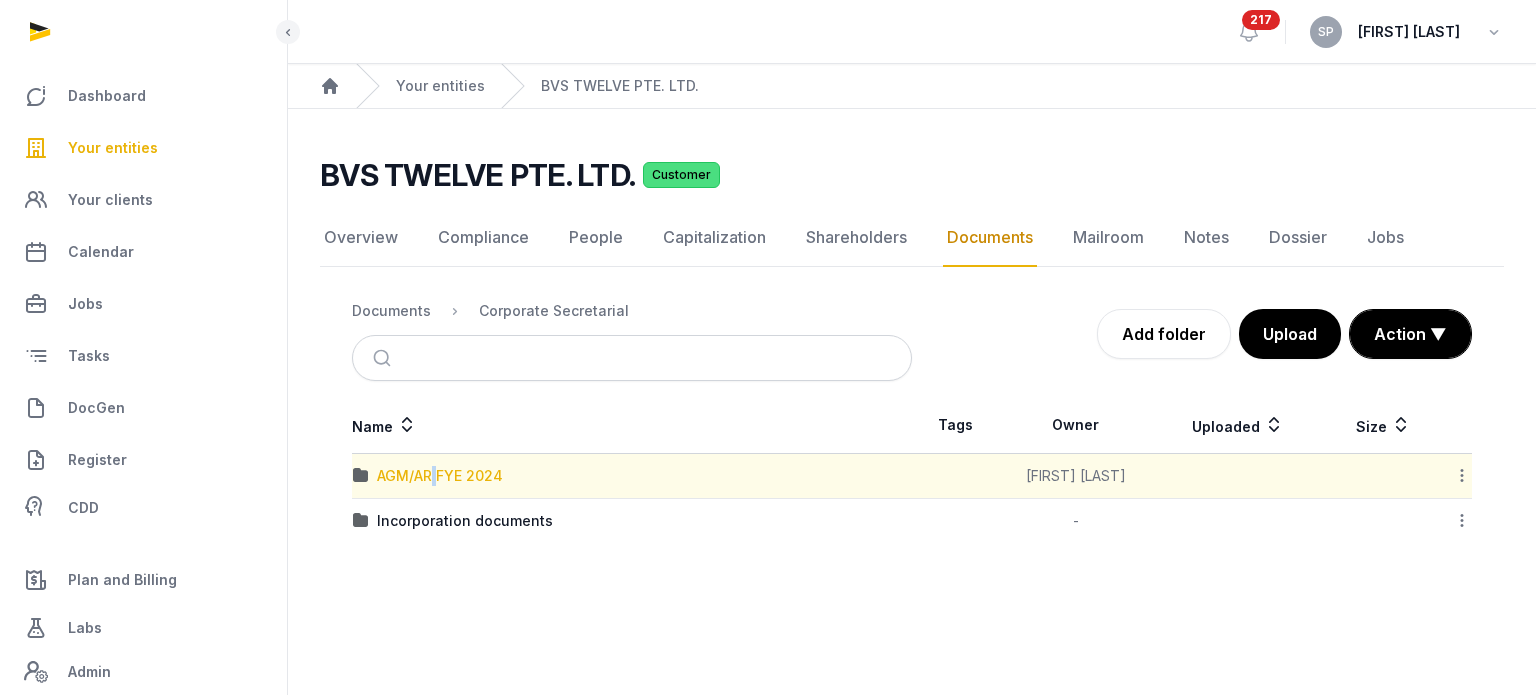click on "AGM/AR FYE 2024" at bounding box center (440, 476) 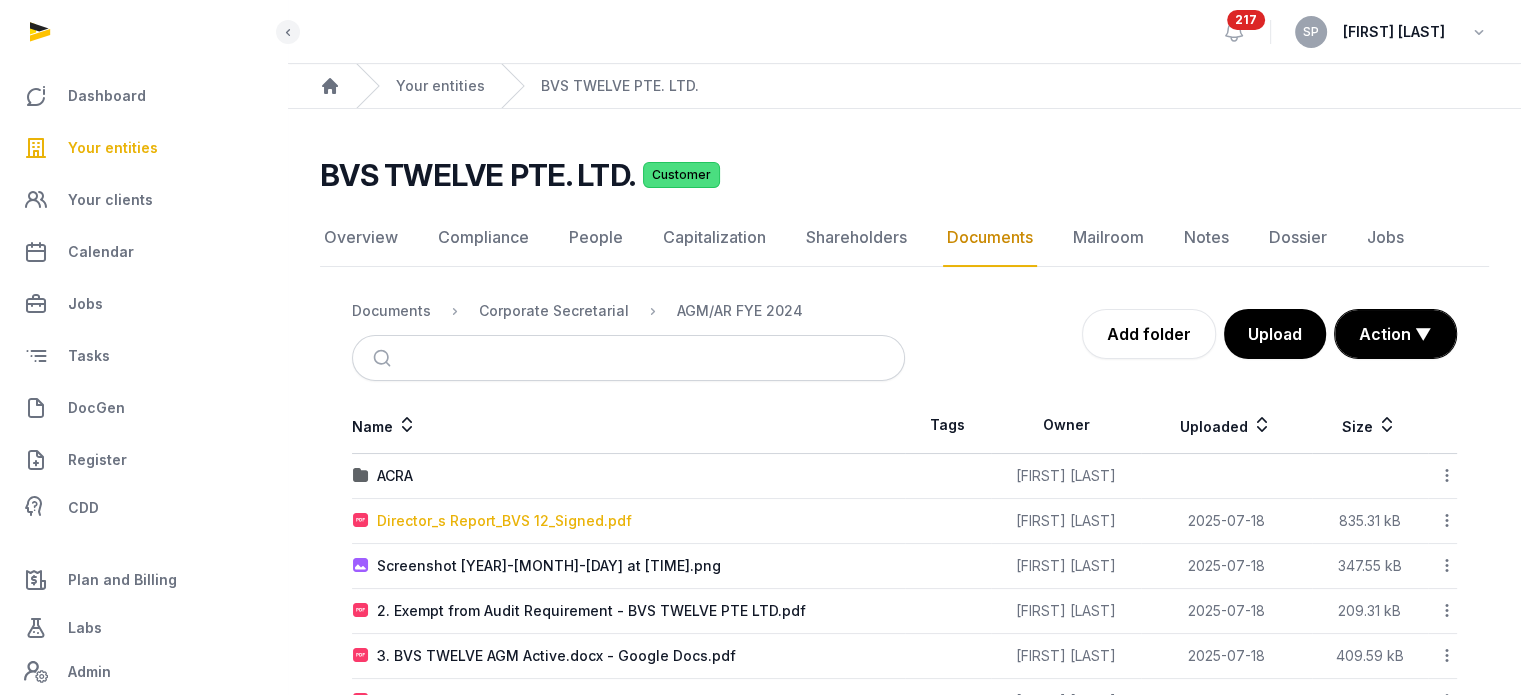 click on "Director_s Report_BVS 12_Signed.pdf" at bounding box center [504, 521] 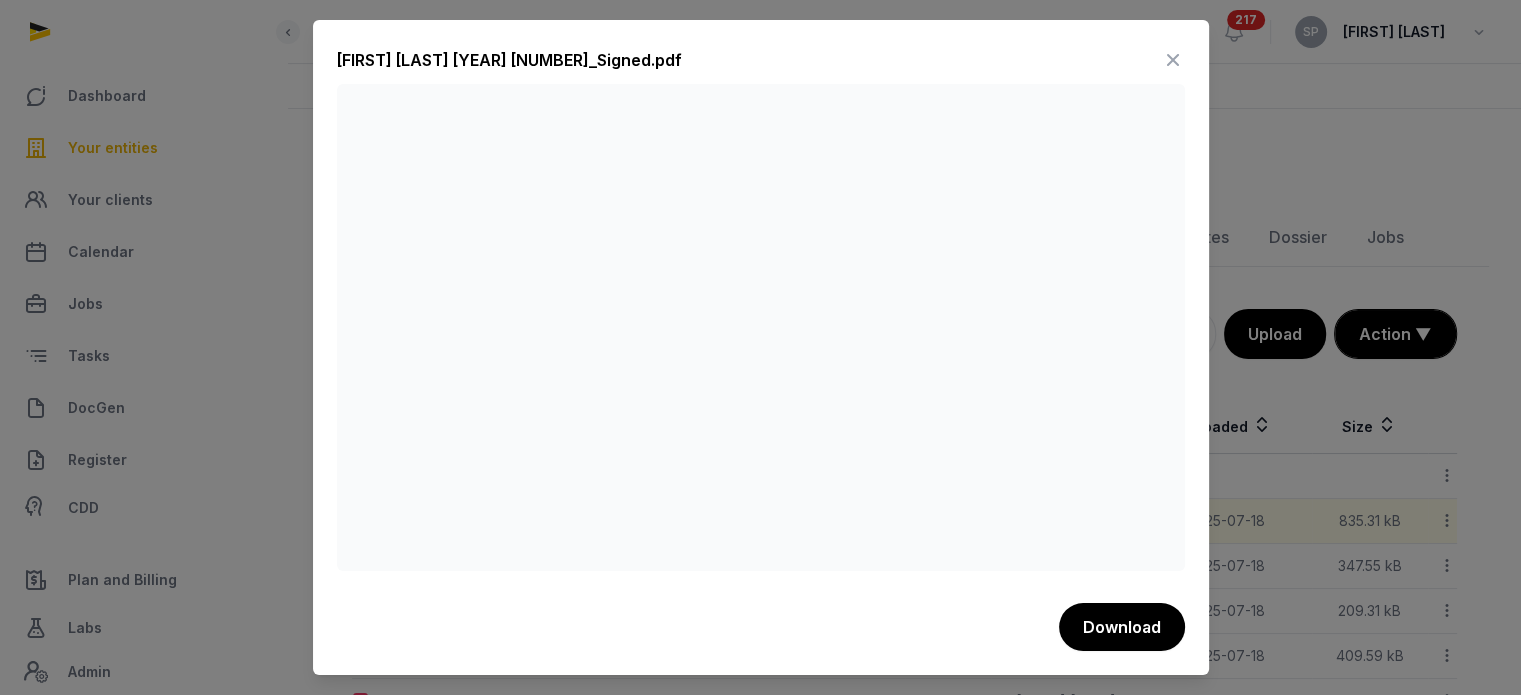 click at bounding box center (1173, 60) 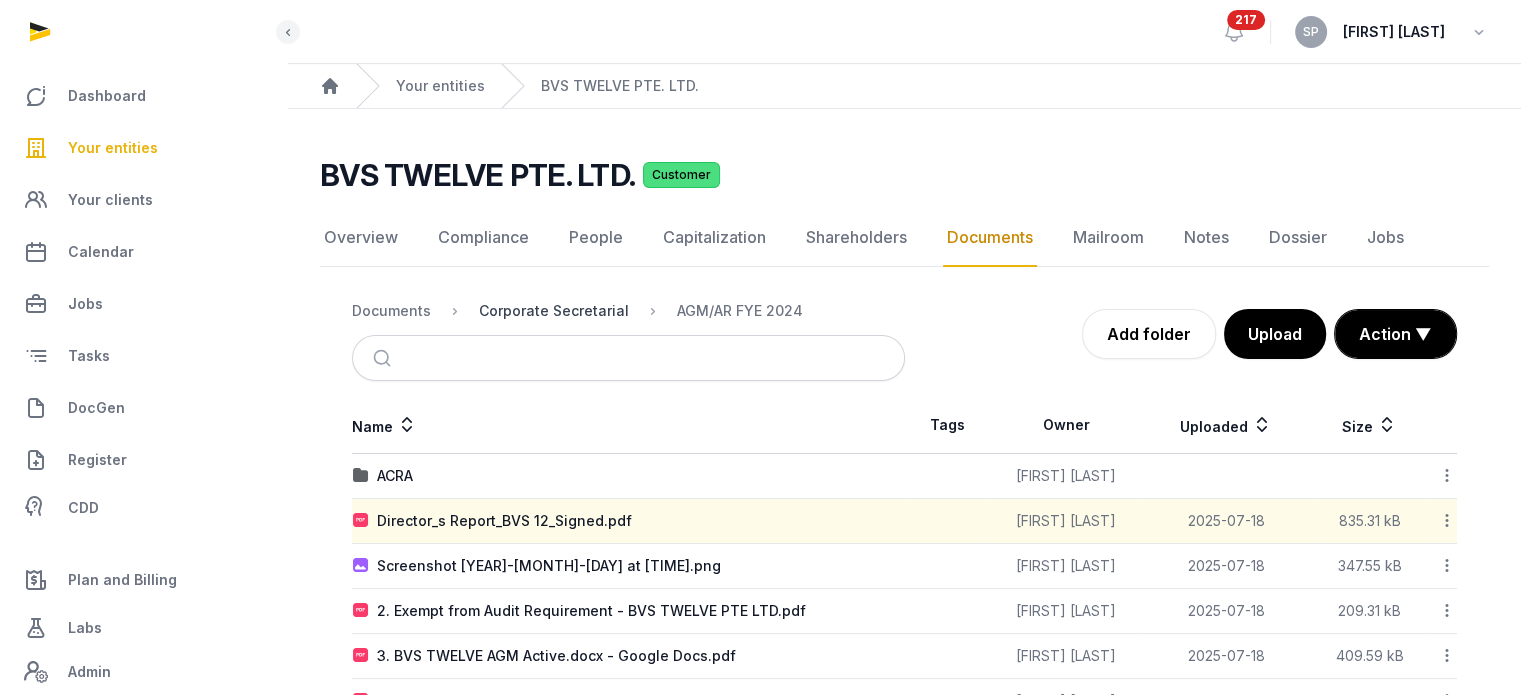 click on "Corporate Secretarial" at bounding box center (554, 311) 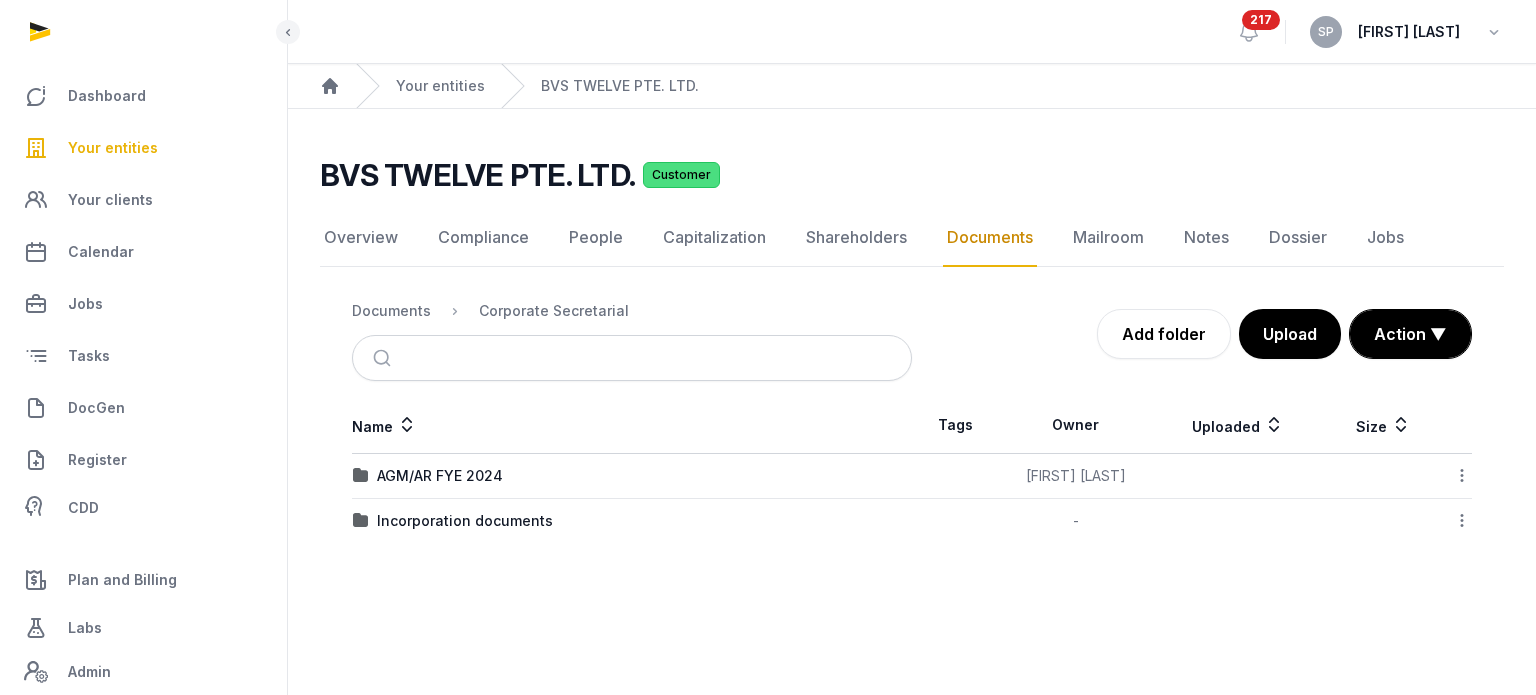 click 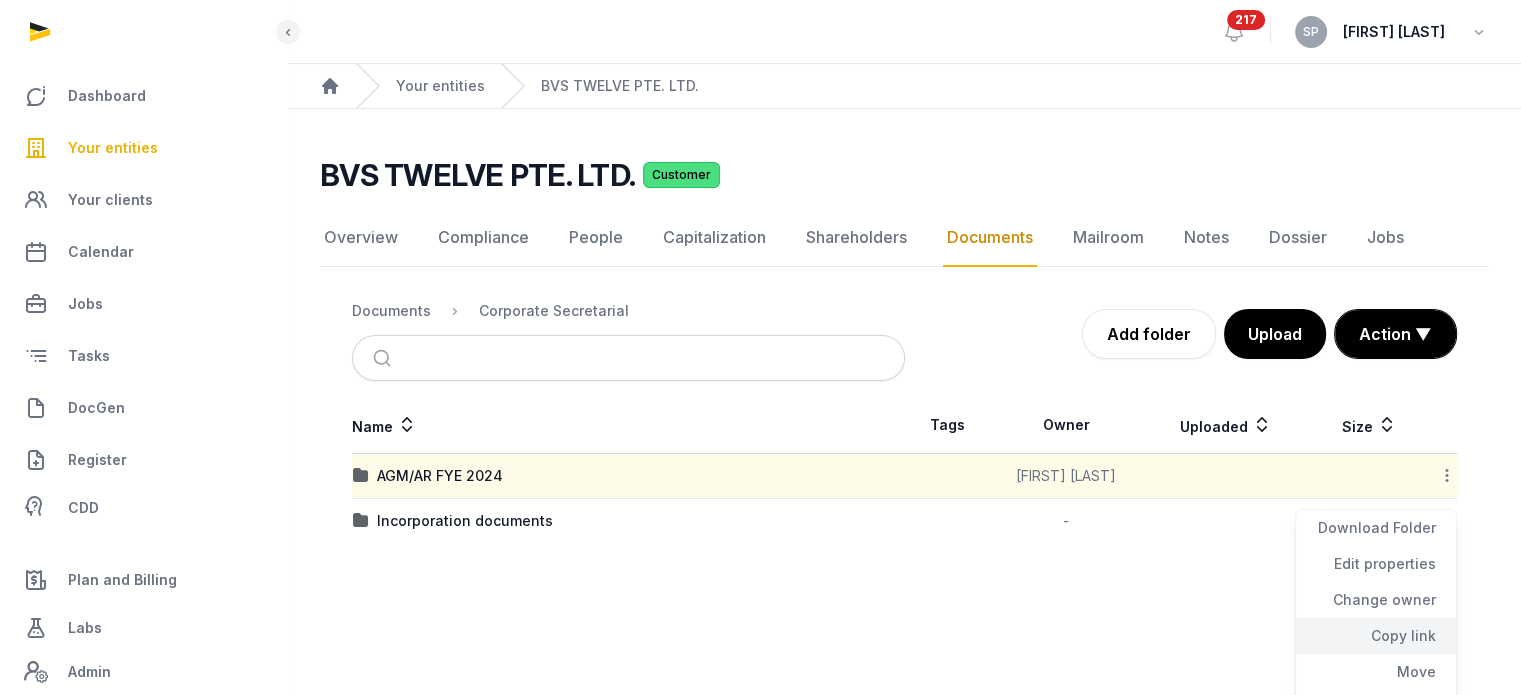 click on "Copy link" 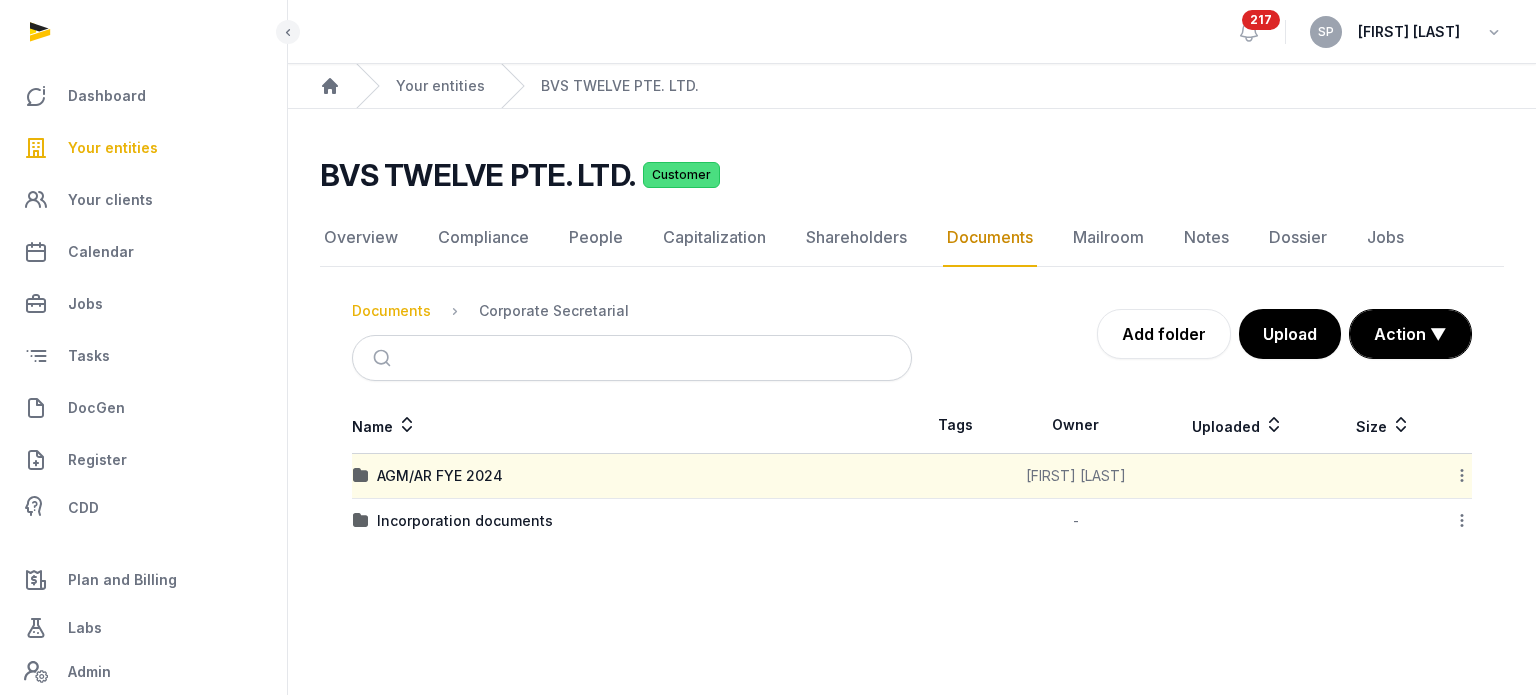 click on "Documents" at bounding box center (391, 311) 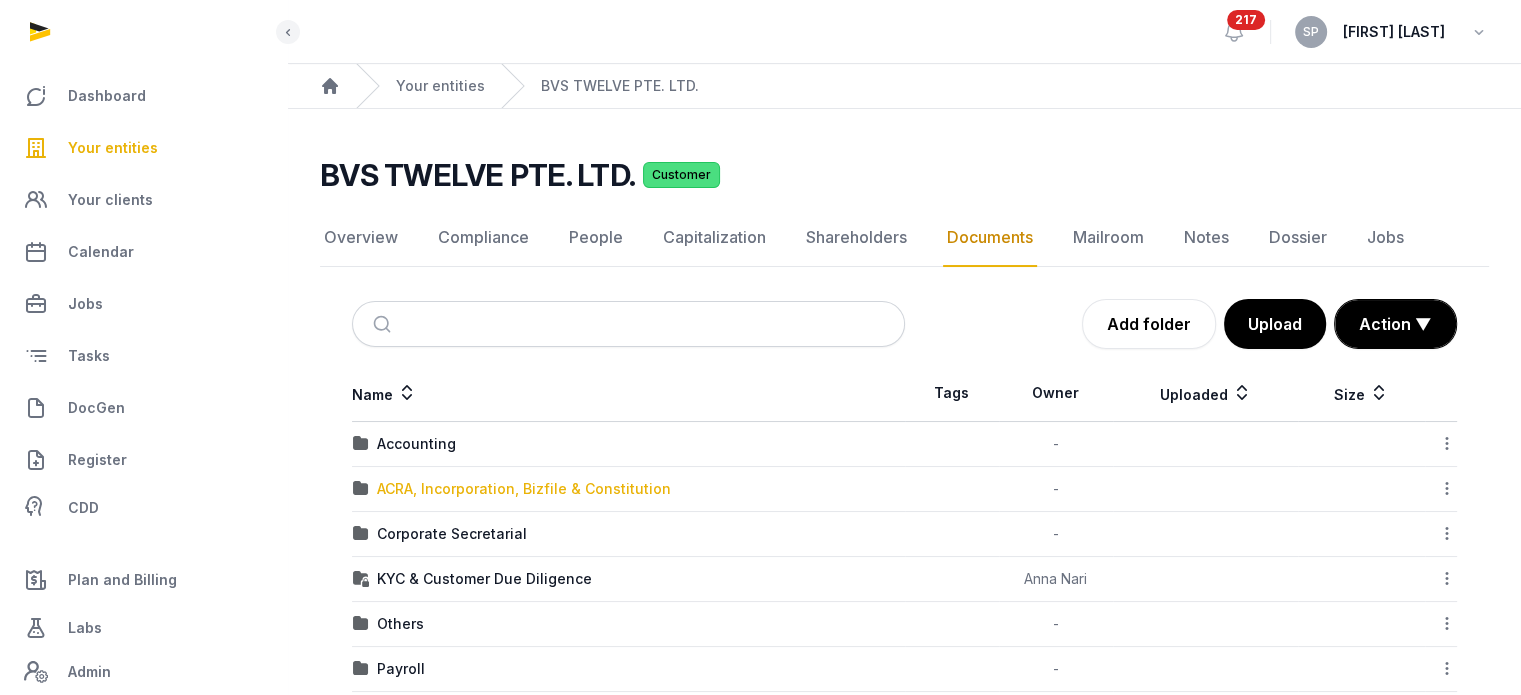 click on "ACRA, Incorporation, Bizfile & Constitution" at bounding box center [524, 489] 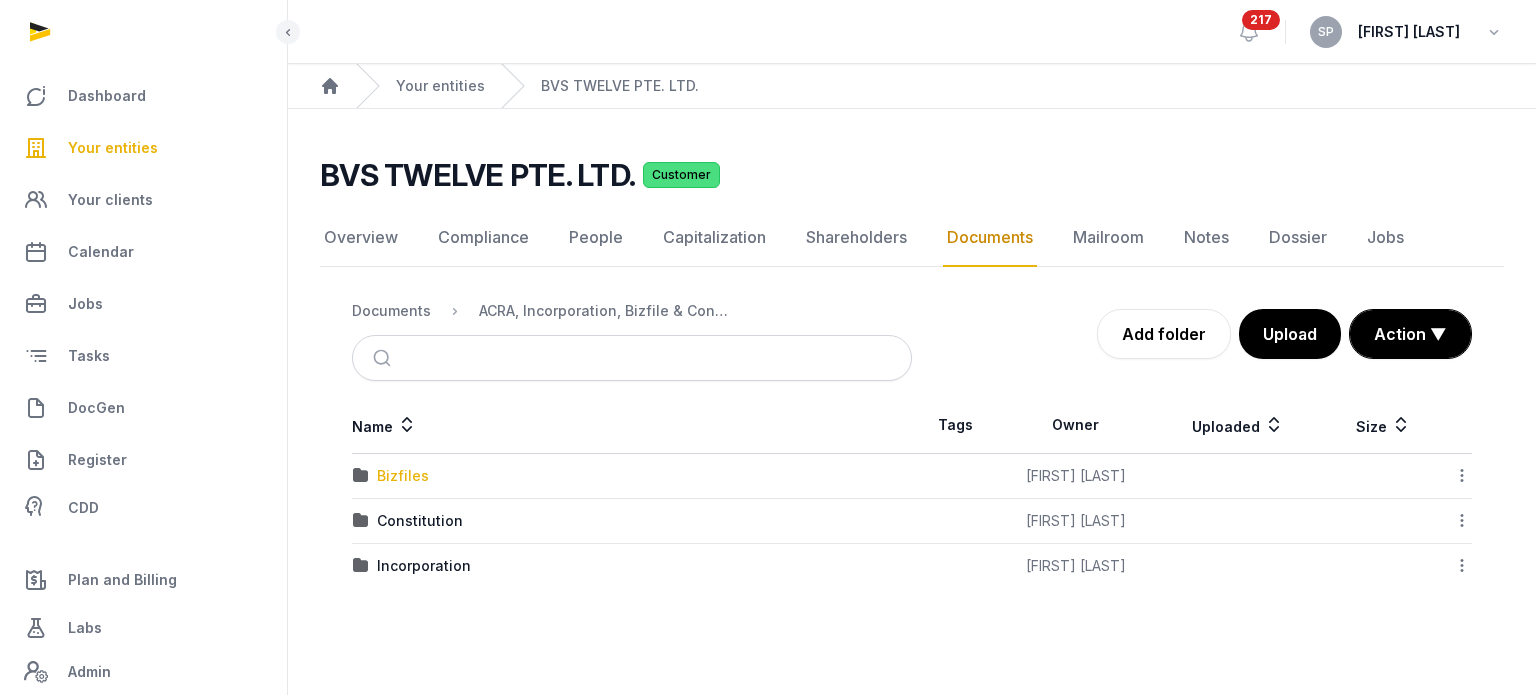 click on "Bizfiles" at bounding box center [403, 476] 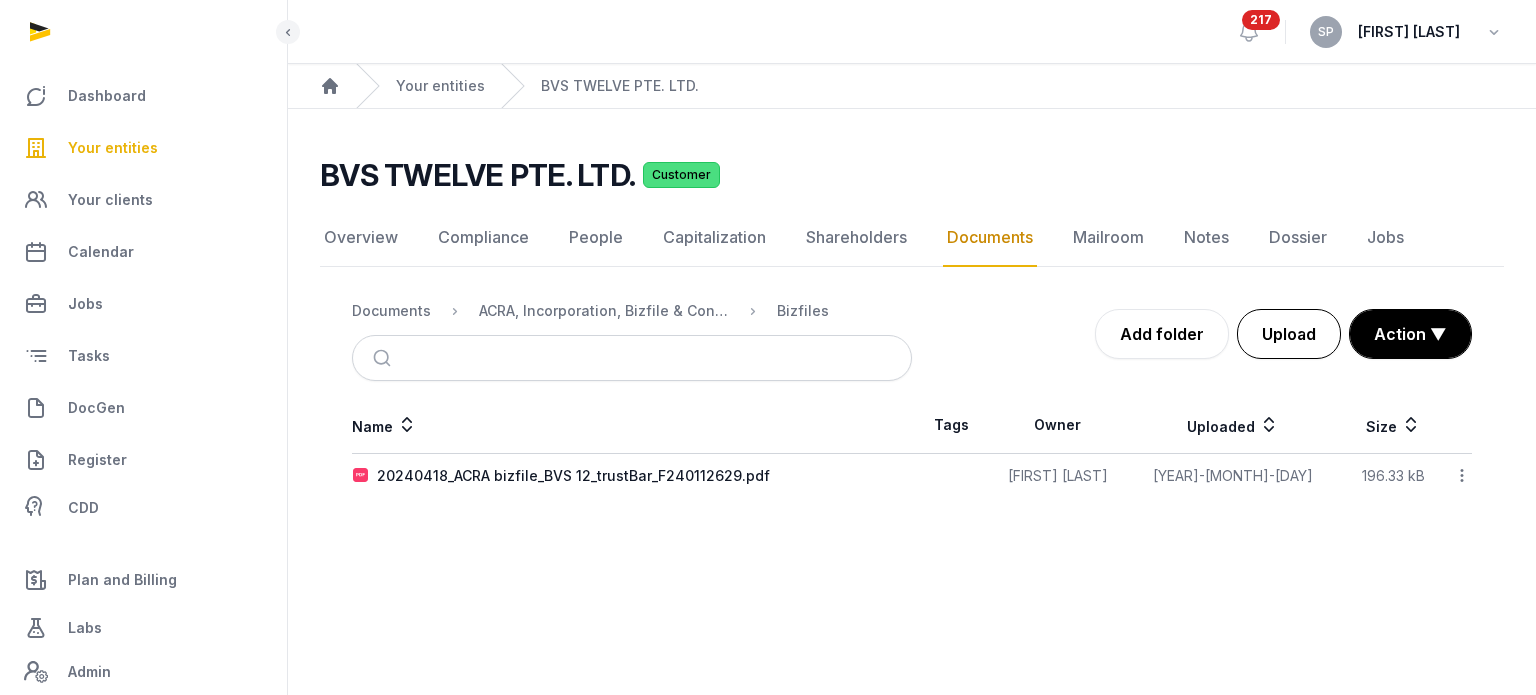 click on "Upload" at bounding box center (1289, 334) 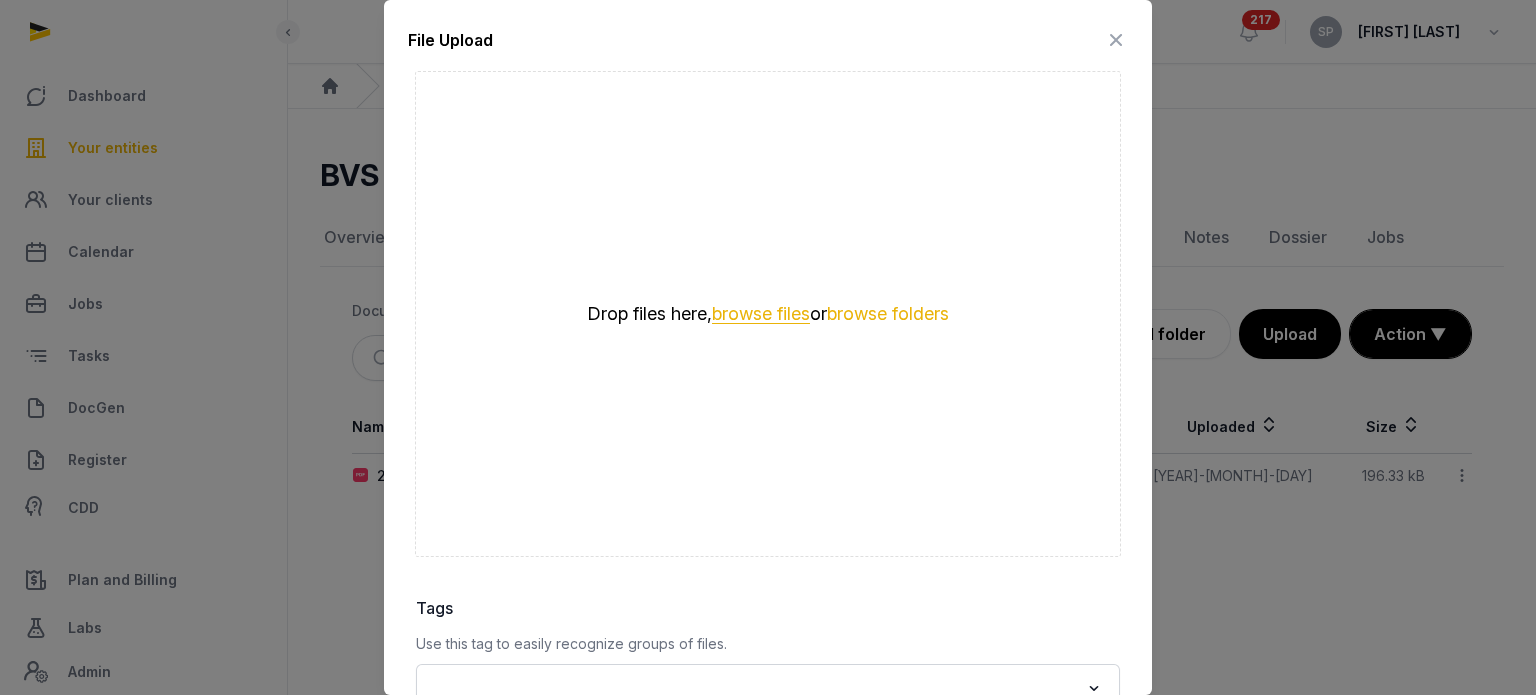 click on "browse files" at bounding box center [761, 314] 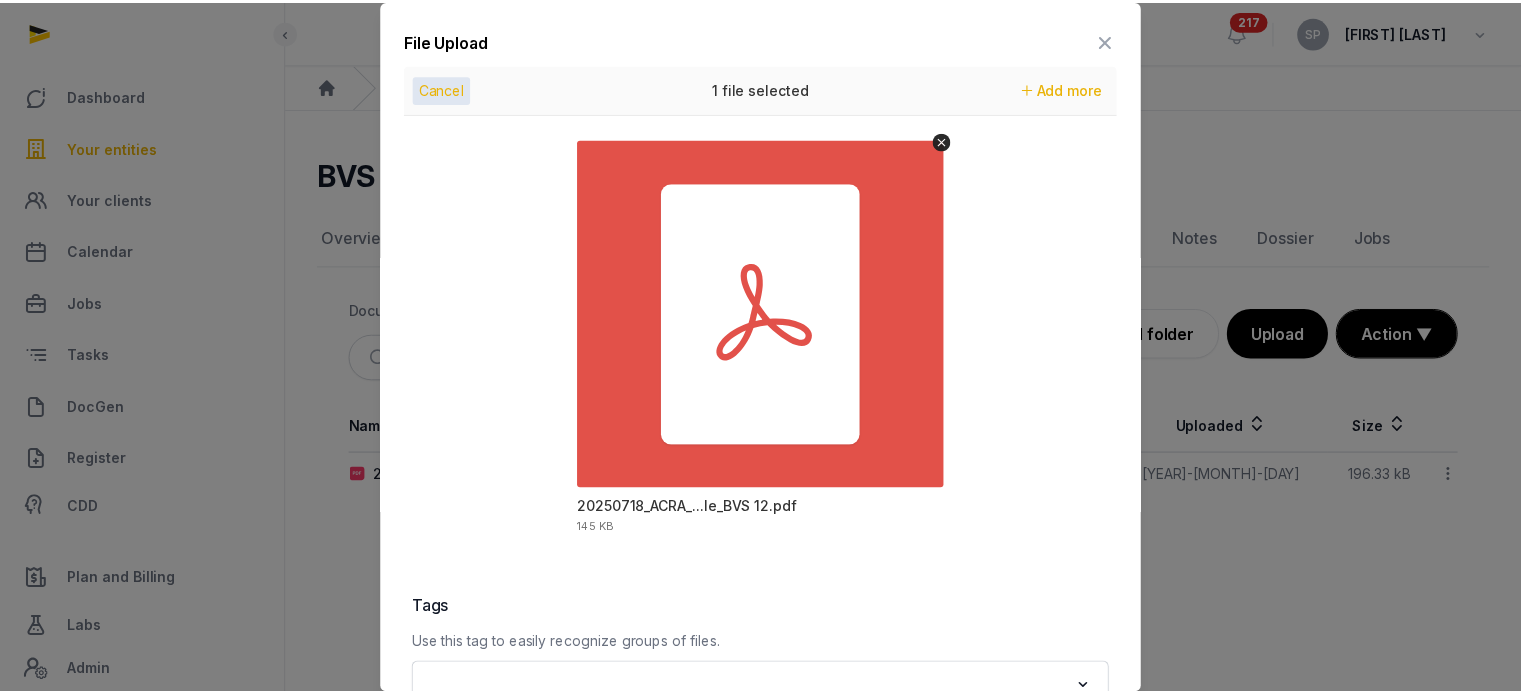 scroll, scrollTop: 282, scrollLeft: 0, axis: vertical 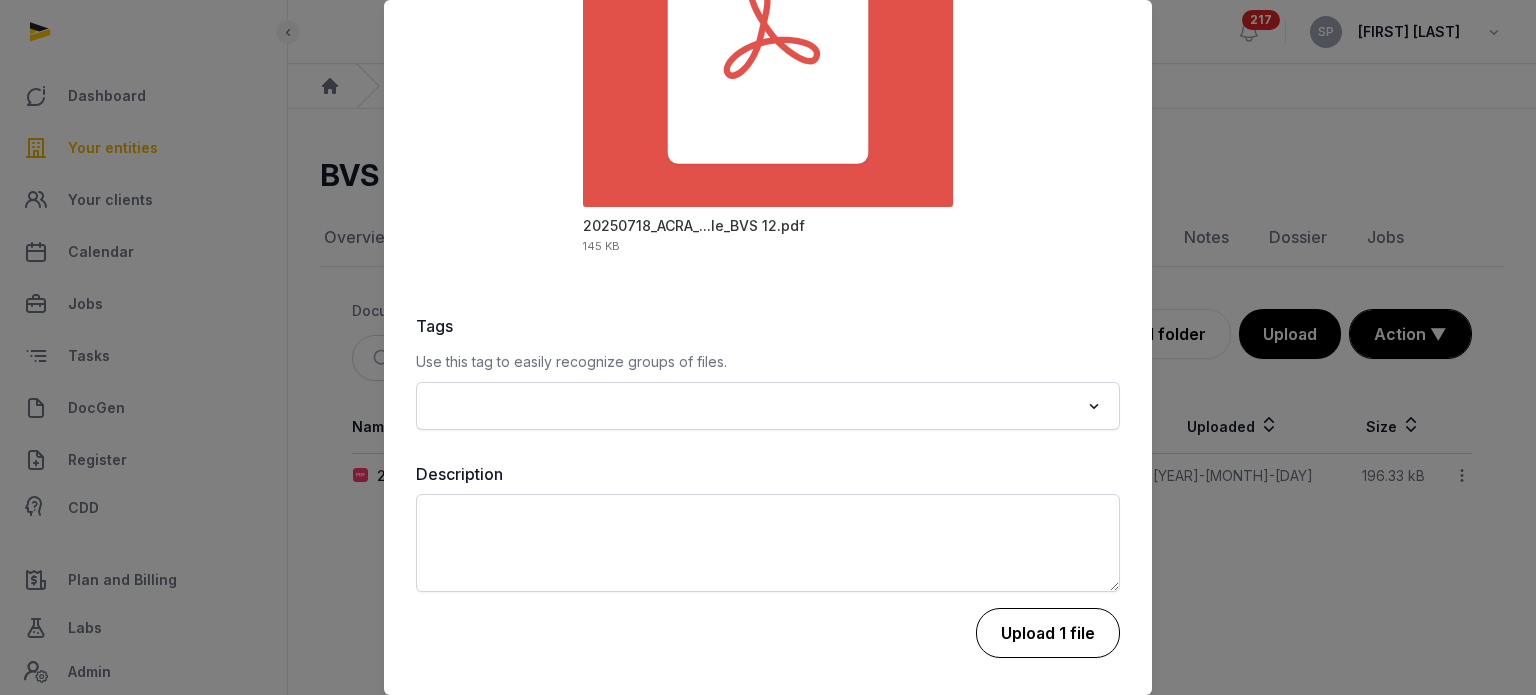 click on "Upload 1 file" at bounding box center [1048, 633] 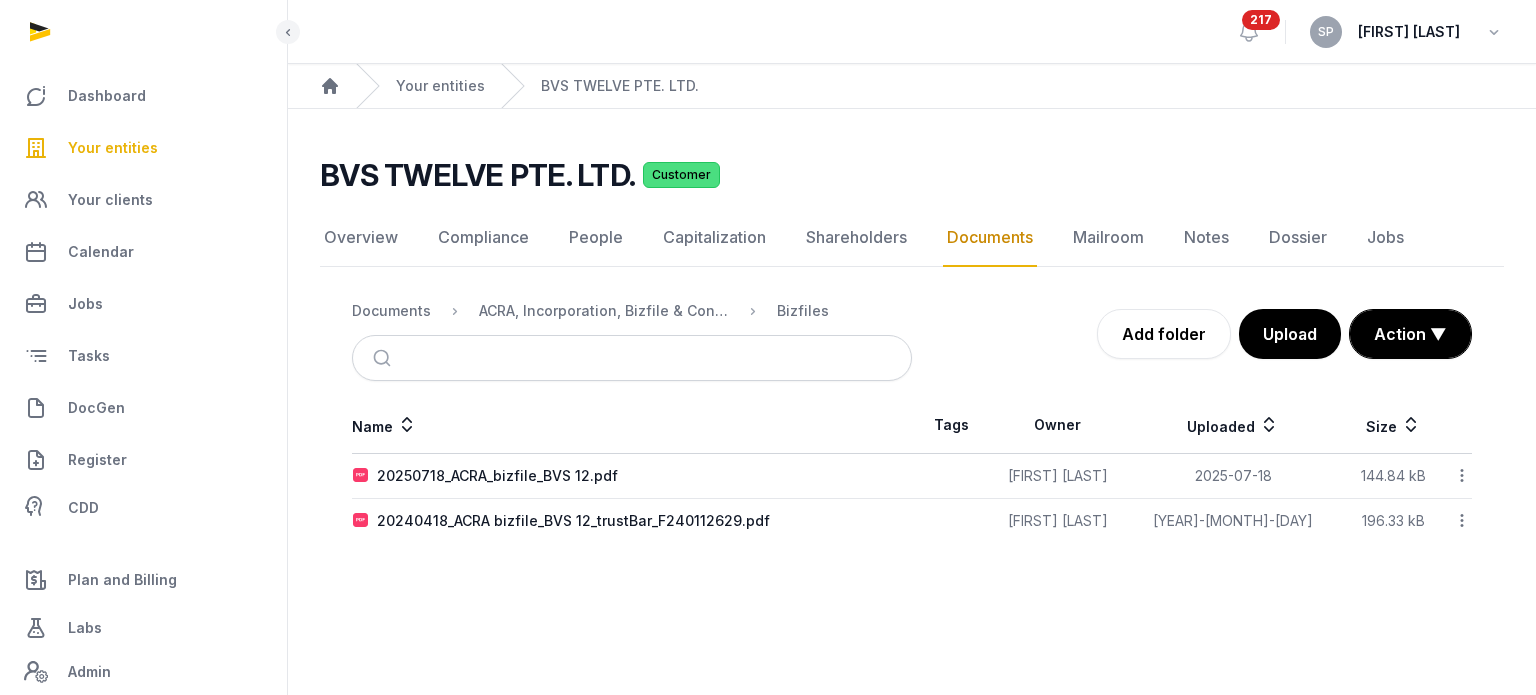 click 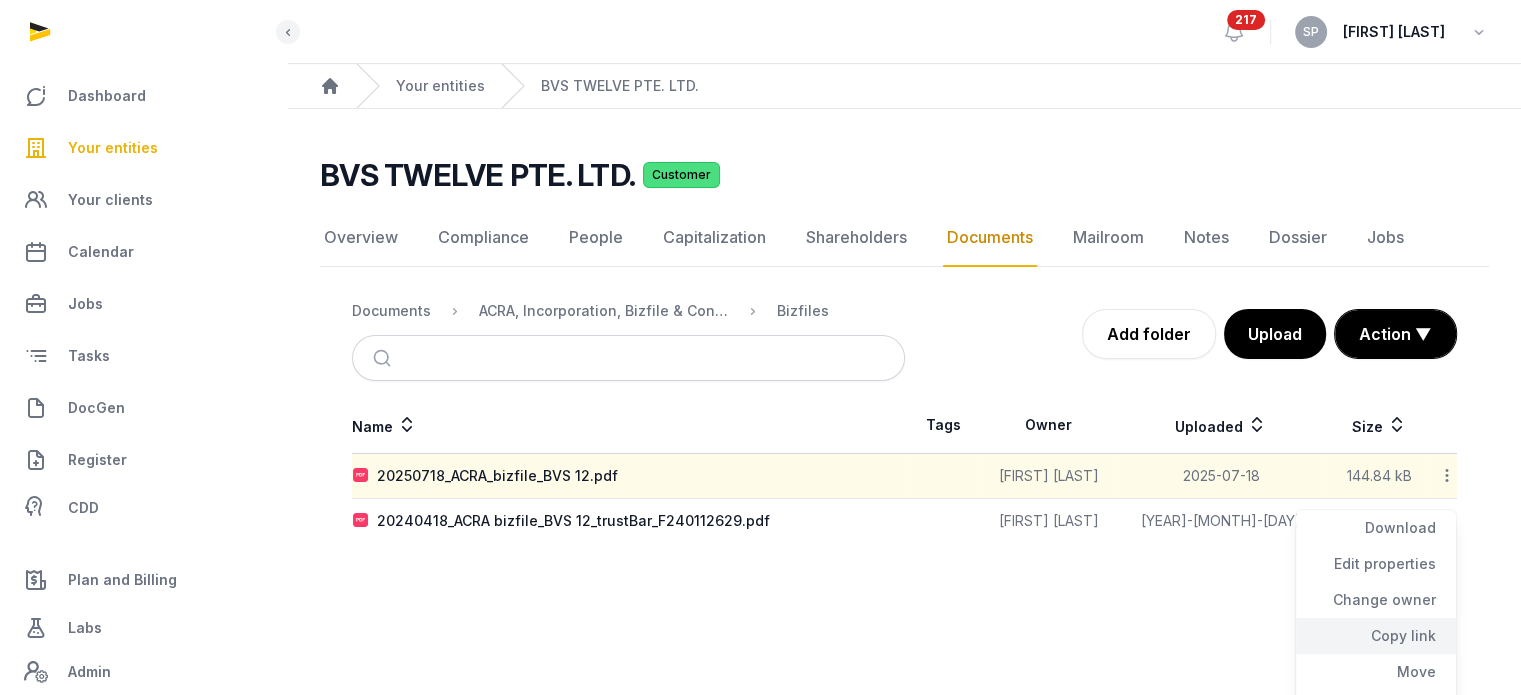 click on "Copy link" 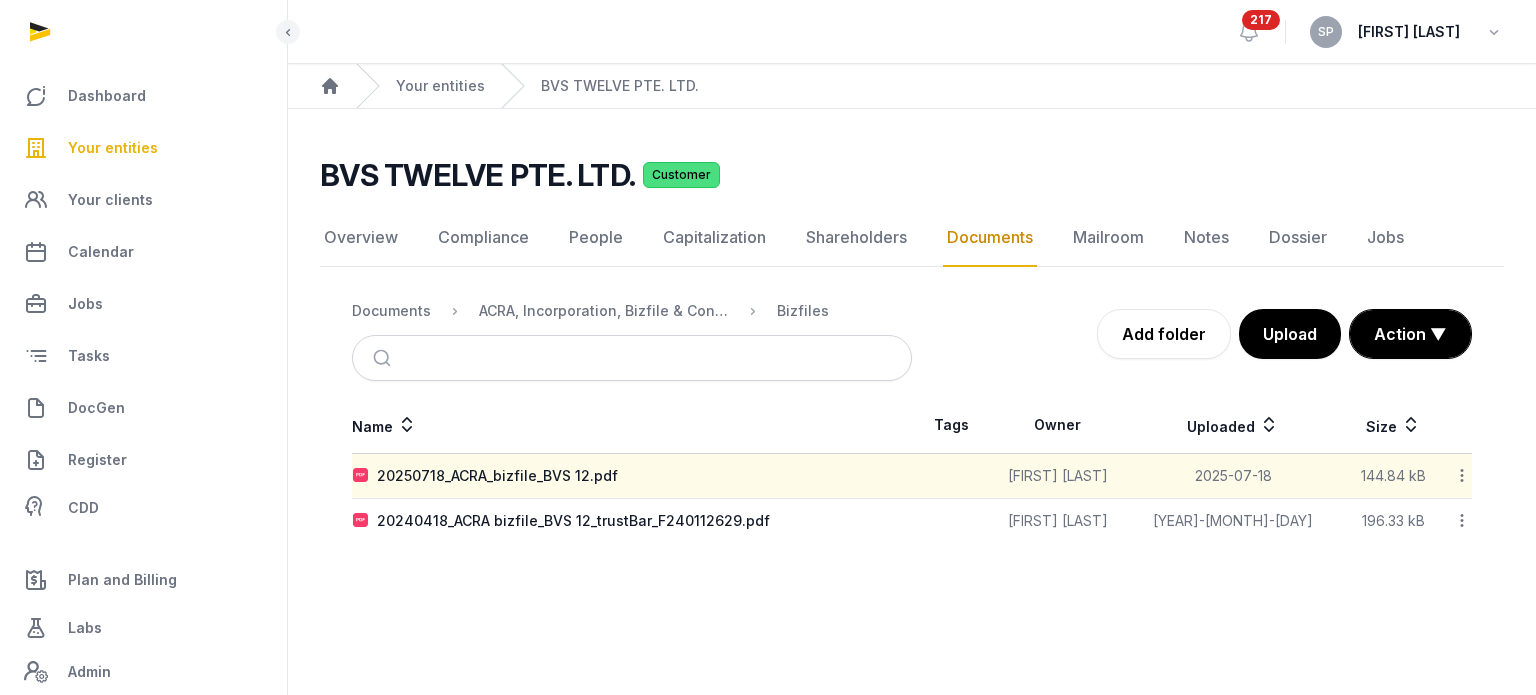 click on "Your entities" at bounding box center (113, 148) 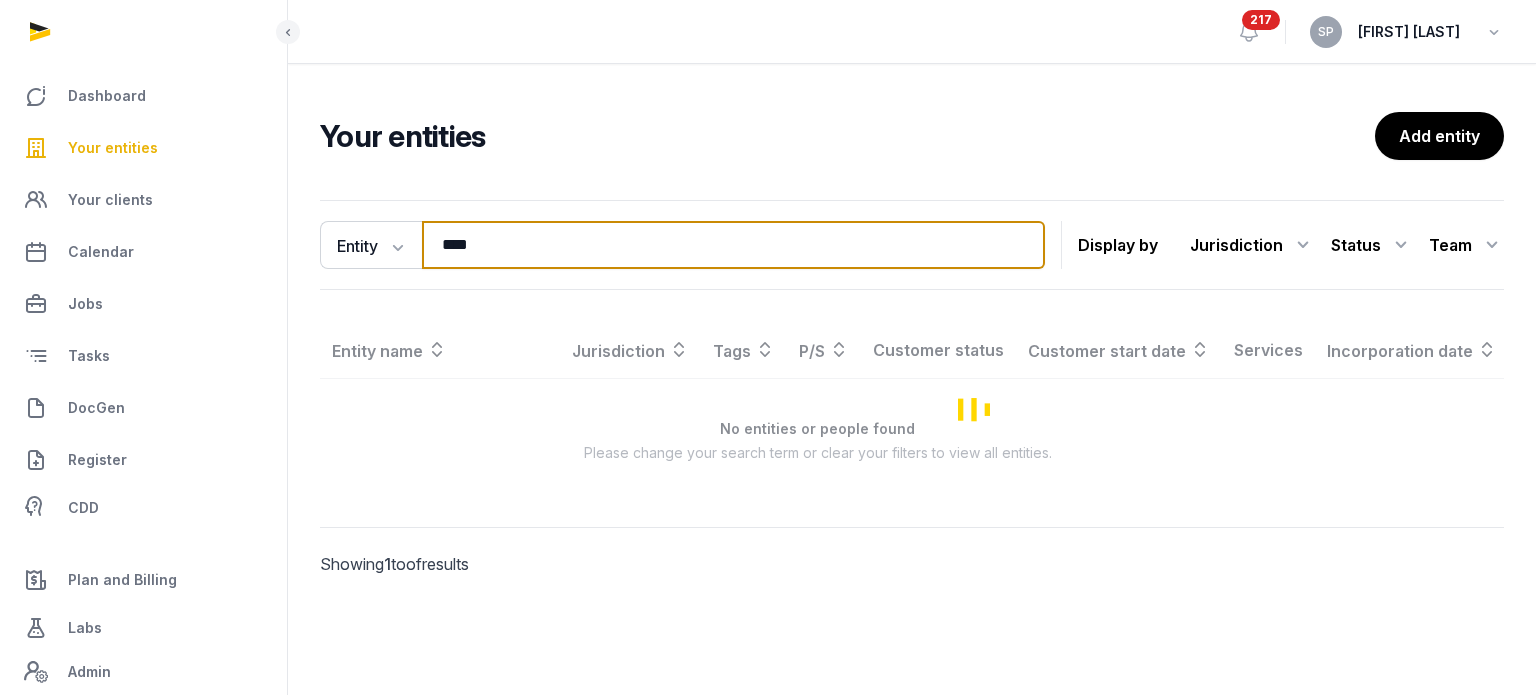 click on "***" at bounding box center (733, 245) 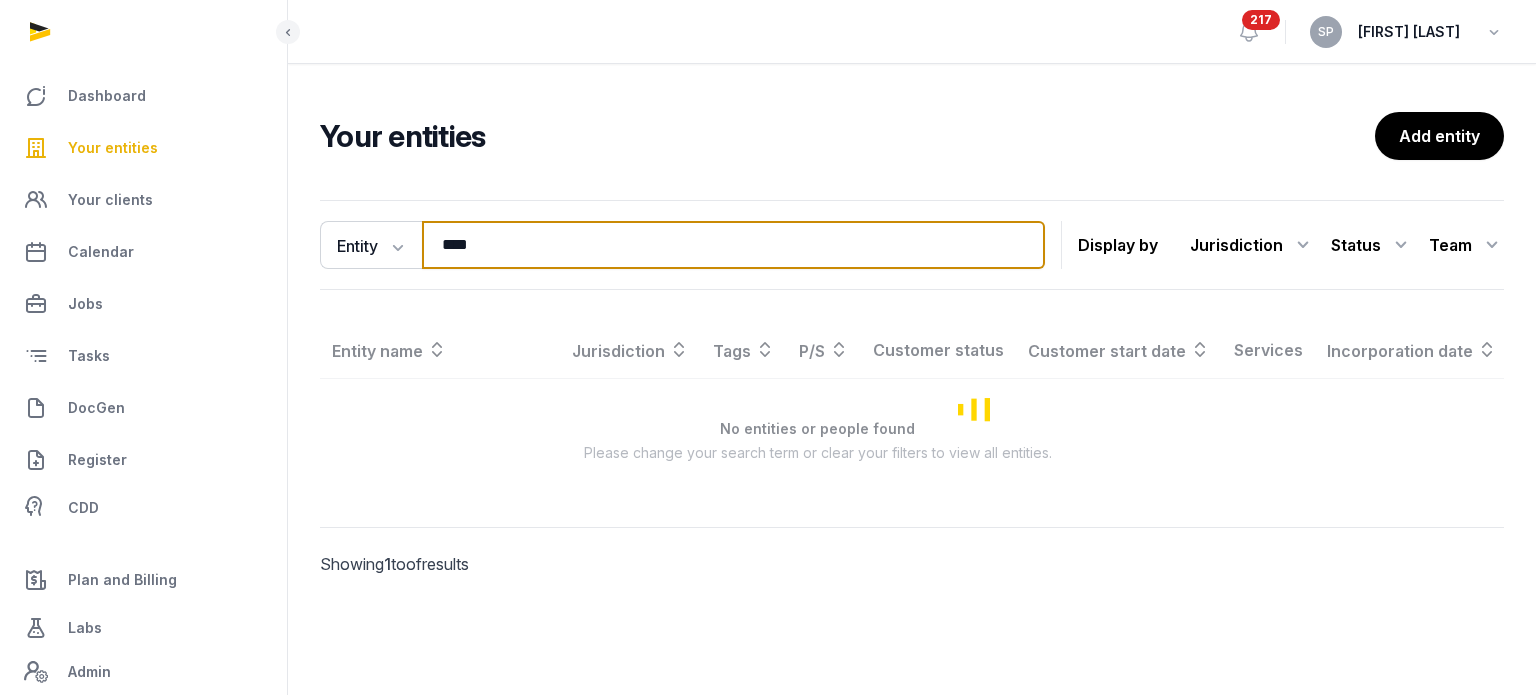 click on "***" at bounding box center (733, 245) 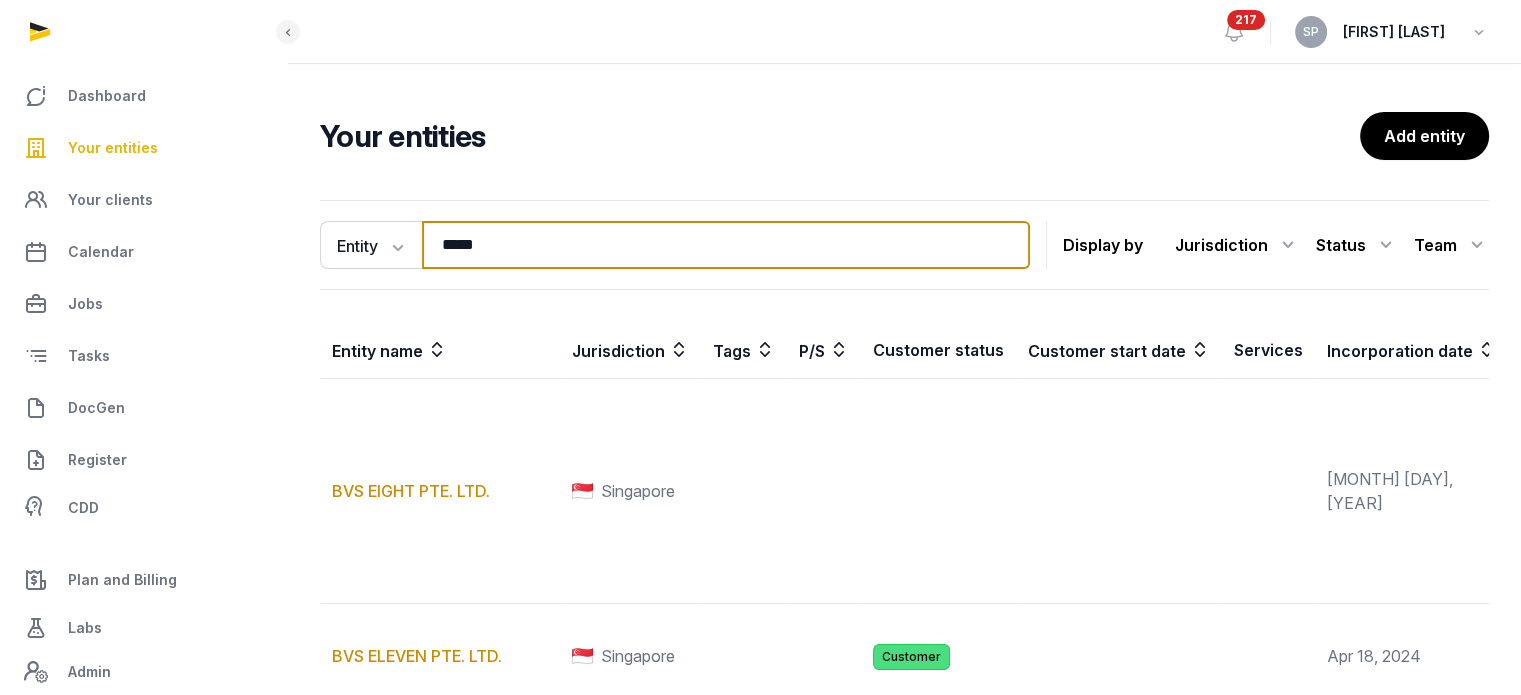 type on "*****" 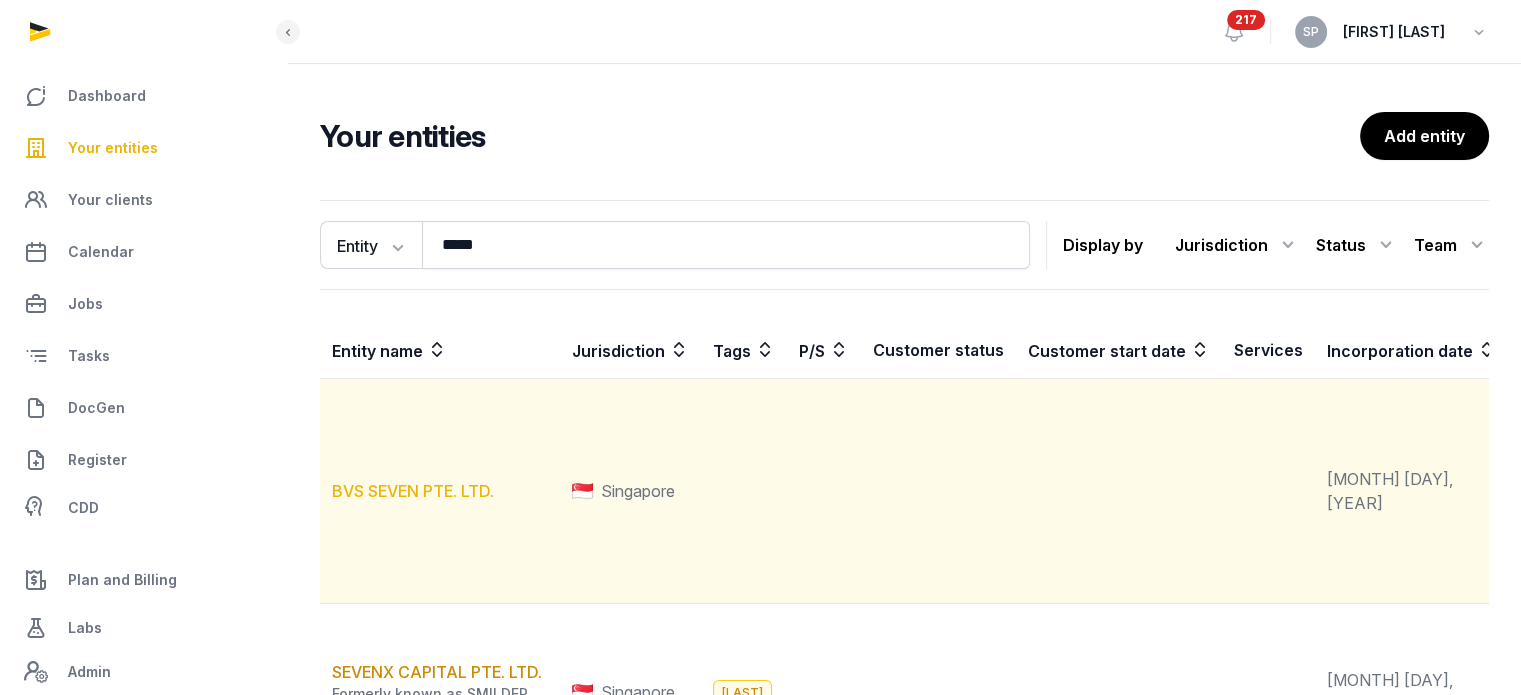 click on "BVS SEVEN PTE. LTD." at bounding box center (413, 491) 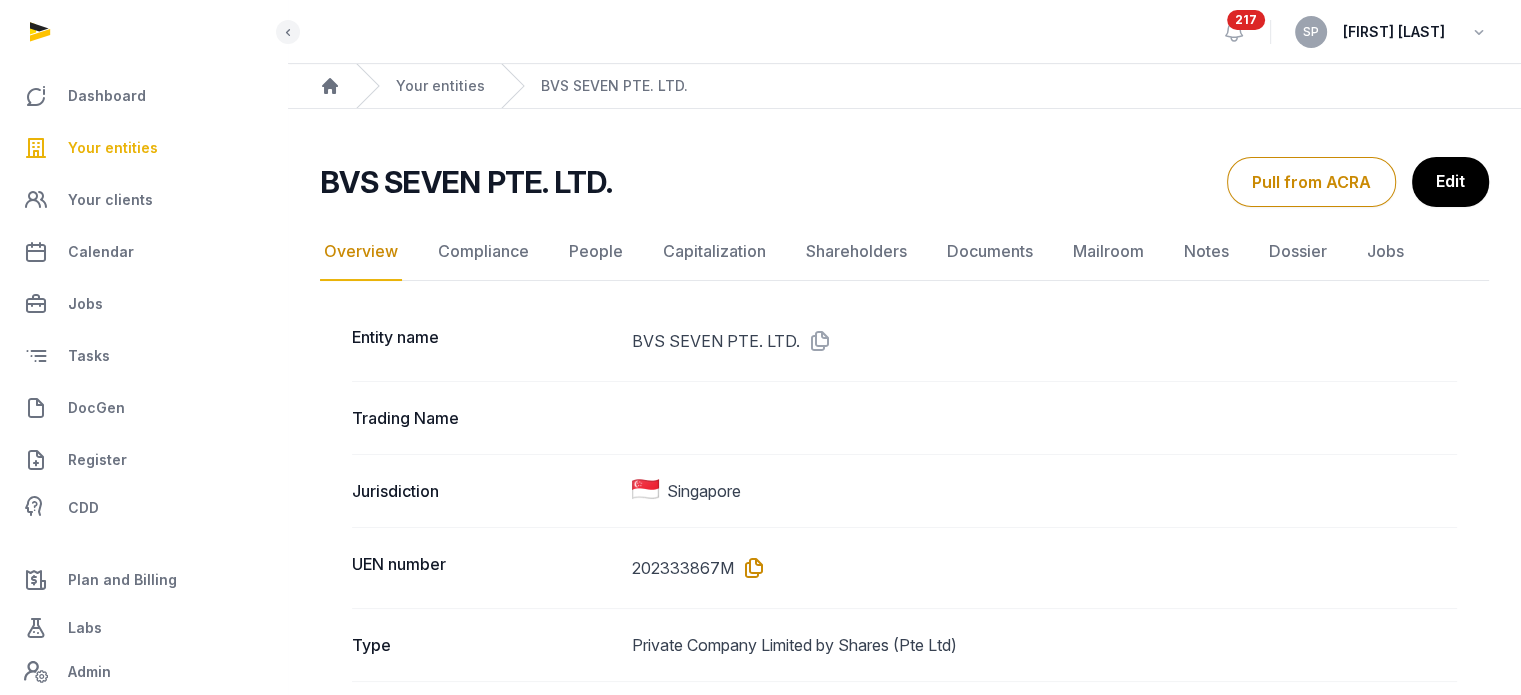 click at bounding box center [750, 568] 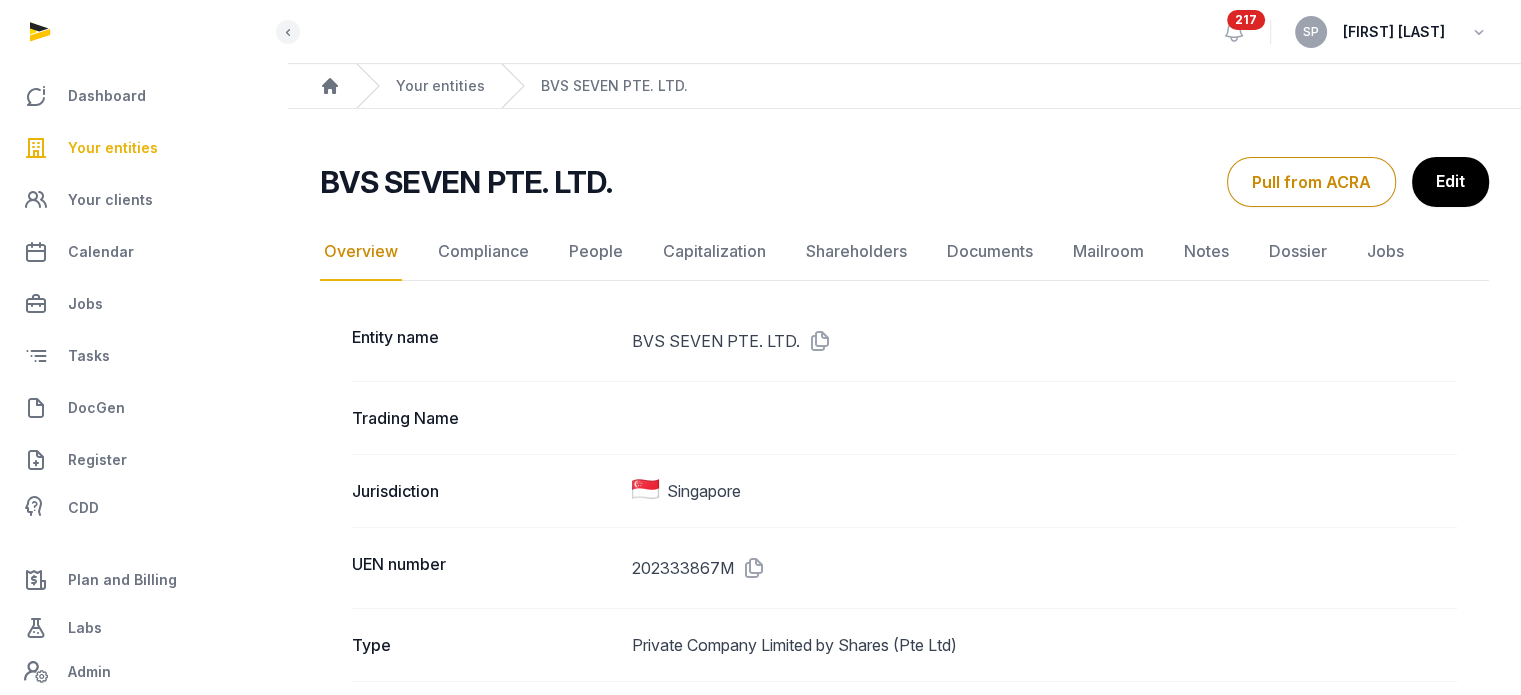 click on "Your entities" at bounding box center (113, 148) 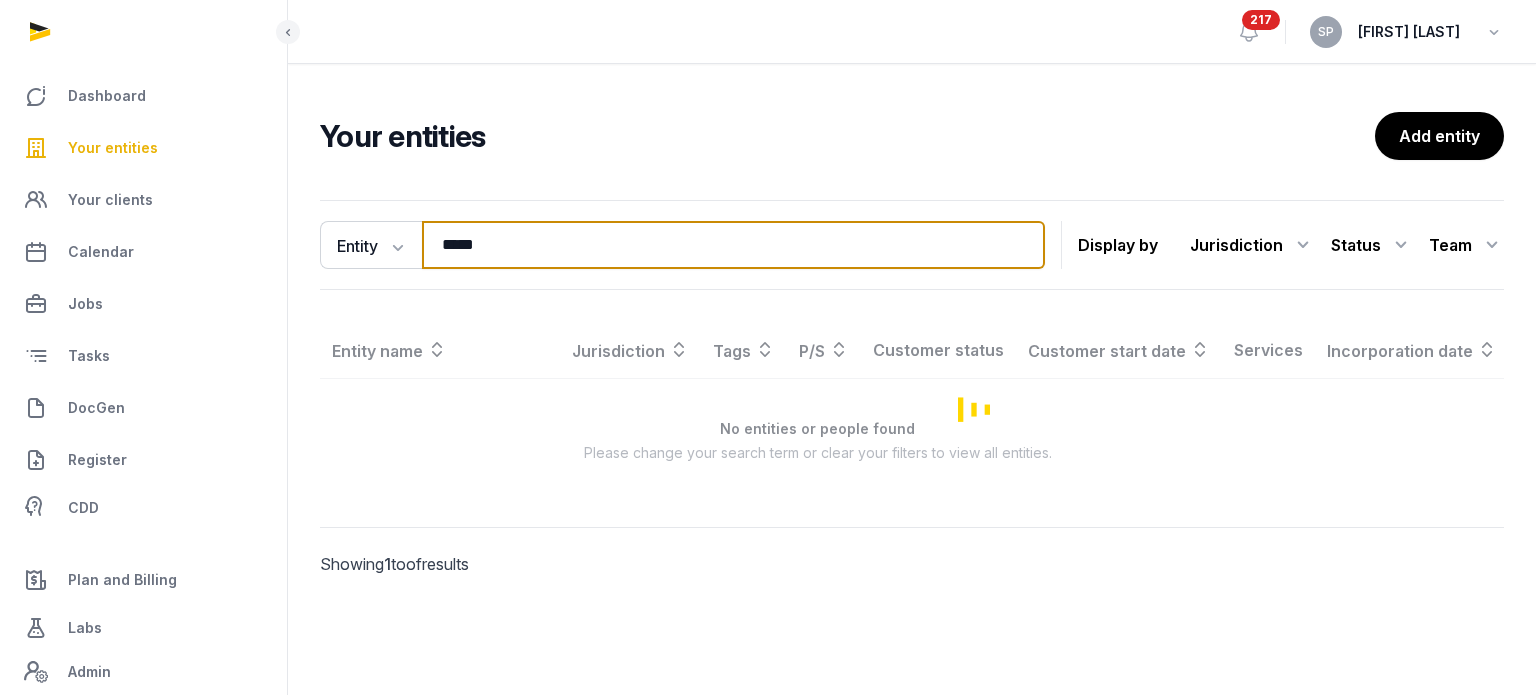 click on "*****" at bounding box center [733, 245] 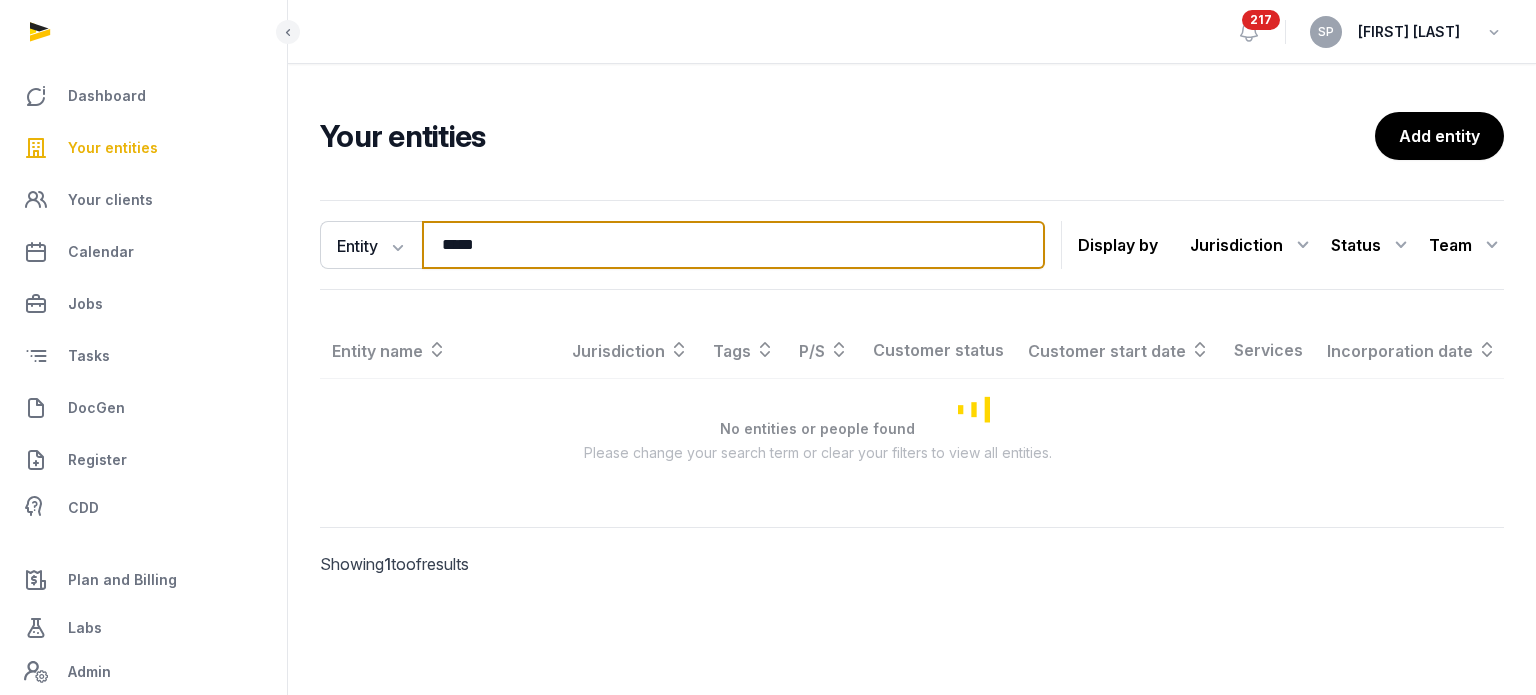 click on "*****" at bounding box center (733, 245) 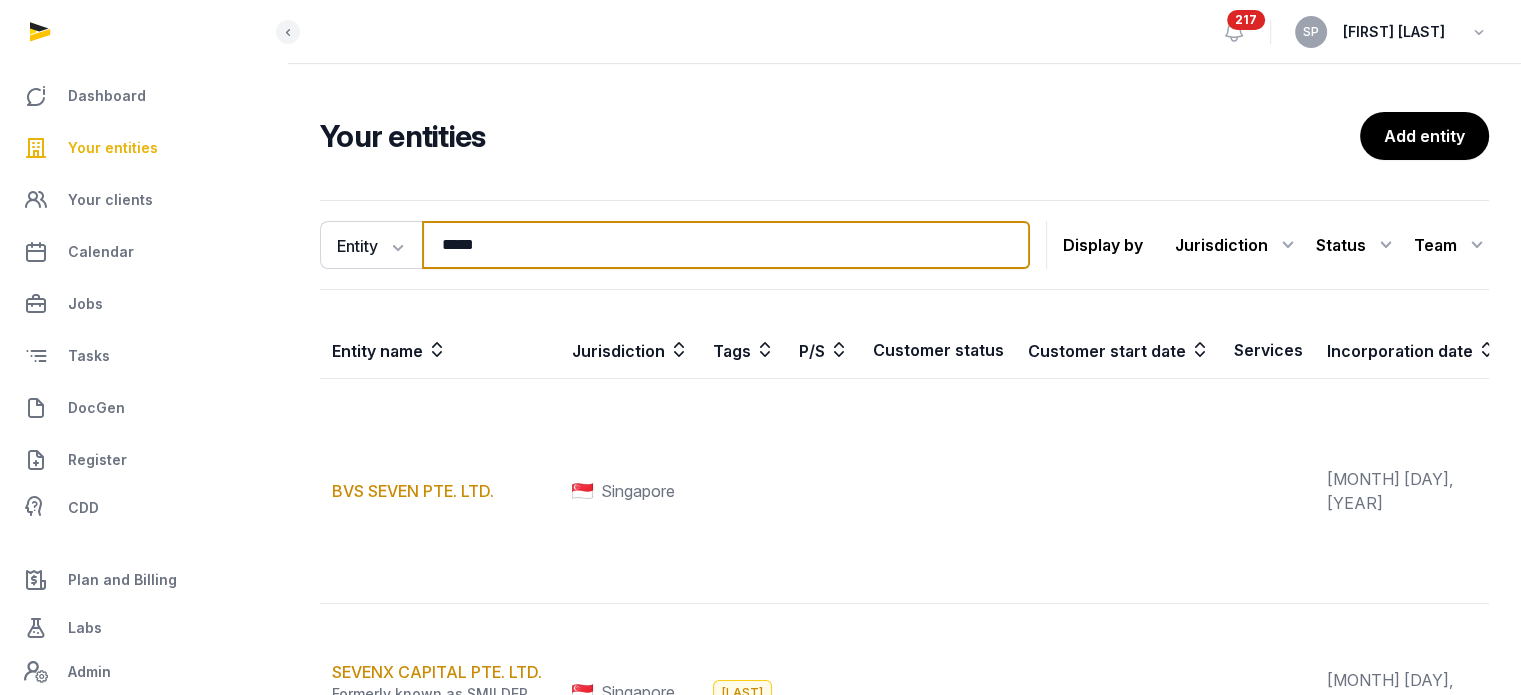 click on "*****" at bounding box center [726, 245] 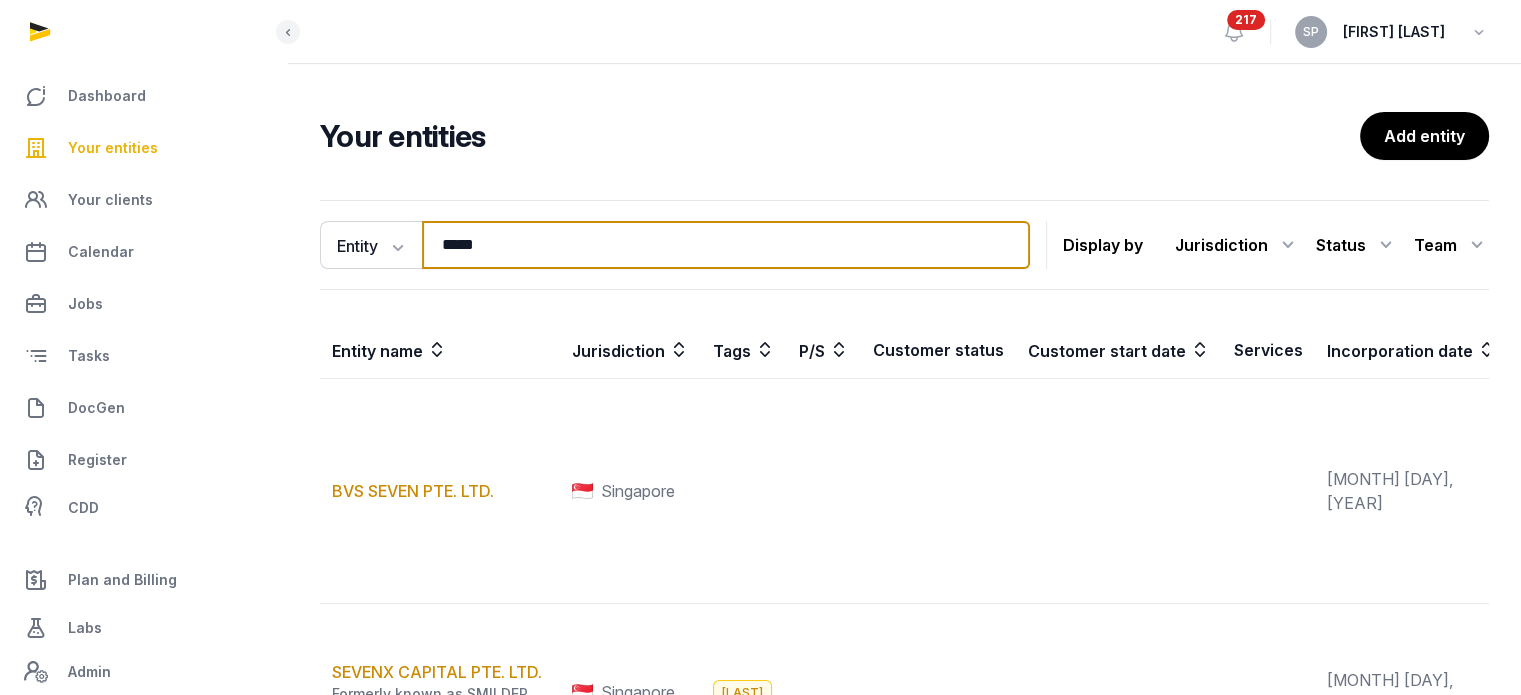 type on "*****" 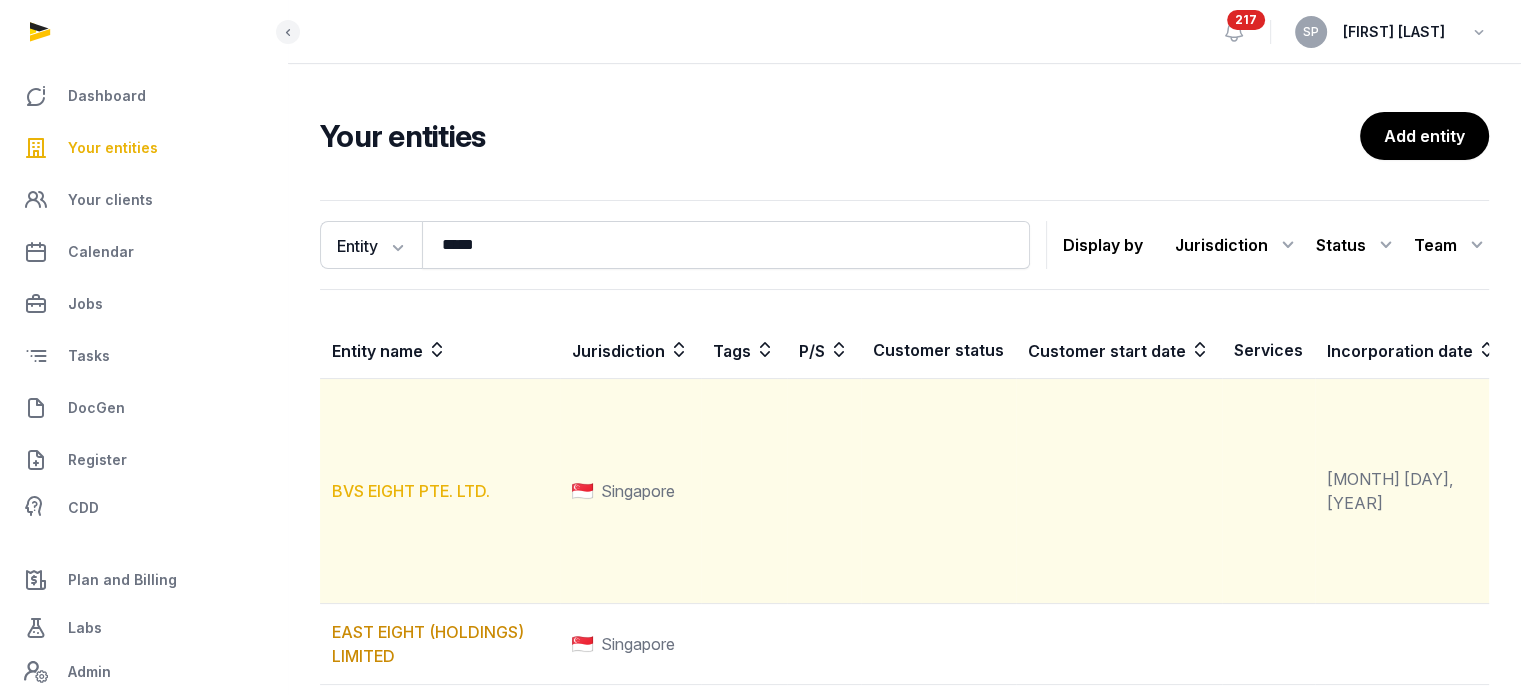 click on "BVS EIGHT PTE. LTD." at bounding box center (411, 491) 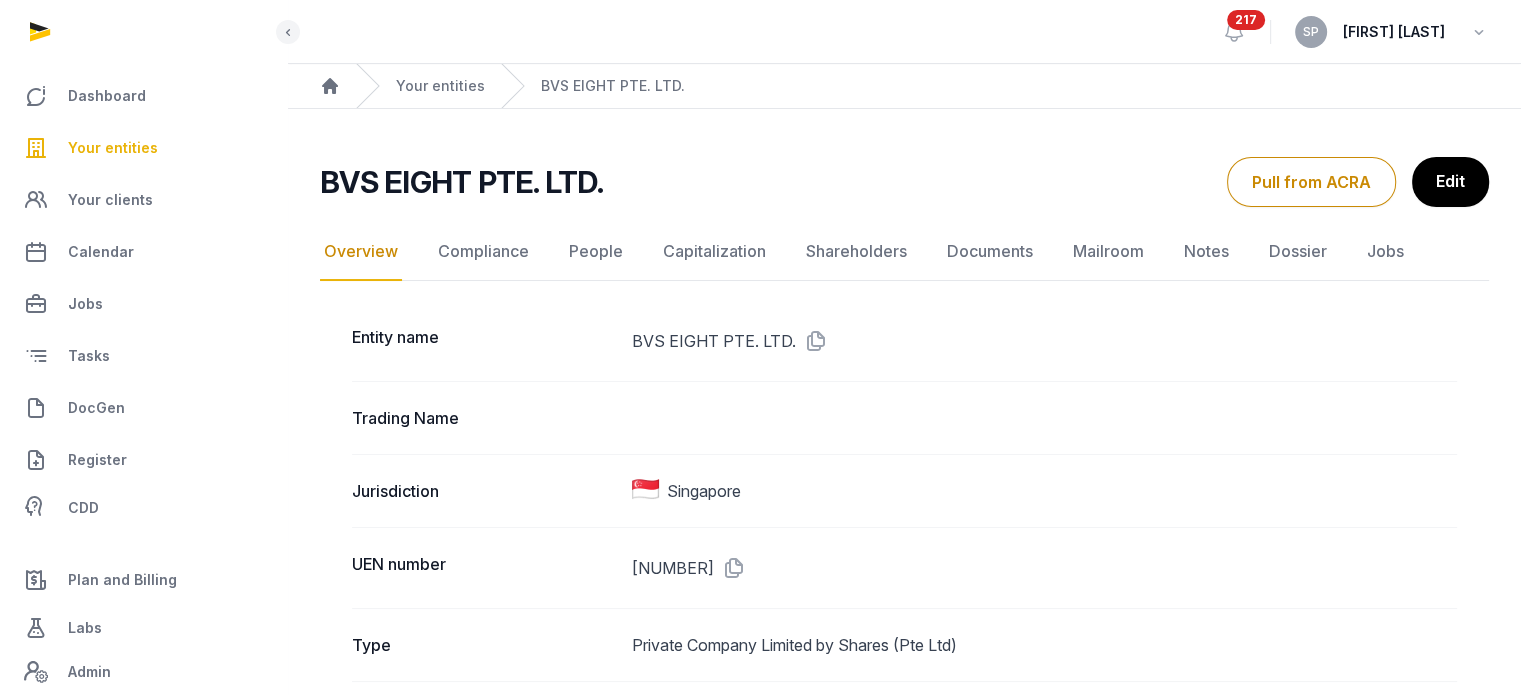 click at bounding box center [730, 568] 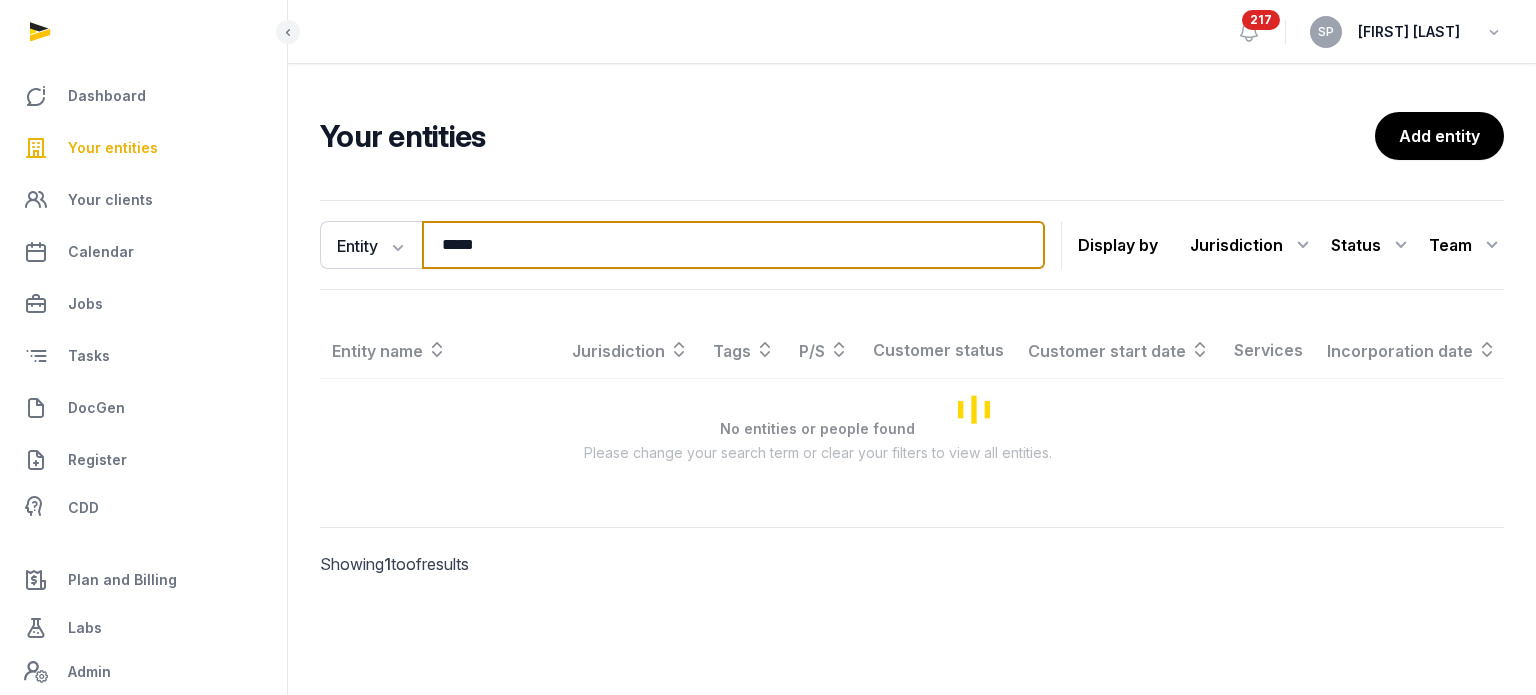 click on "*****" at bounding box center (733, 245) 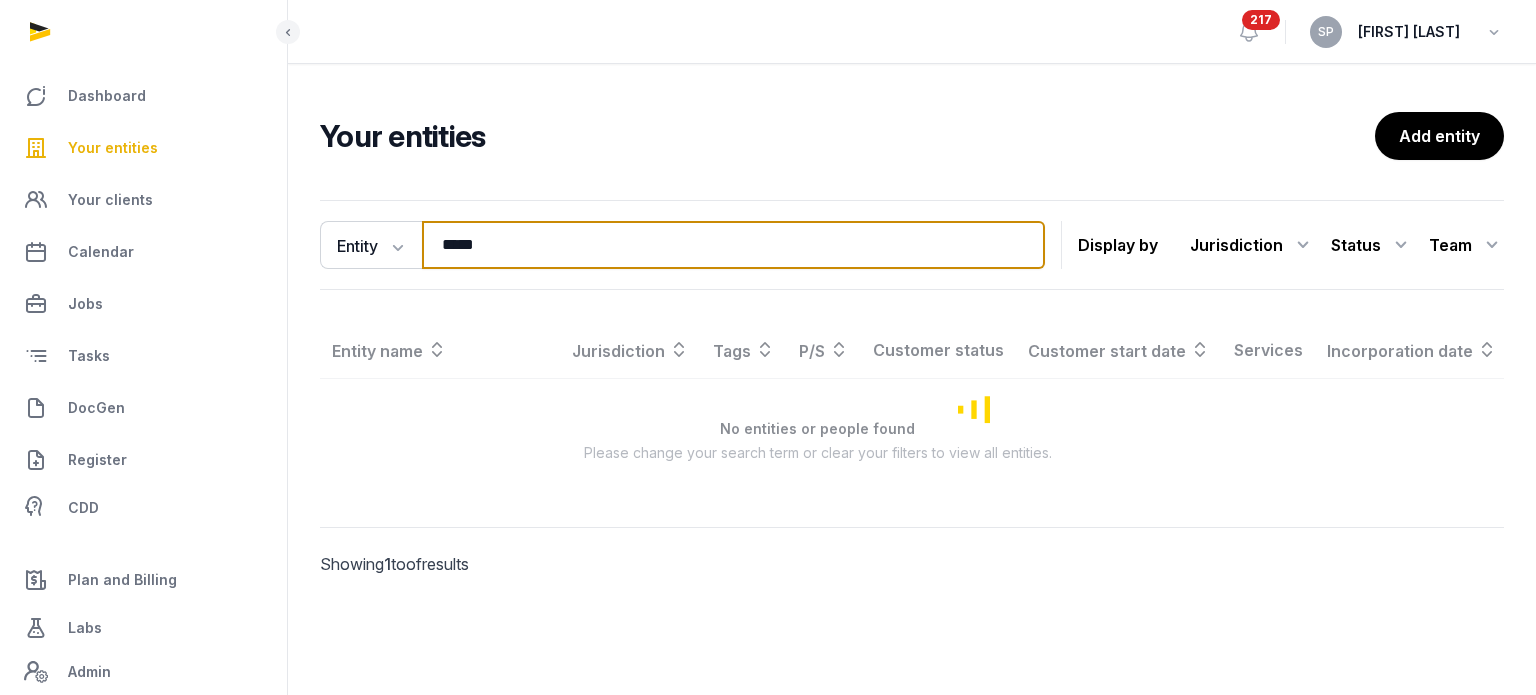 click on "*****" at bounding box center (733, 245) 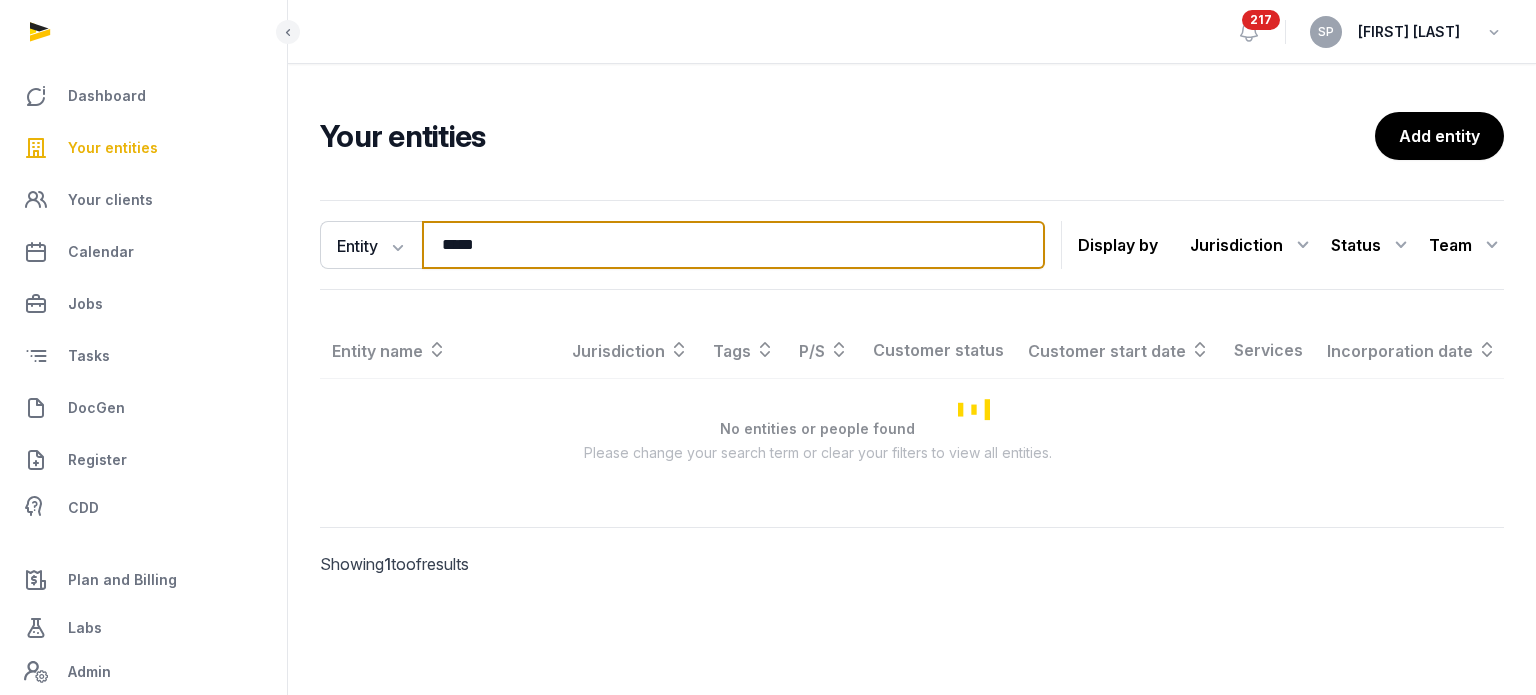 click on "*****" at bounding box center [733, 245] 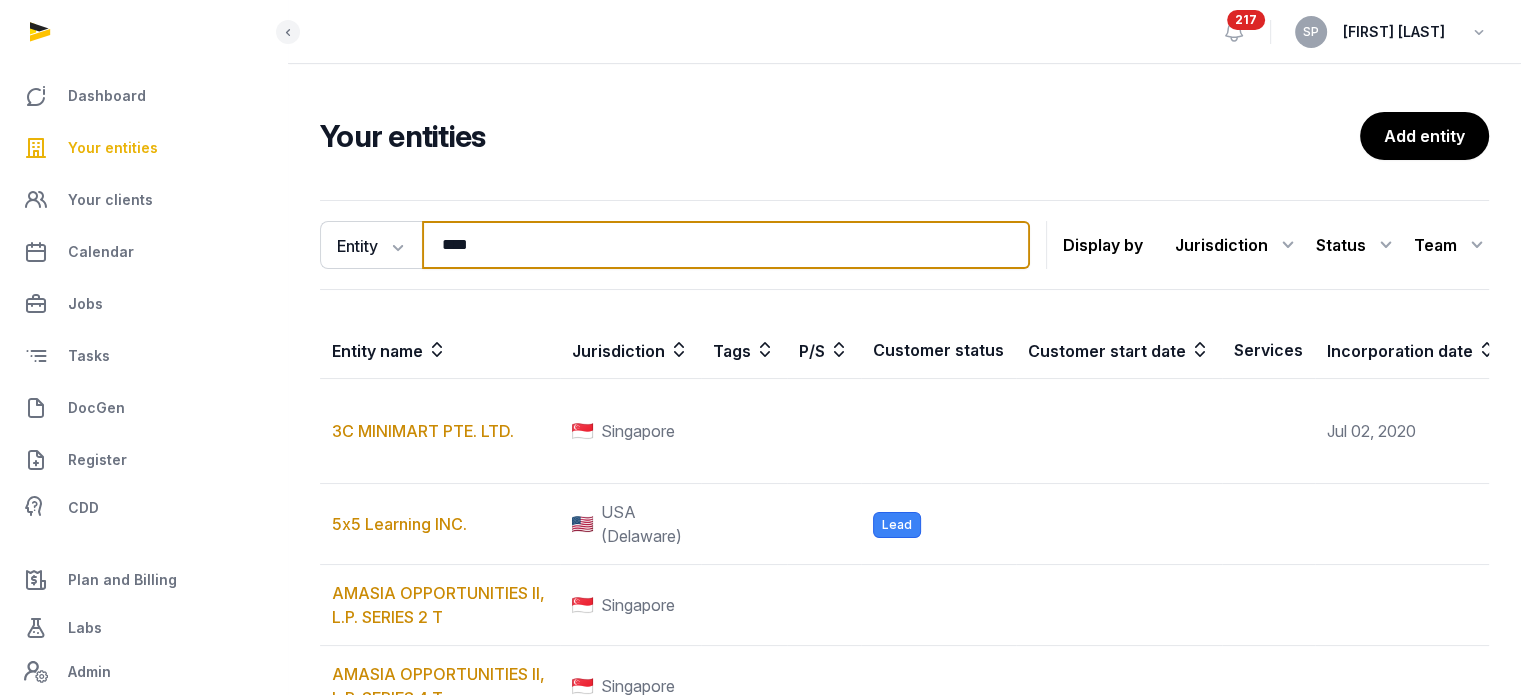 type on "****" 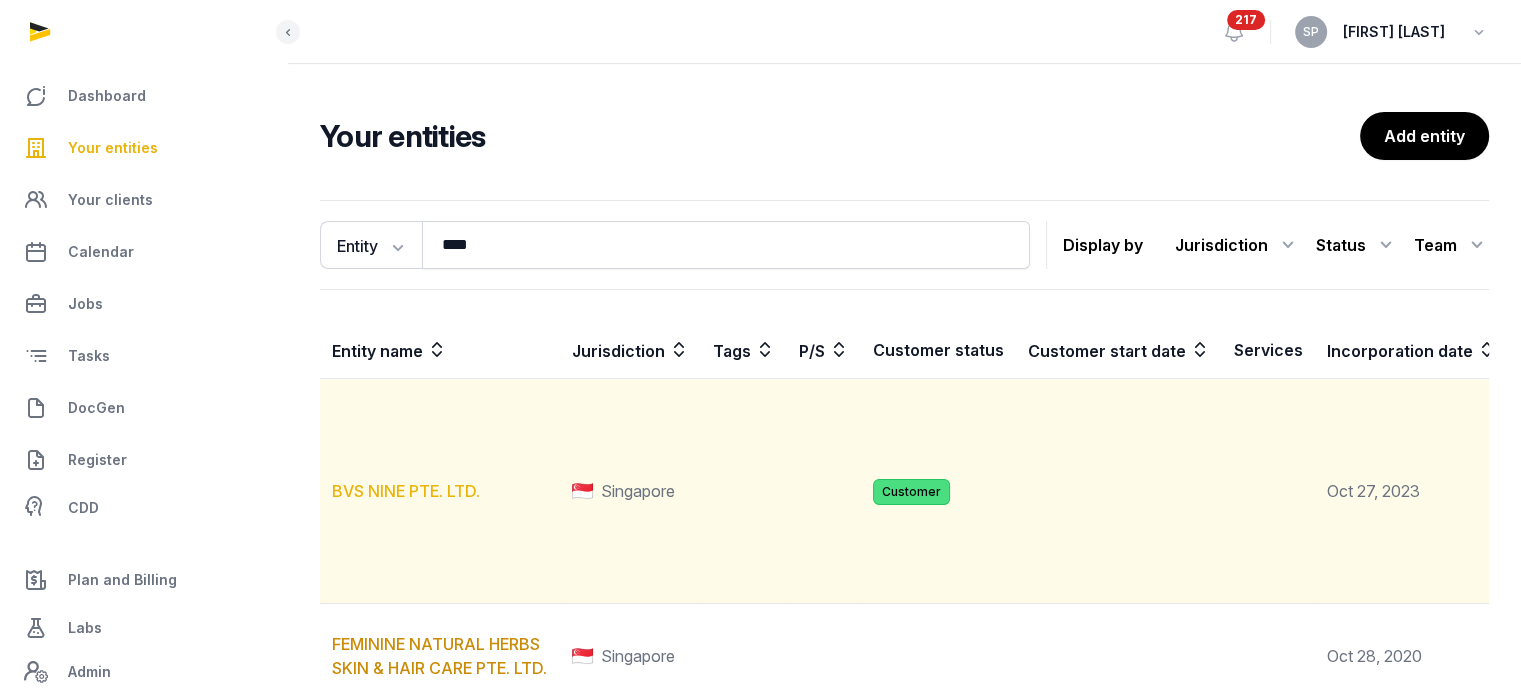 click on "BVS NINE PTE. LTD." at bounding box center [406, 491] 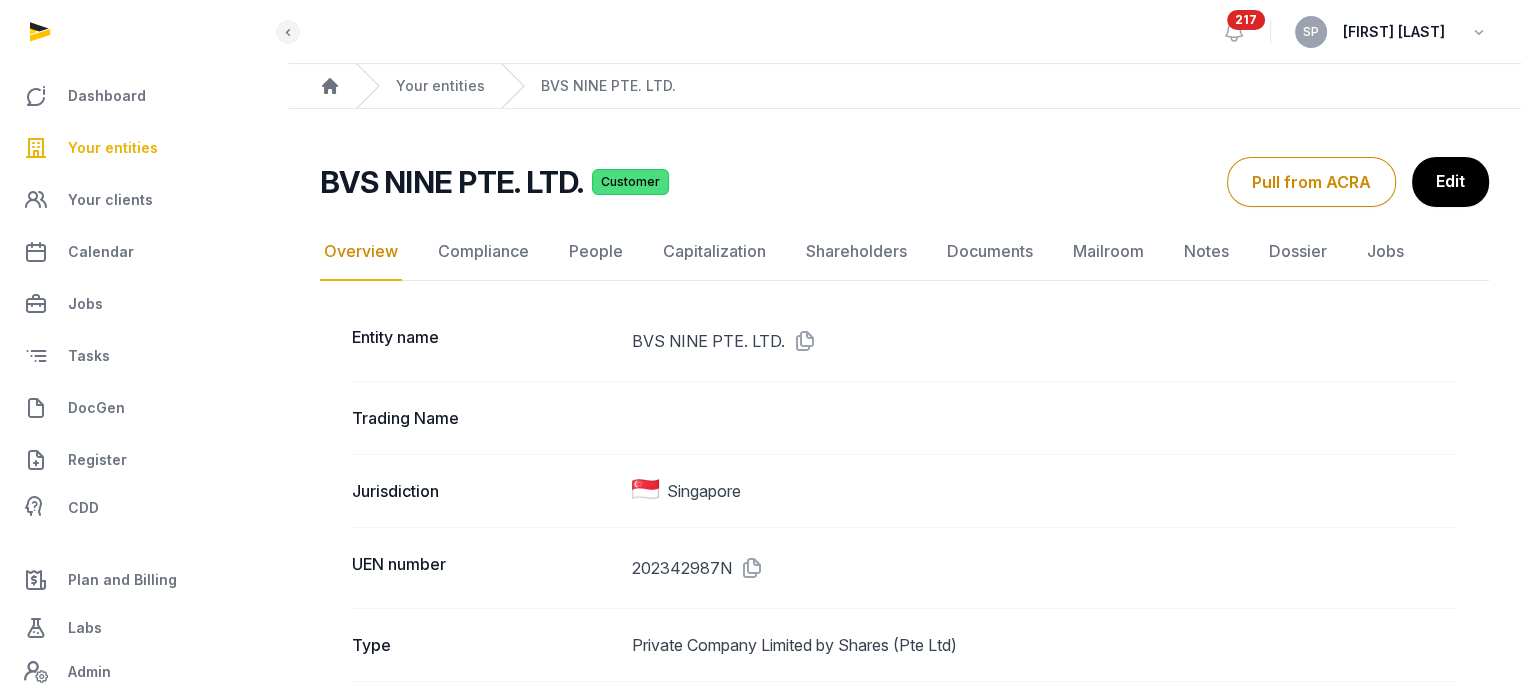 click at bounding box center [748, 568] 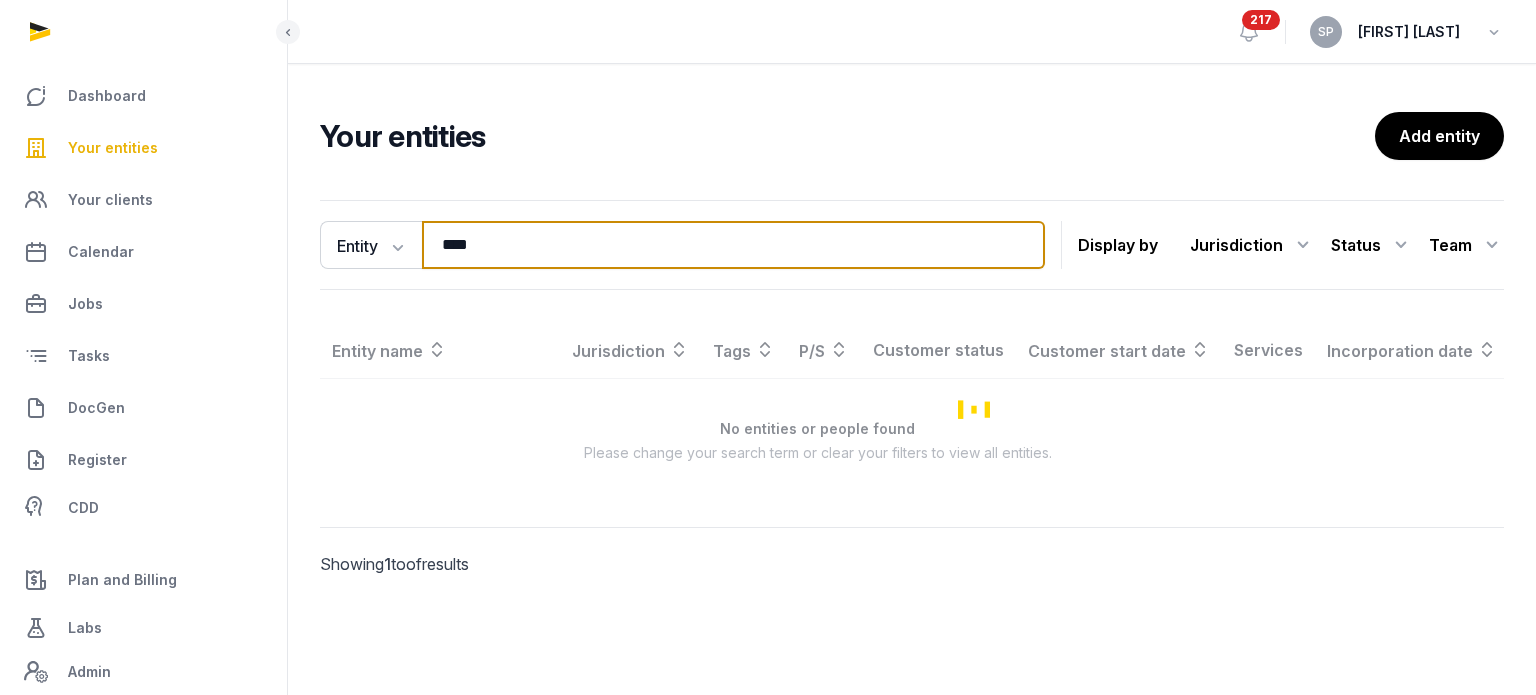 click on "****" at bounding box center (733, 245) 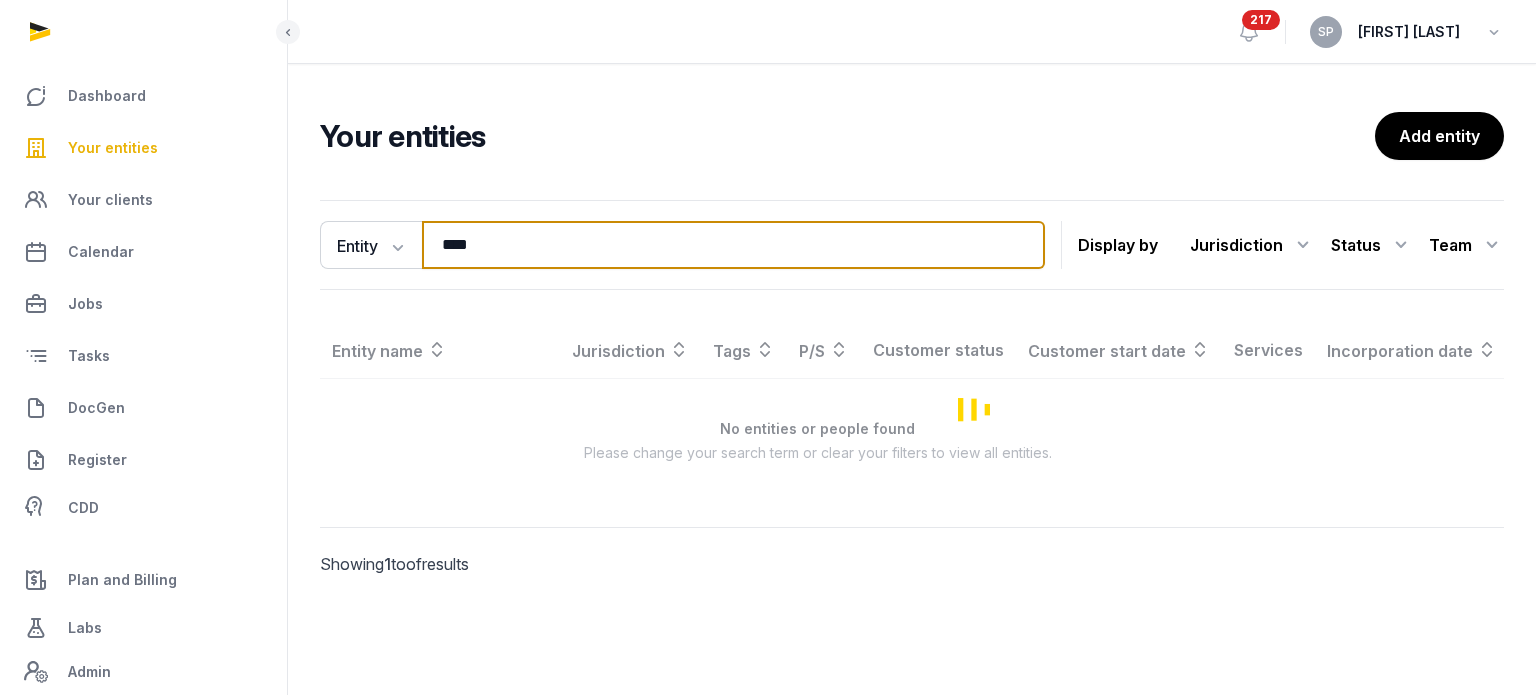 click on "****" at bounding box center (733, 245) 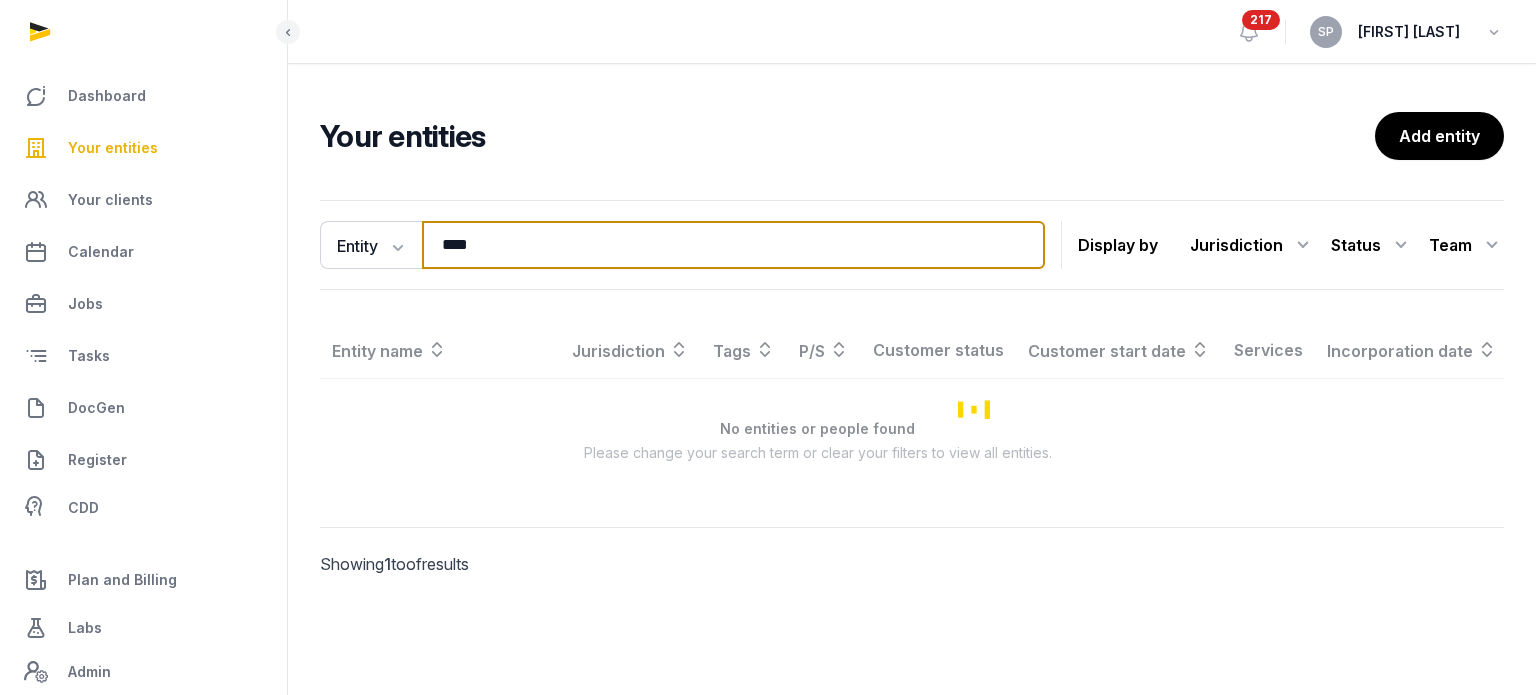 click on "****" at bounding box center [733, 245] 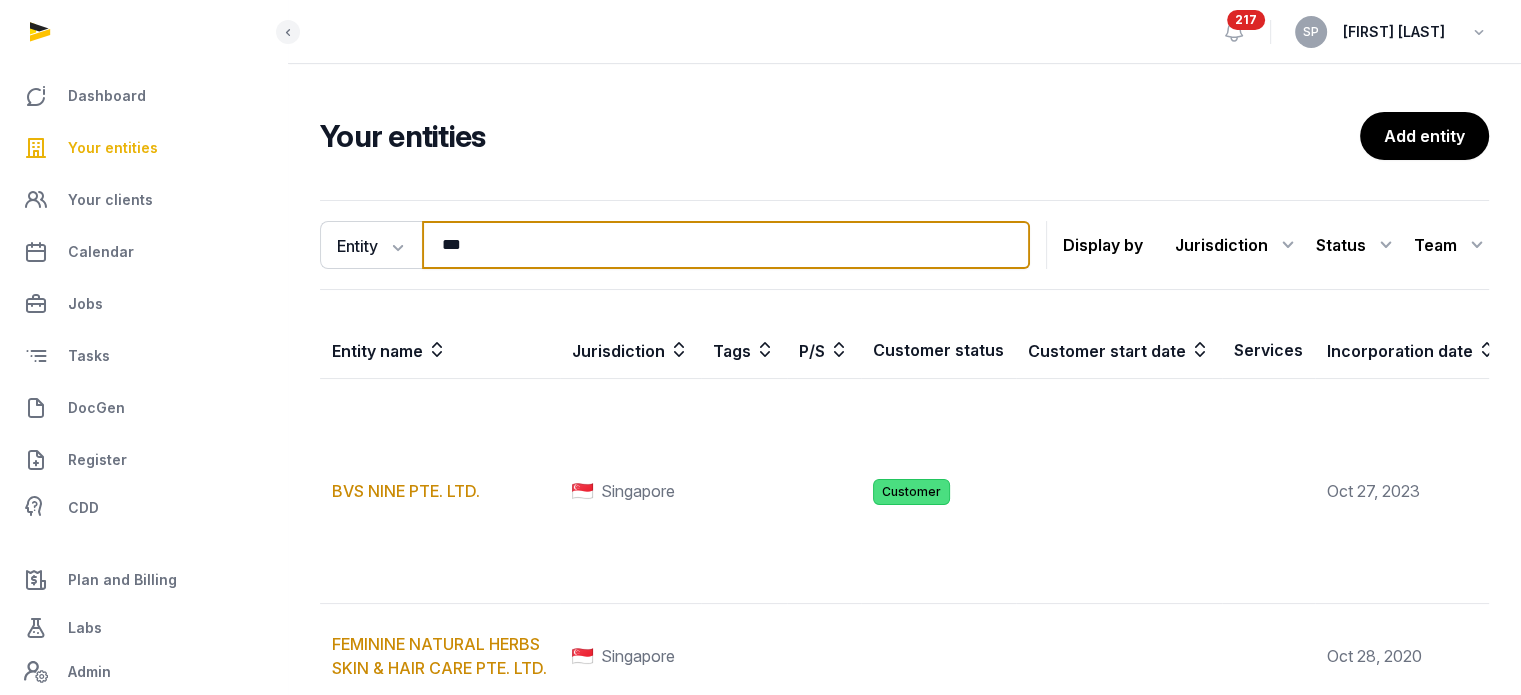 type on "***" 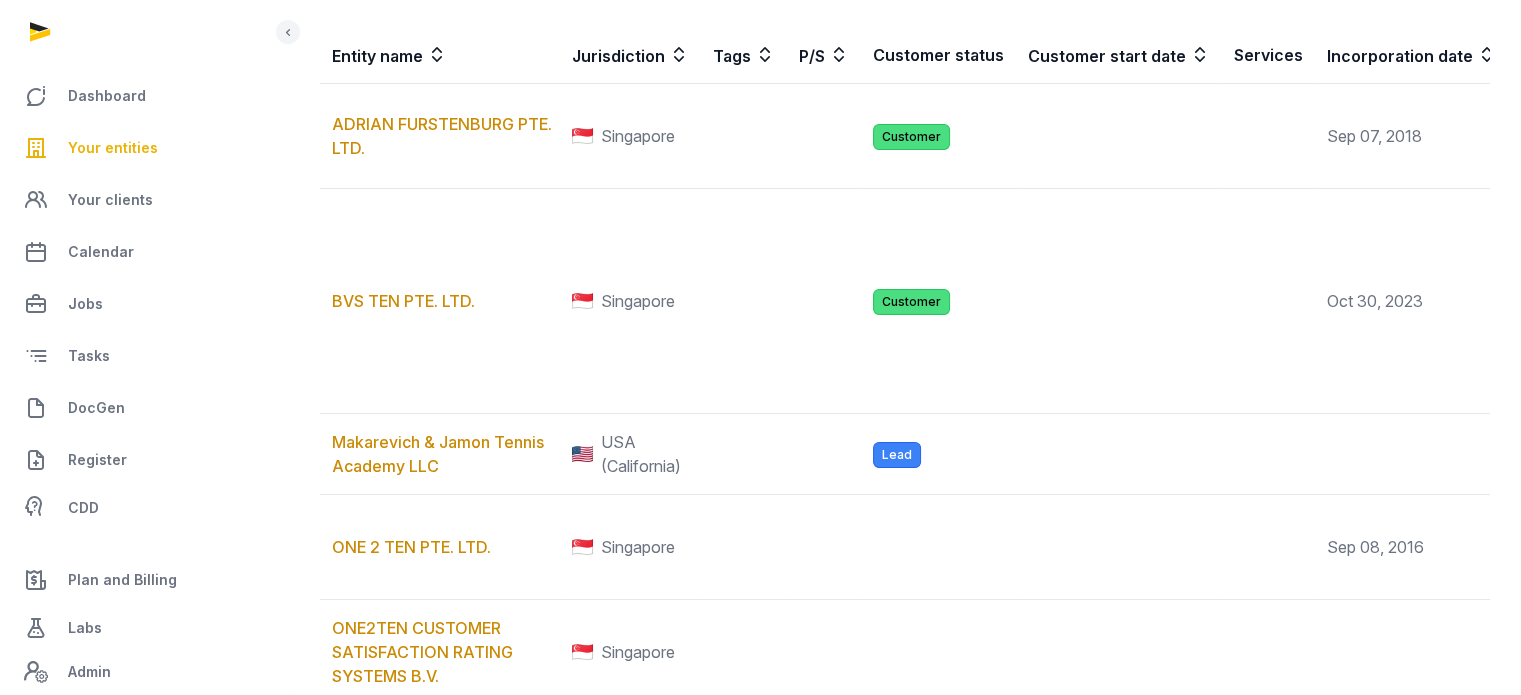 scroll, scrollTop: 324, scrollLeft: 0, axis: vertical 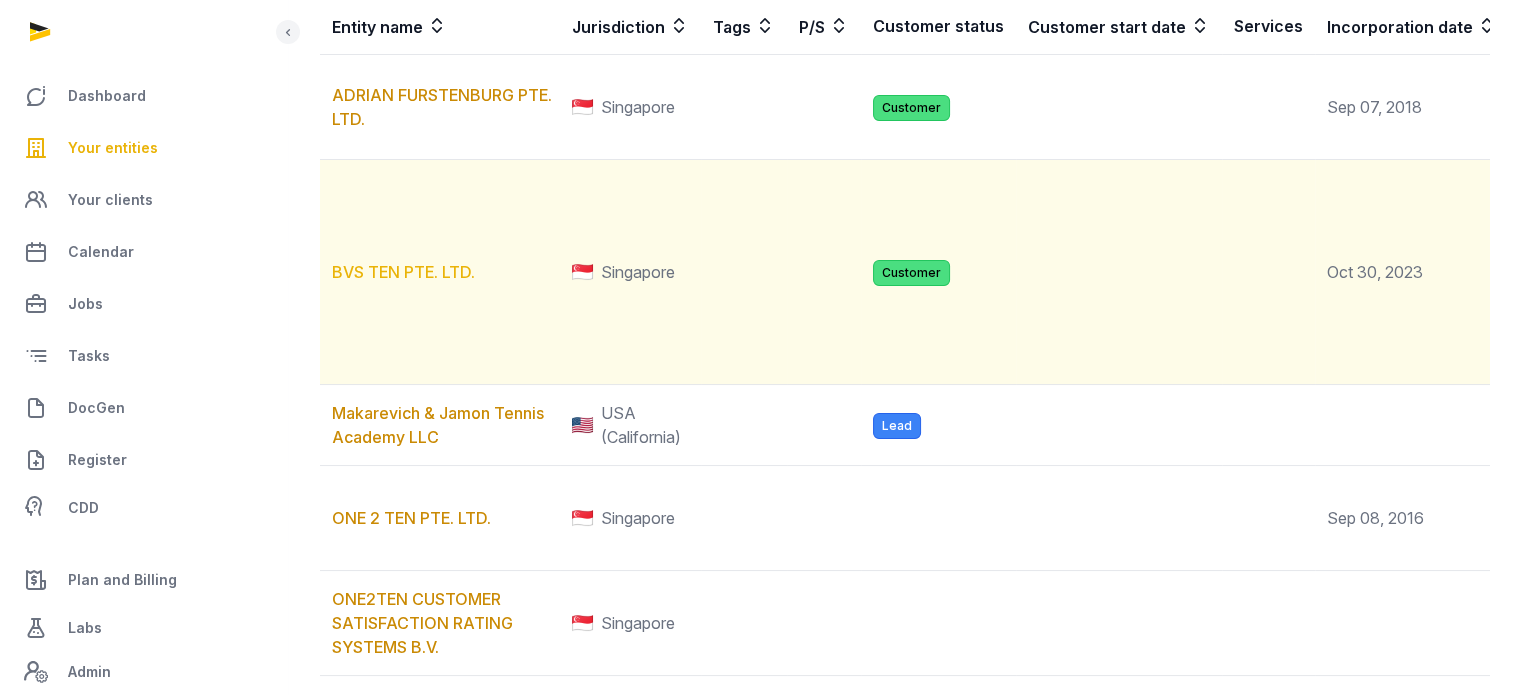 click on "BVS TEN PTE. LTD." at bounding box center [403, 272] 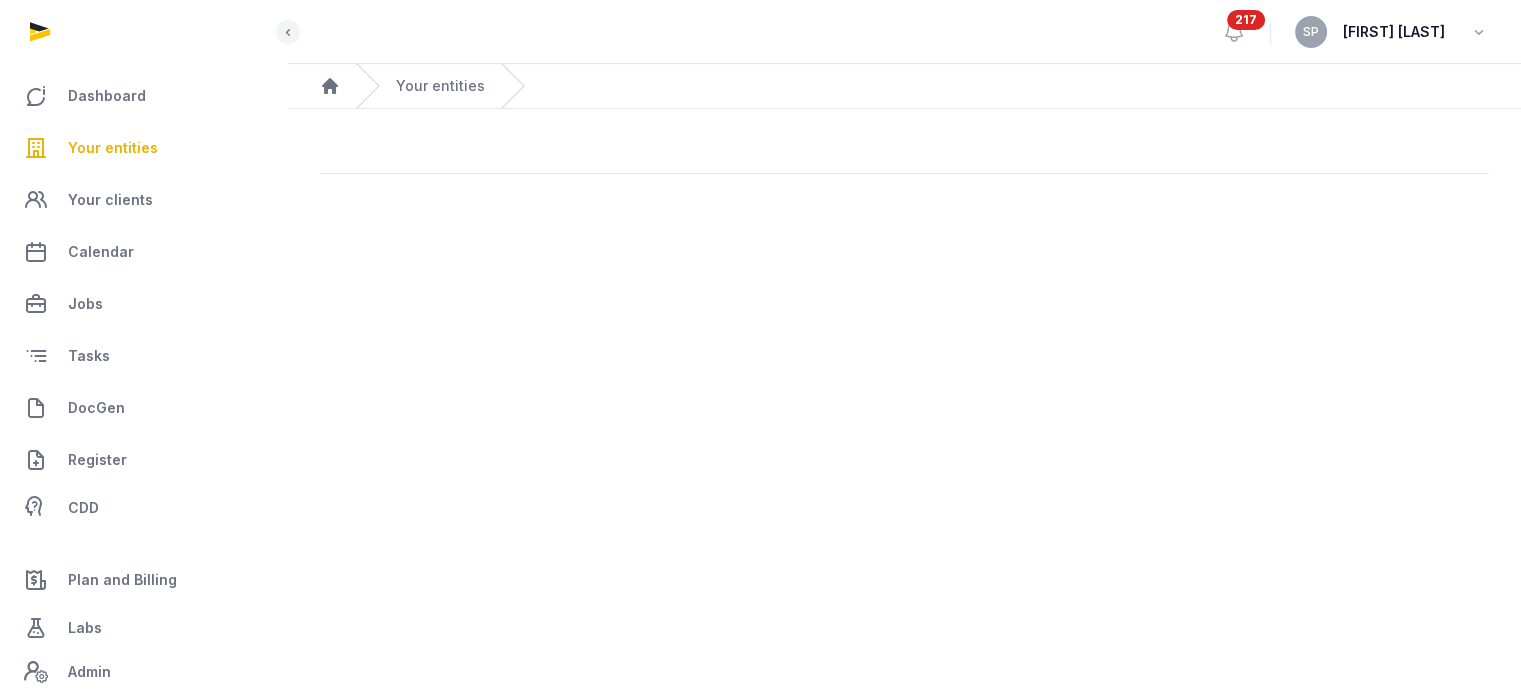 scroll, scrollTop: 0, scrollLeft: 0, axis: both 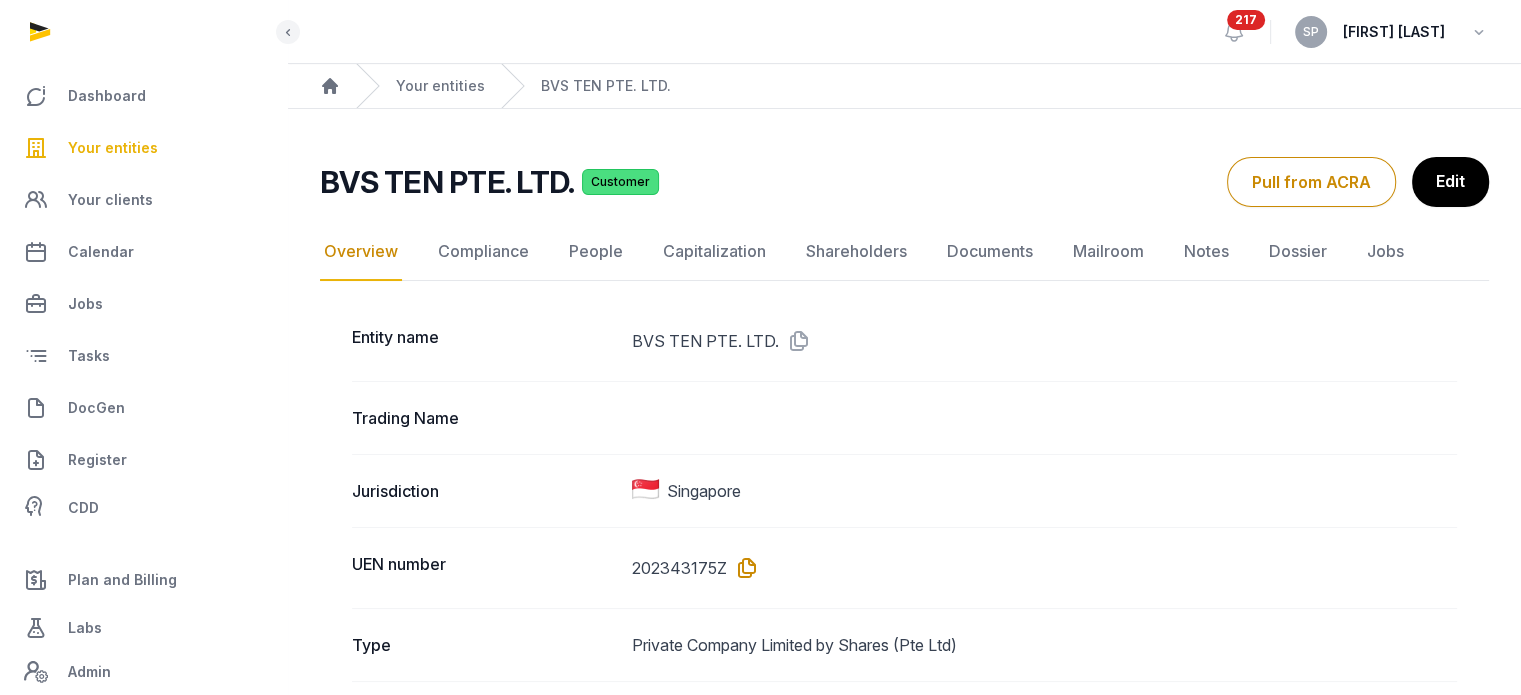 click at bounding box center [743, 568] 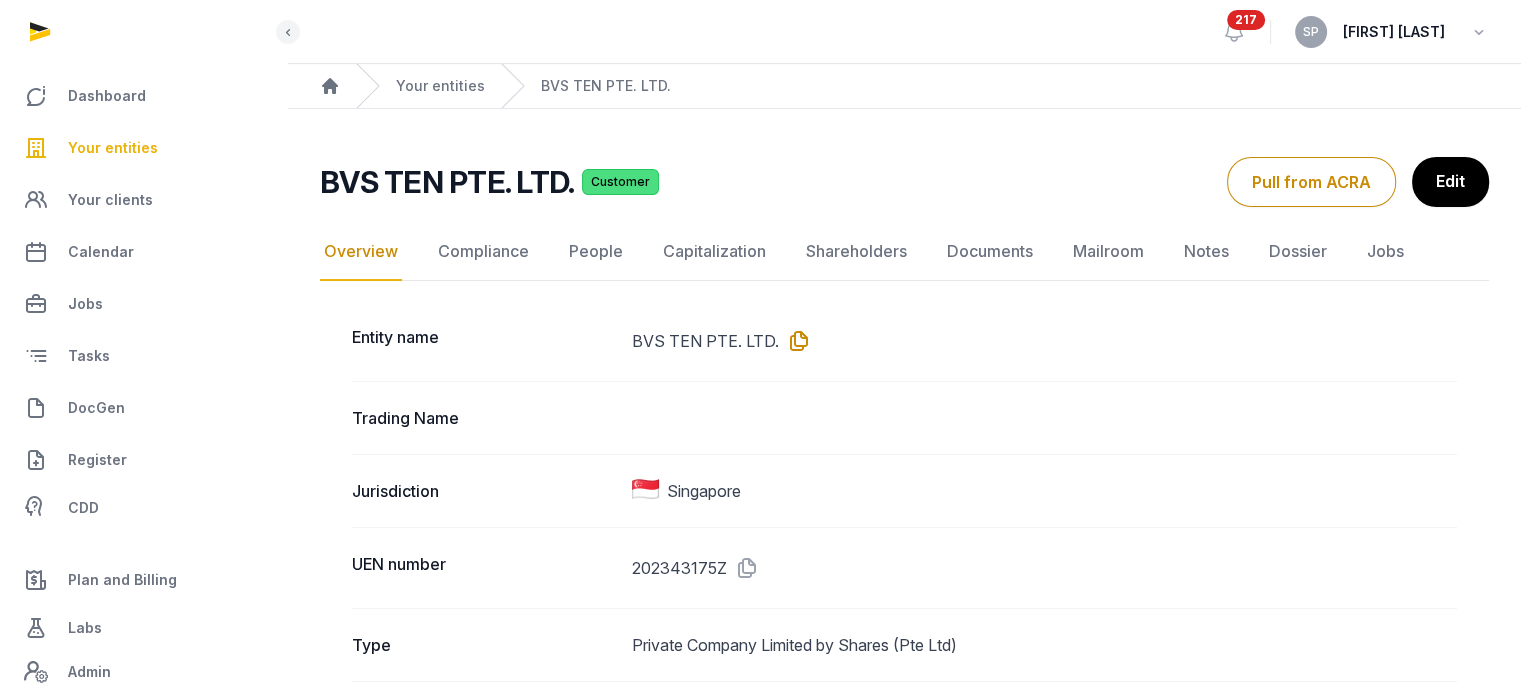 click at bounding box center (795, 341) 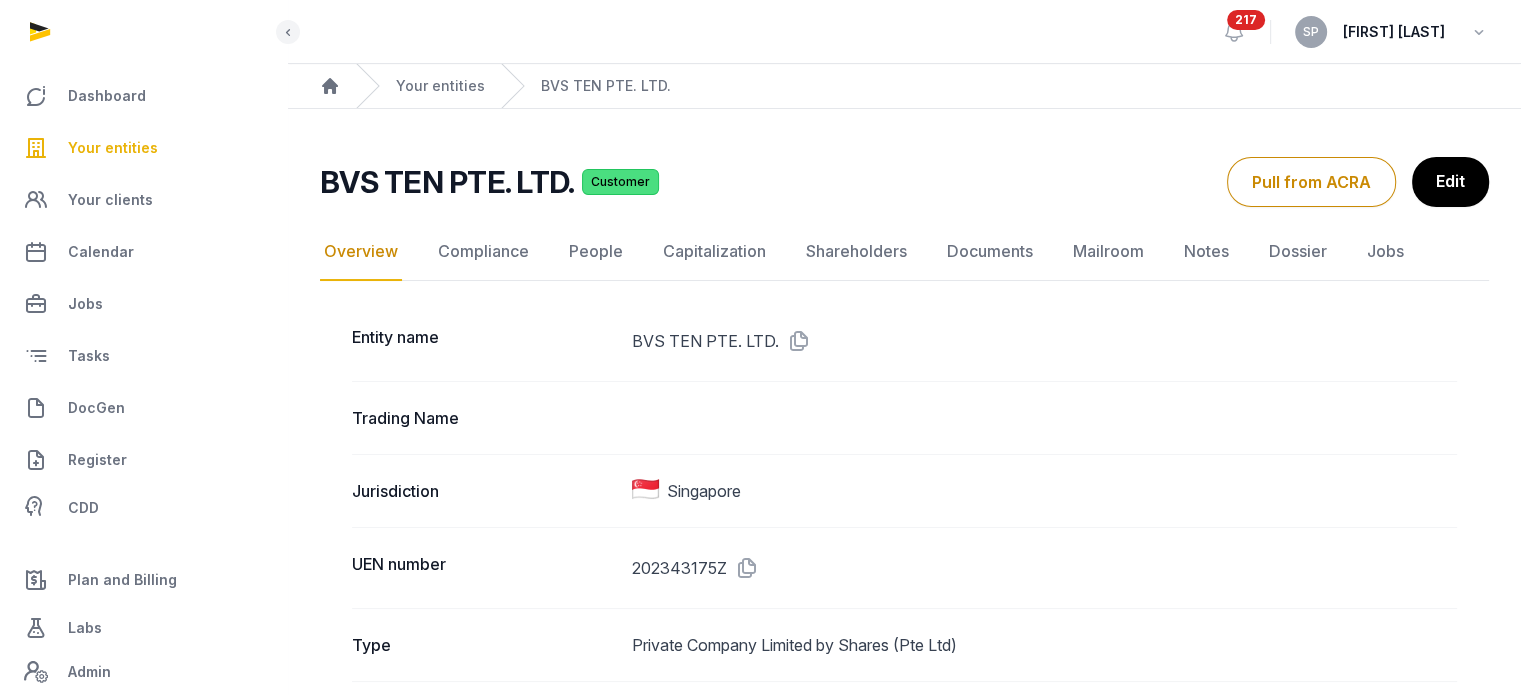 click on "Your entities" at bounding box center [143, 148] 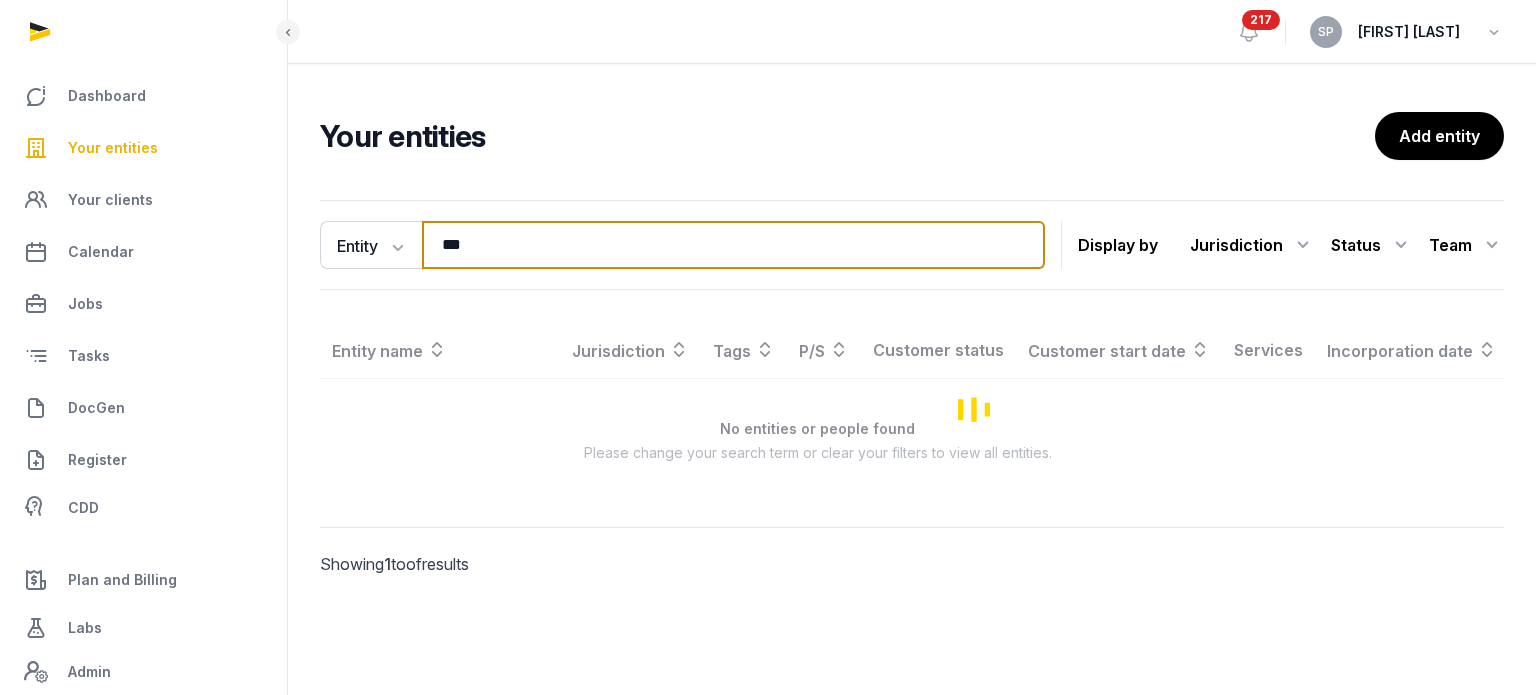 click on "***" at bounding box center [733, 245] 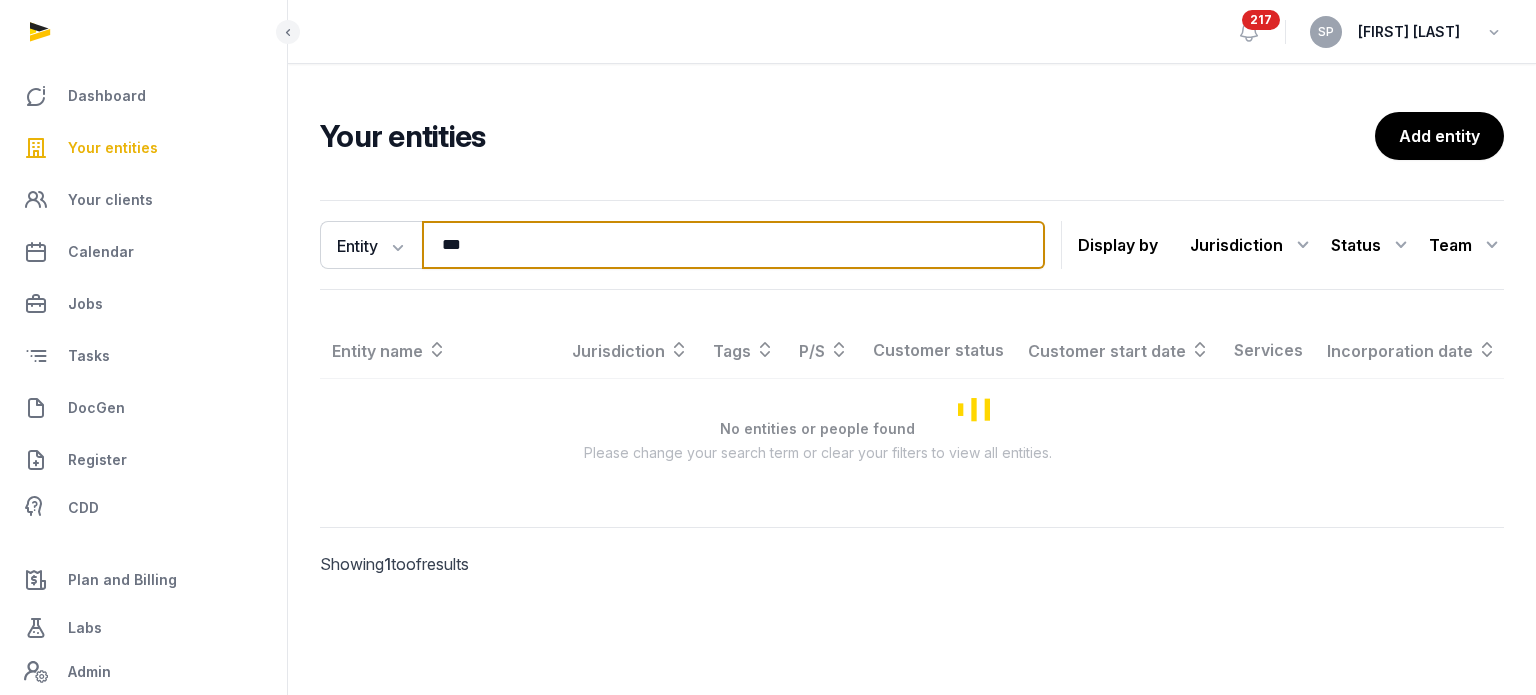 click on "***" at bounding box center (733, 245) 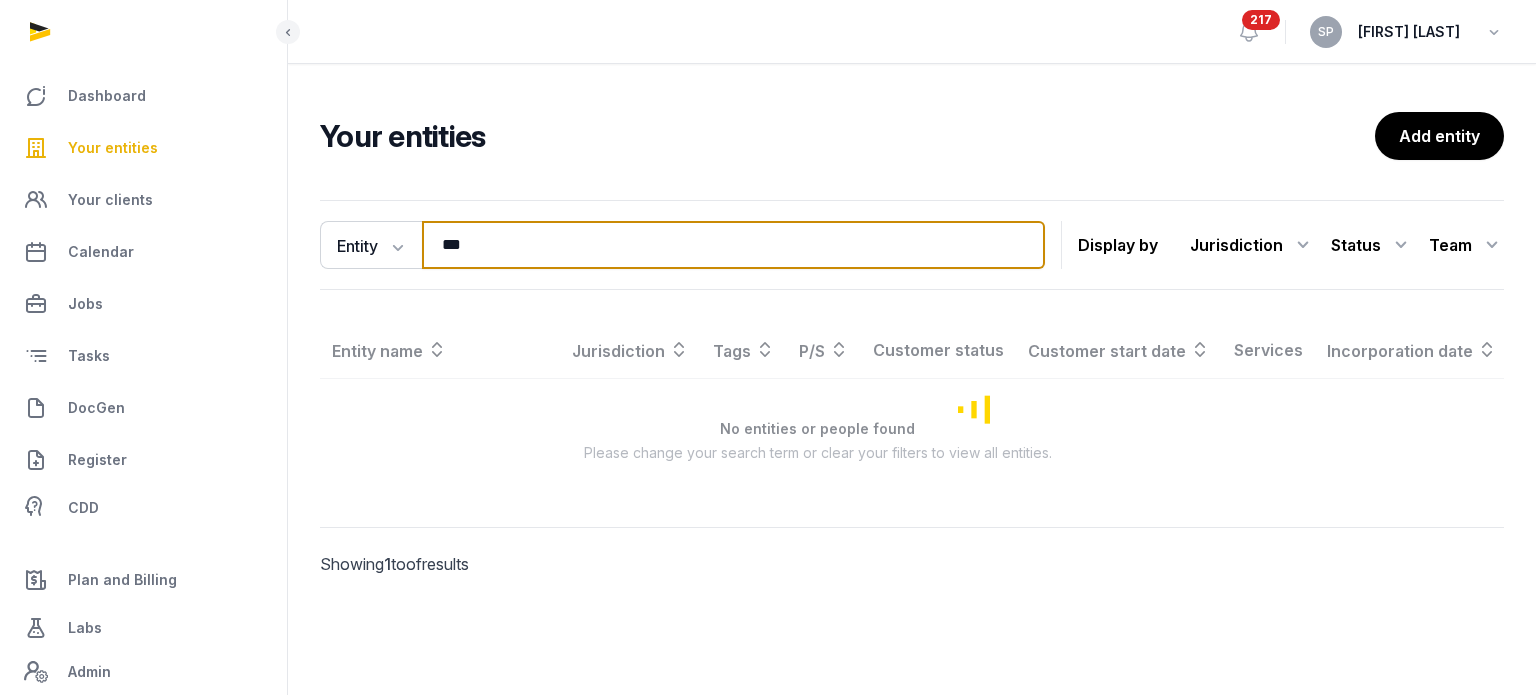 click on "***" at bounding box center [733, 245] 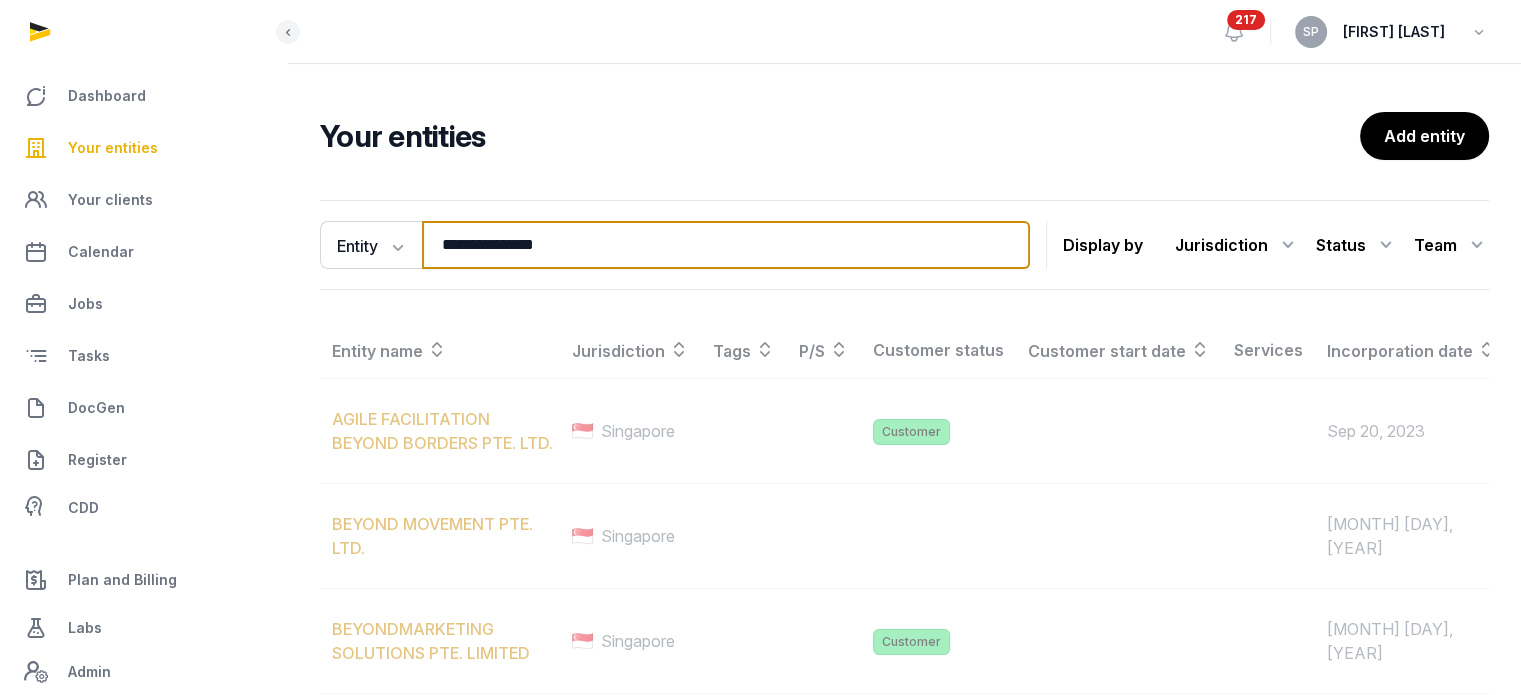 type on "**********" 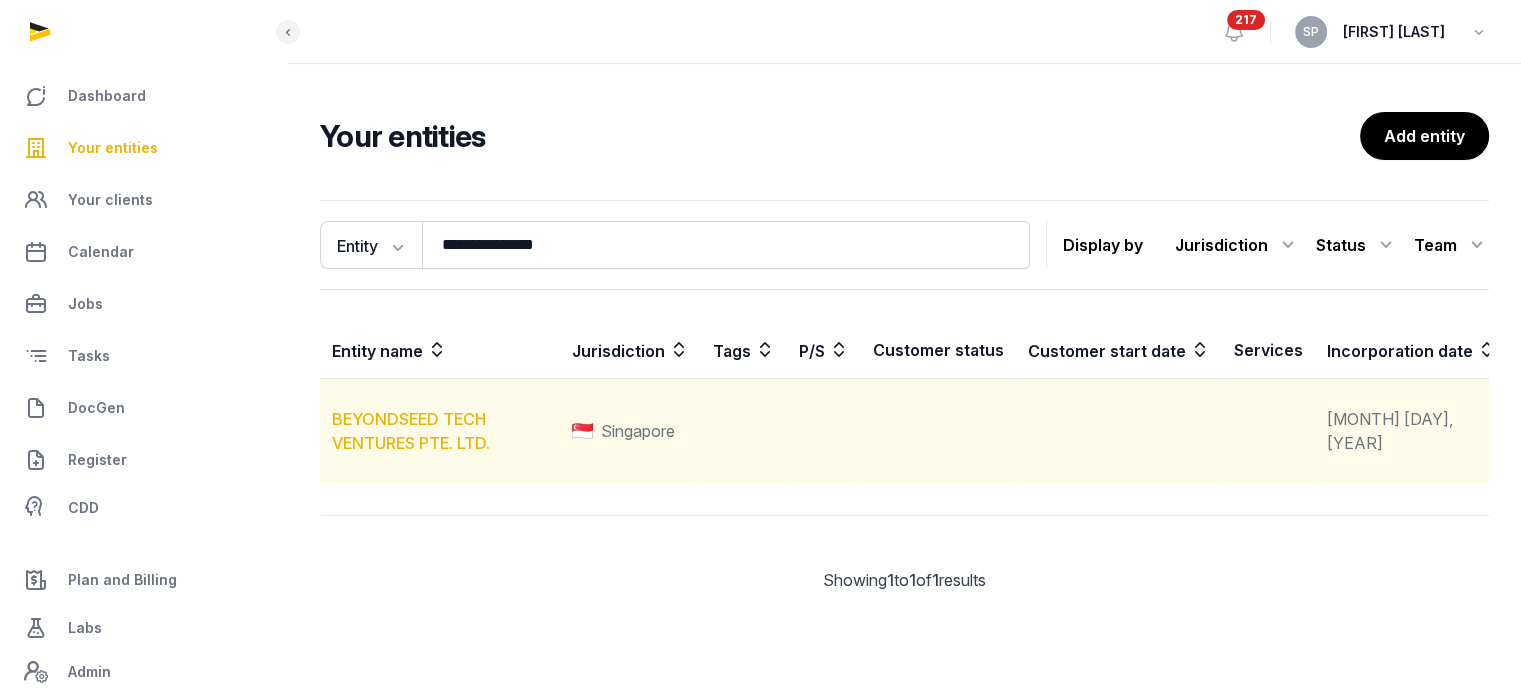 click on "BEYONDSEED TECH VENTURES PTE. LTD." at bounding box center (411, 431) 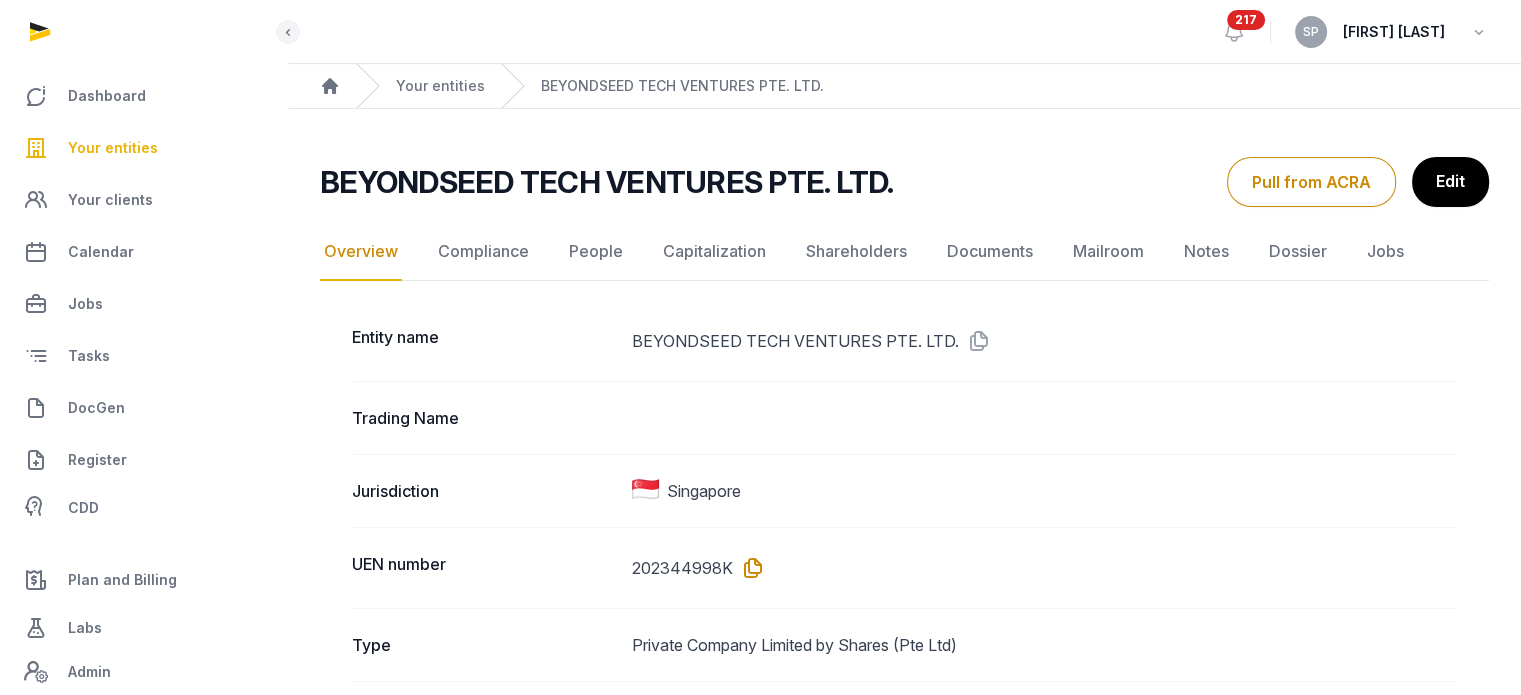click at bounding box center [749, 568] 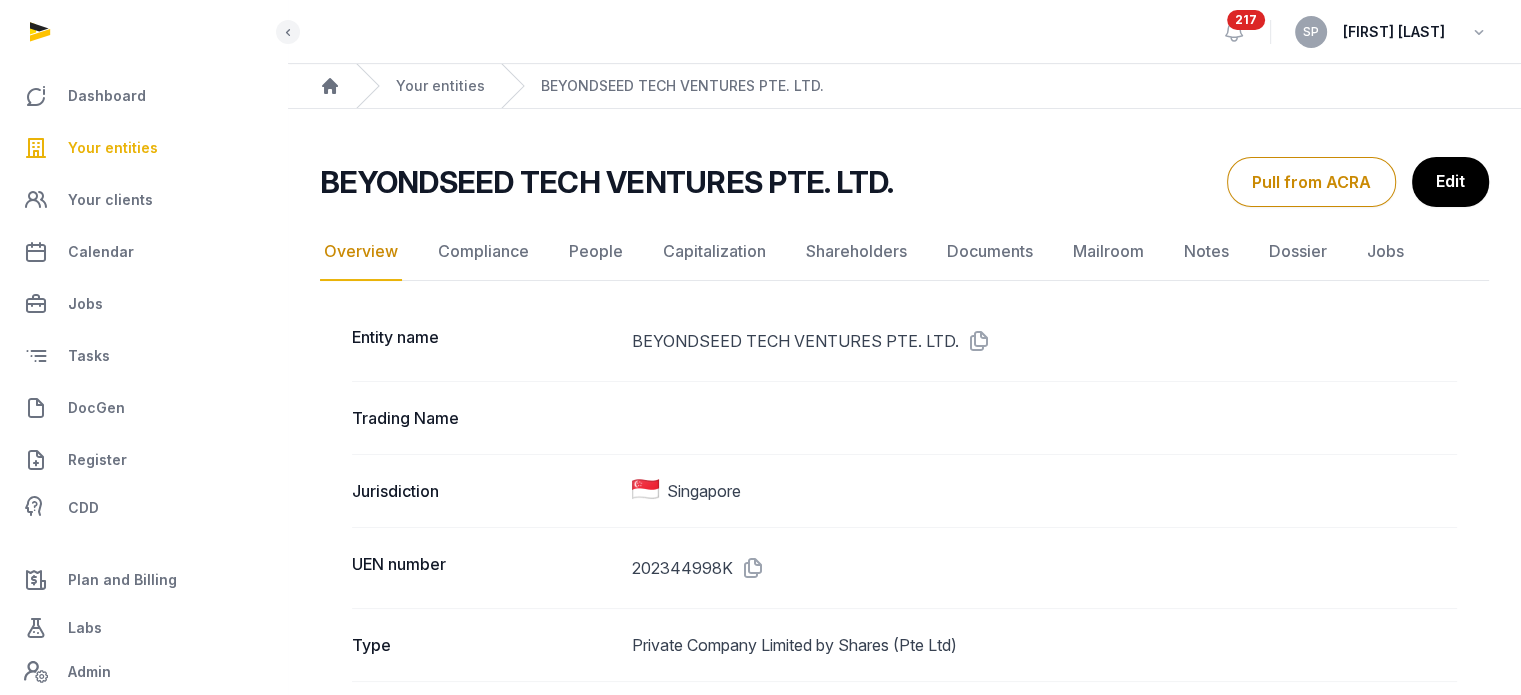 click on "Your entities" at bounding box center [113, 148] 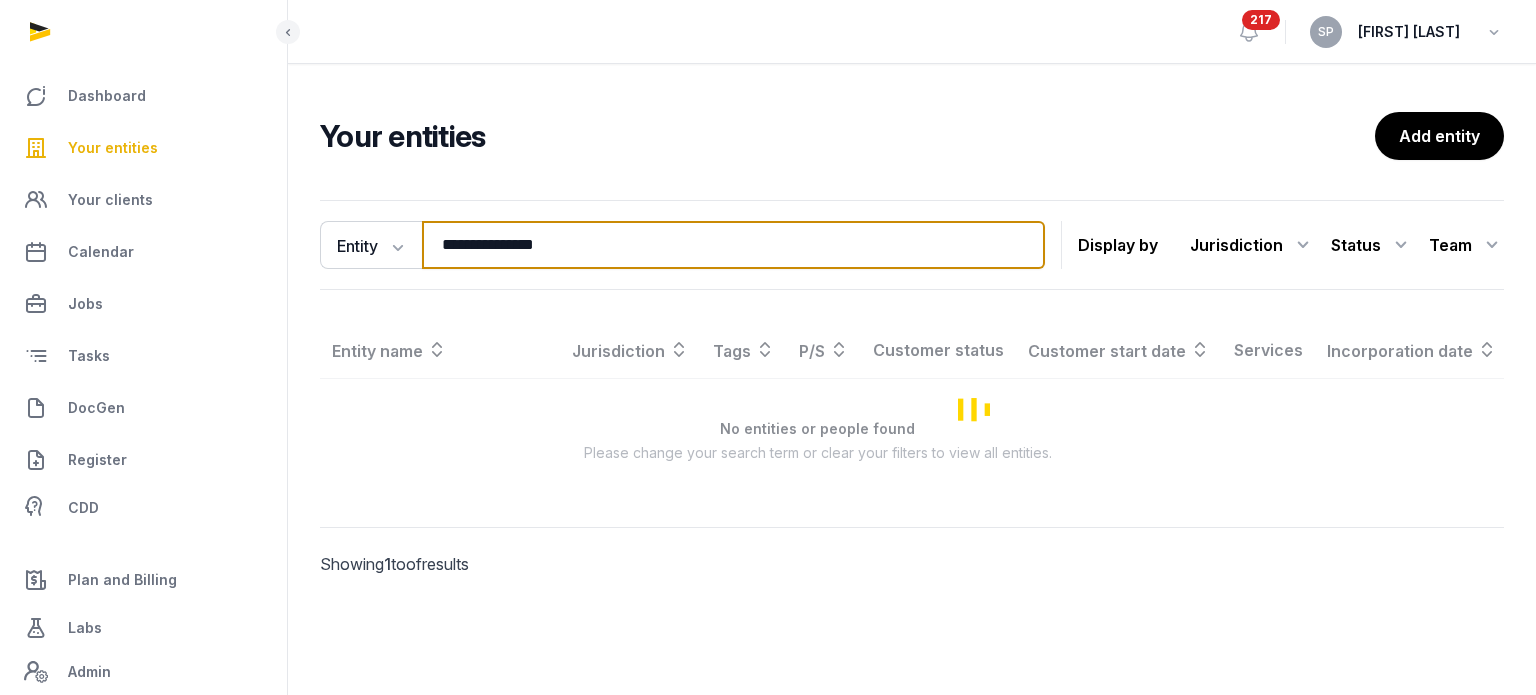 click on "**********" at bounding box center (733, 245) 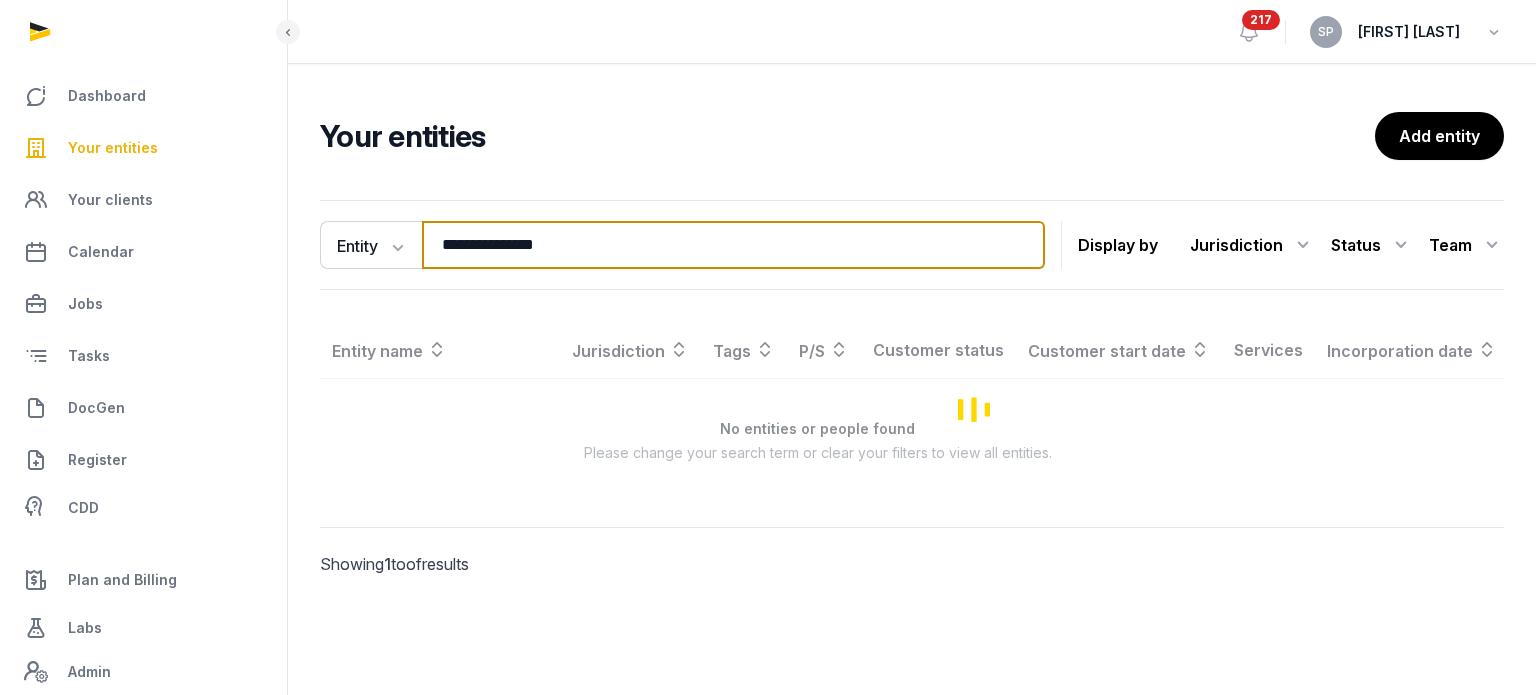 click on "**********" at bounding box center [733, 245] 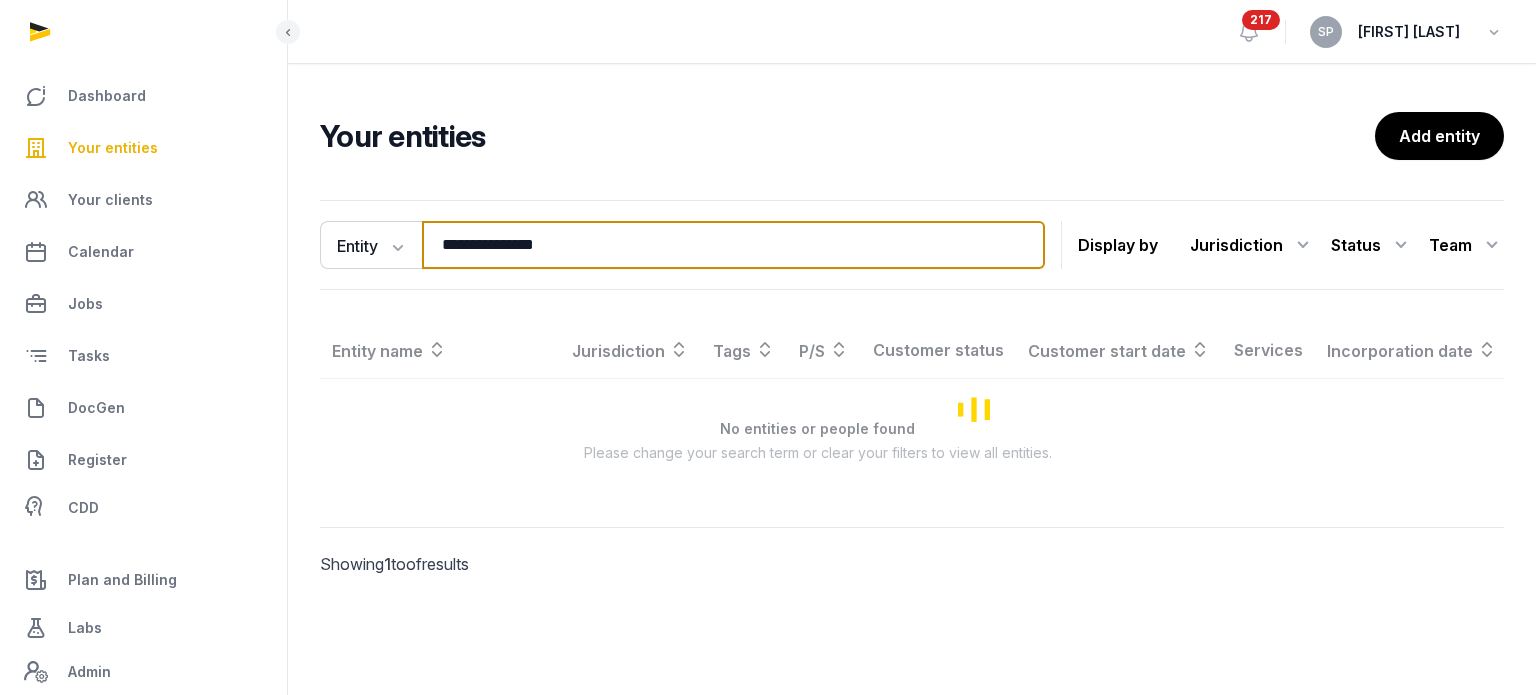 click on "**********" at bounding box center (733, 245) 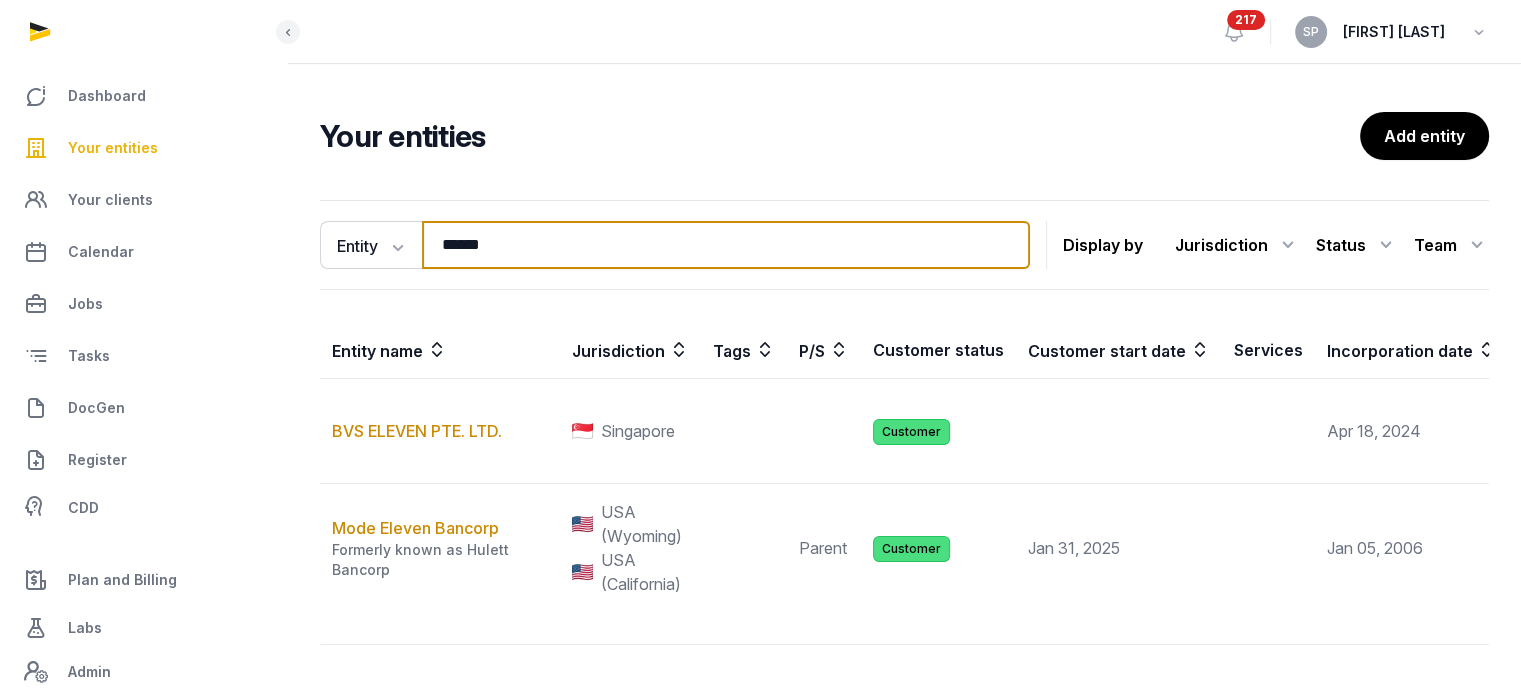 type on "******" 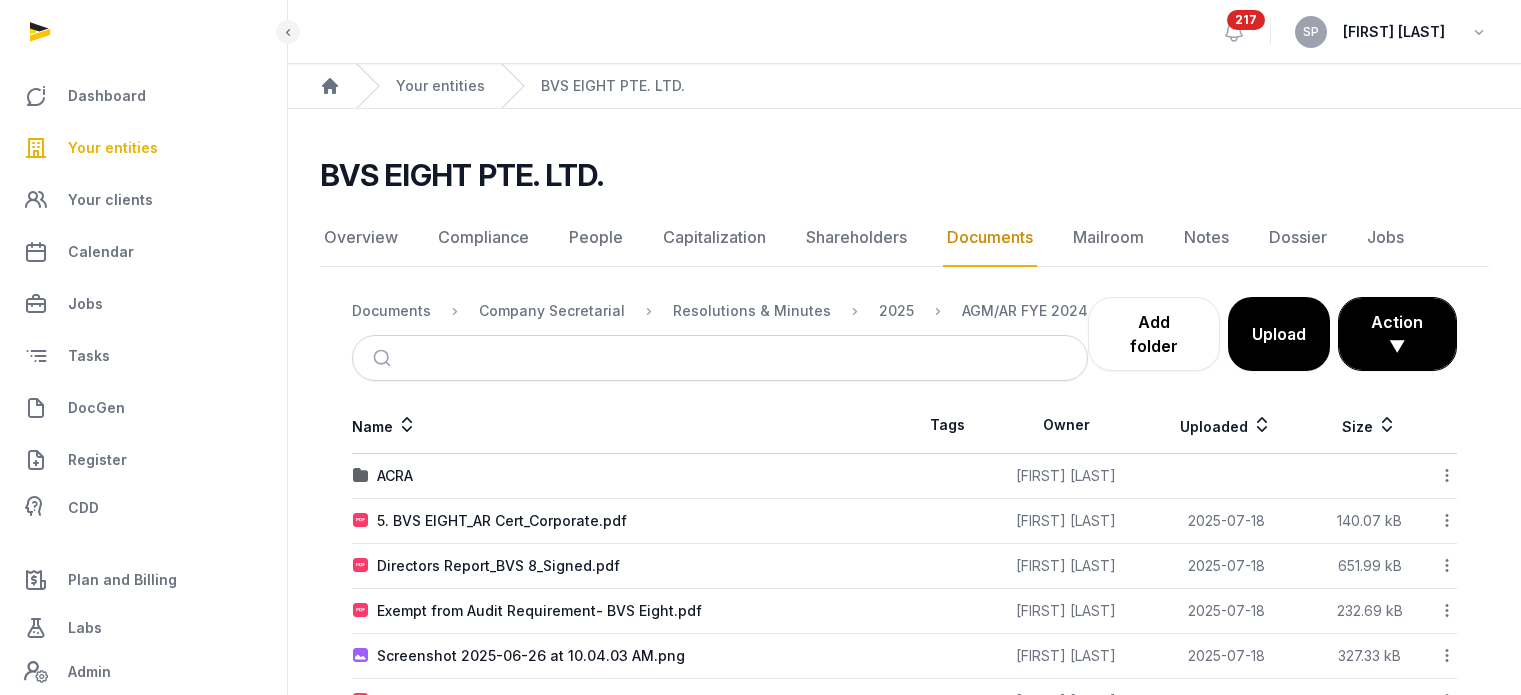scroll, scrollTop: 0, scrollLeft: 0, axis: both 